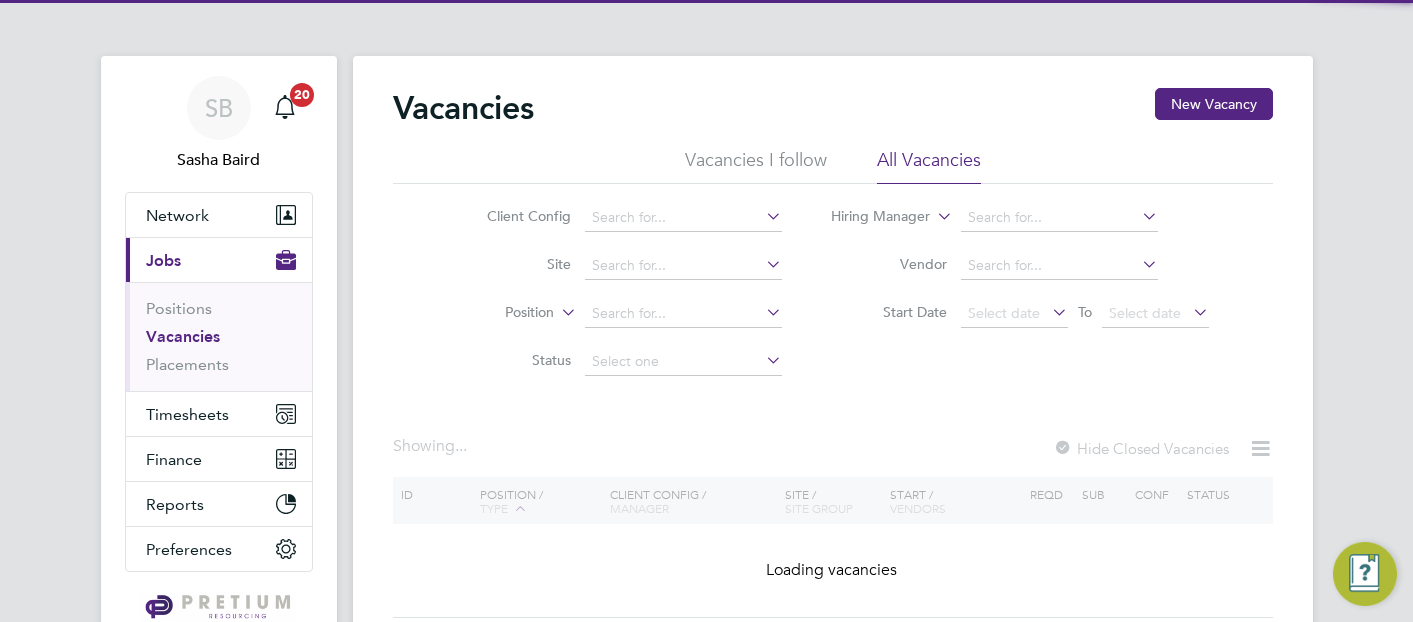 scroll, scrollTop: 0, scrollLeft: 0, axis: both 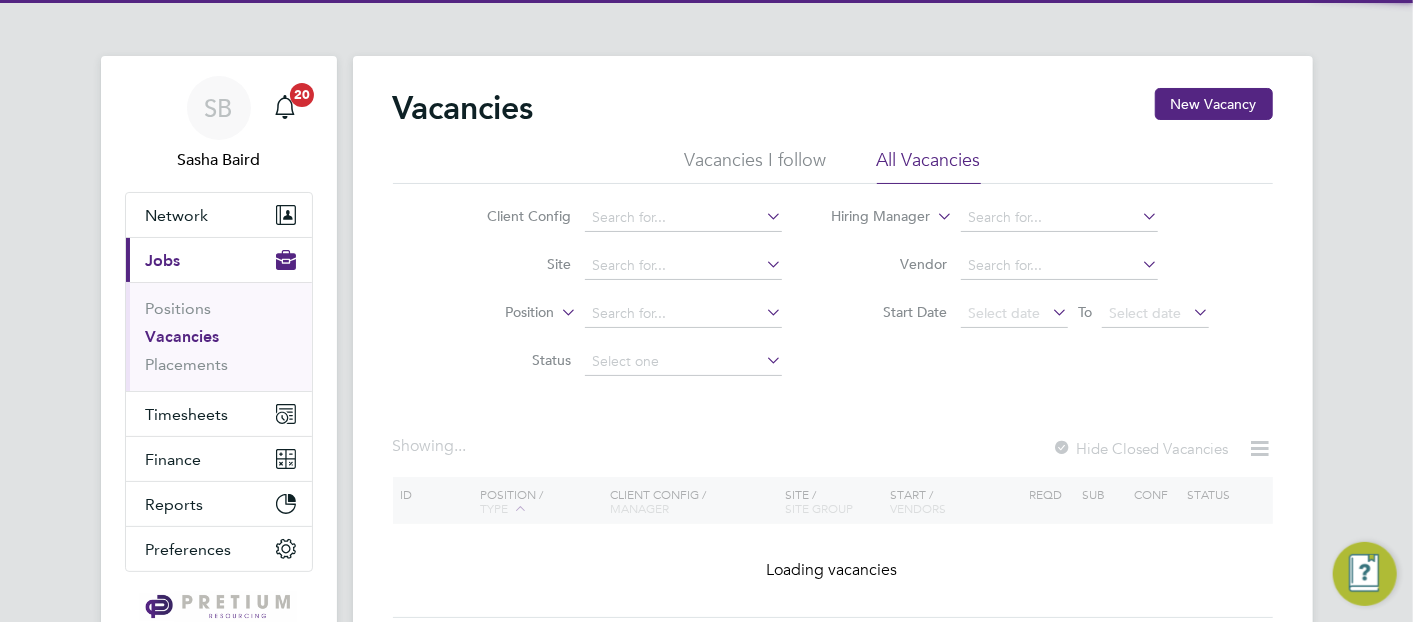 click on "Client Config" 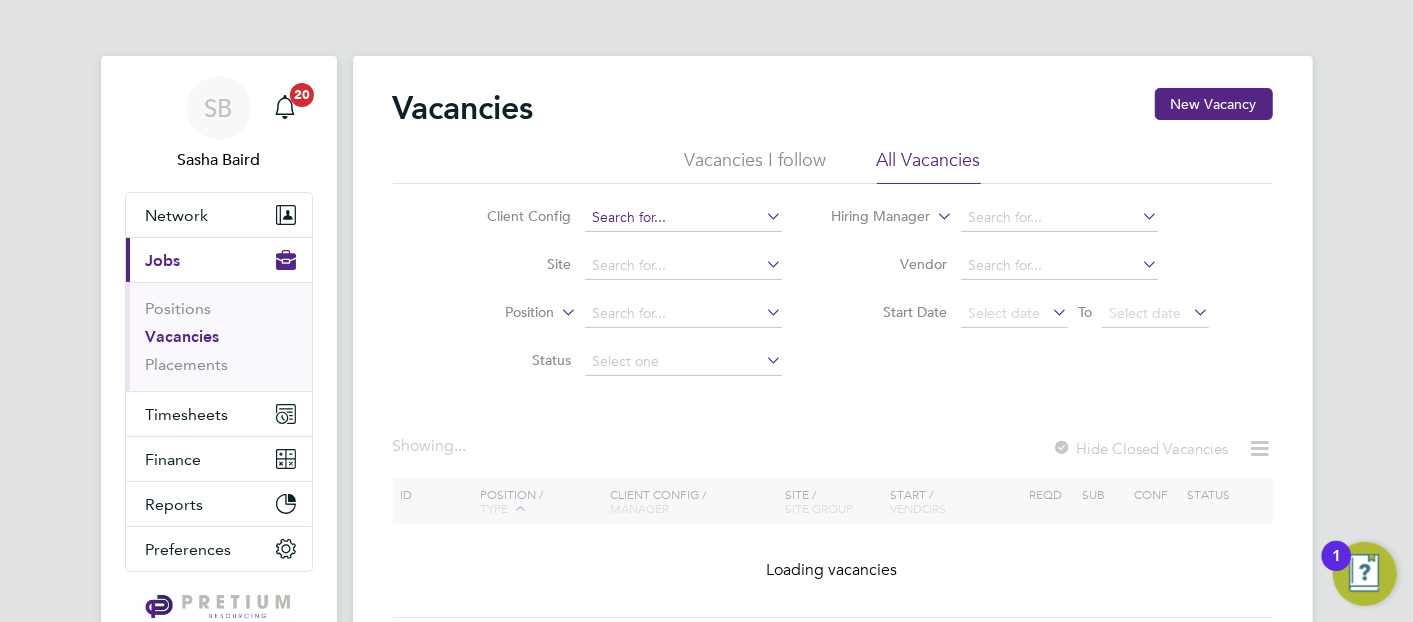 click 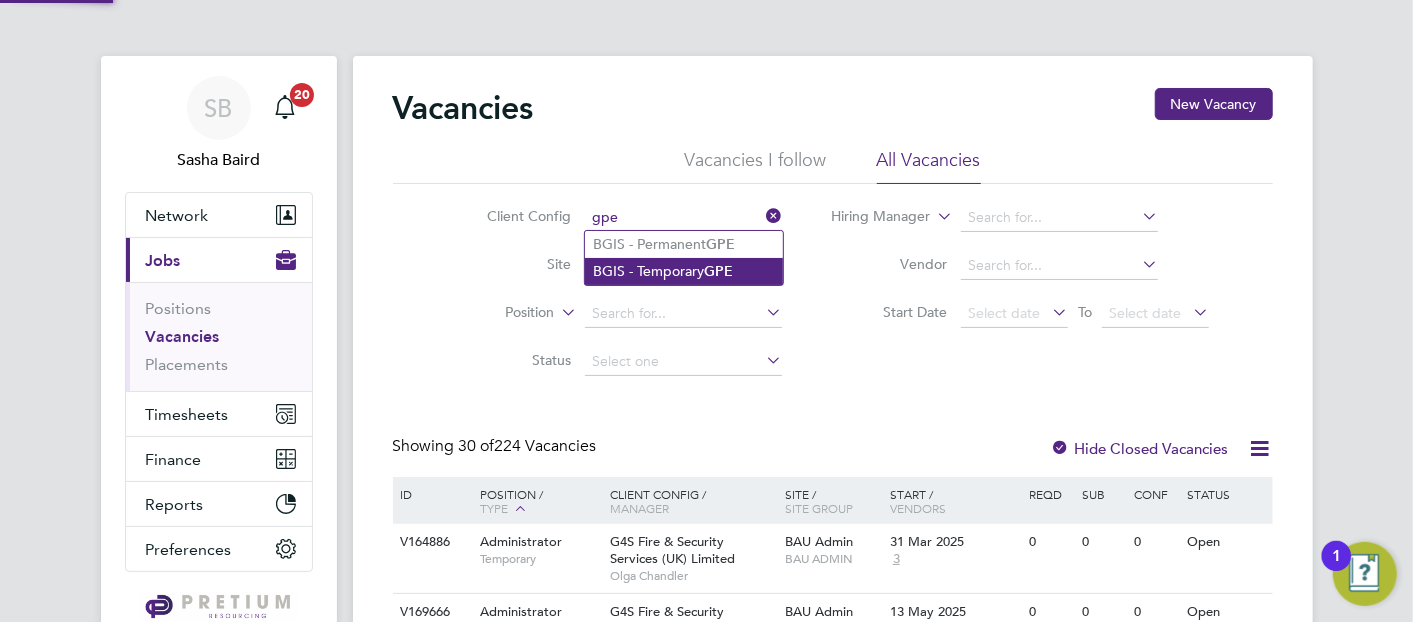 click on "BGIS - Temporary  GPE" 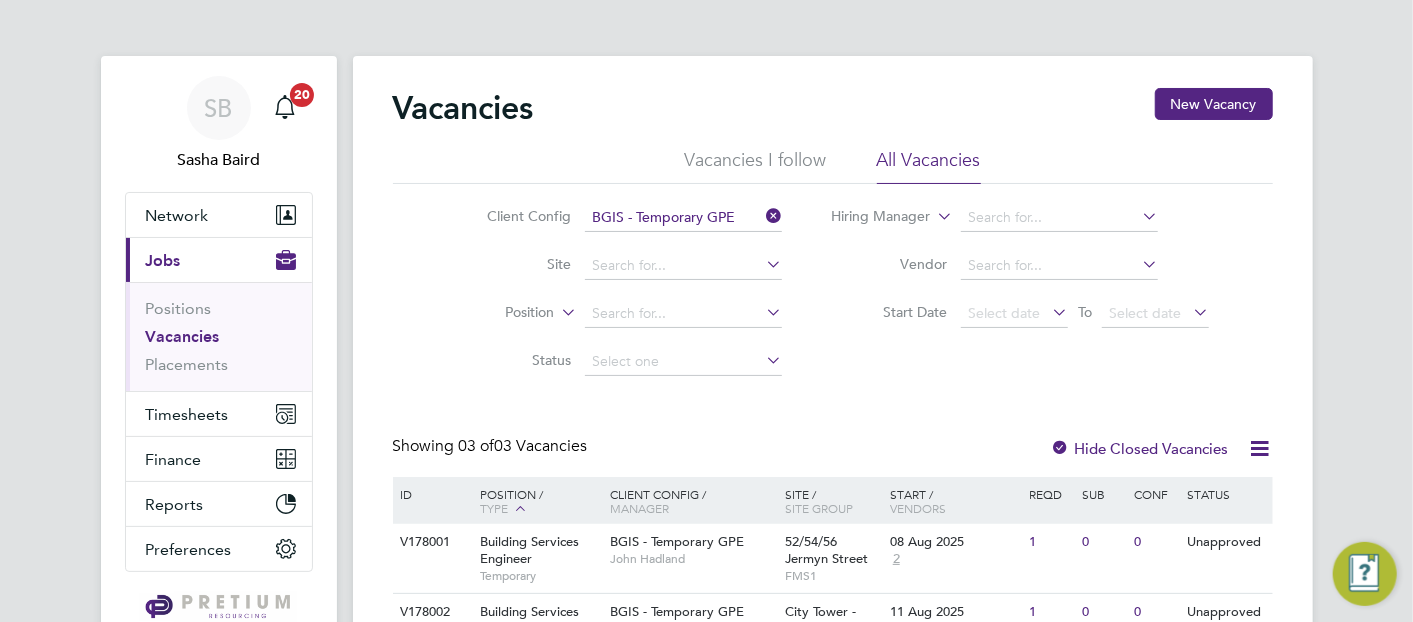 scroll, scrollTop: 217, scrollLeft: 0, axis: vertical 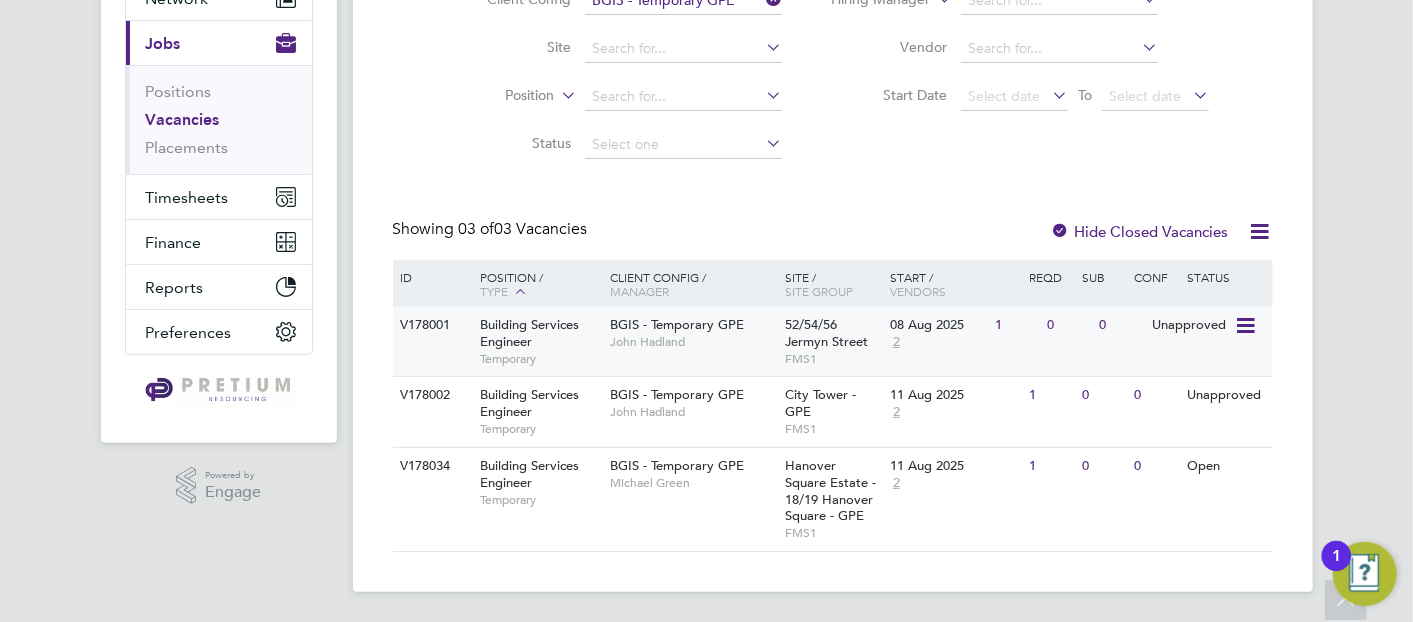 click on "52/54/56 Jermyn Street" 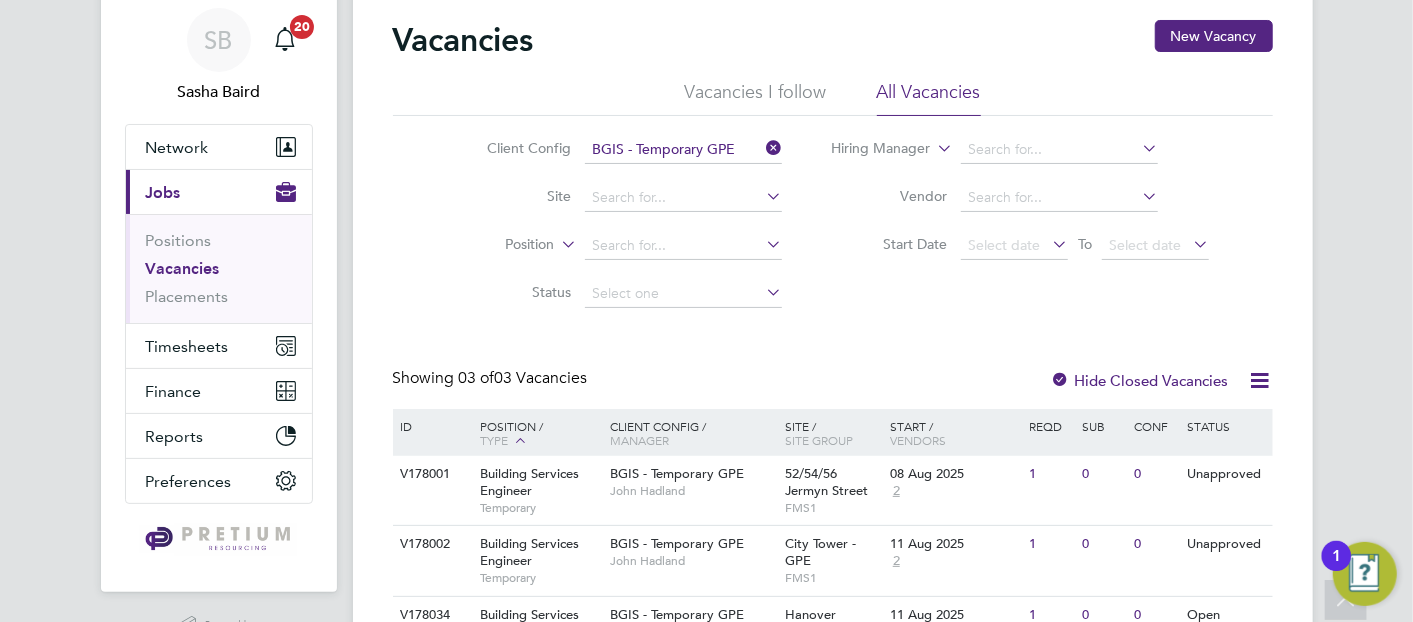 scroll, scrollTop: 0, scrollLeft: 0, axis: both 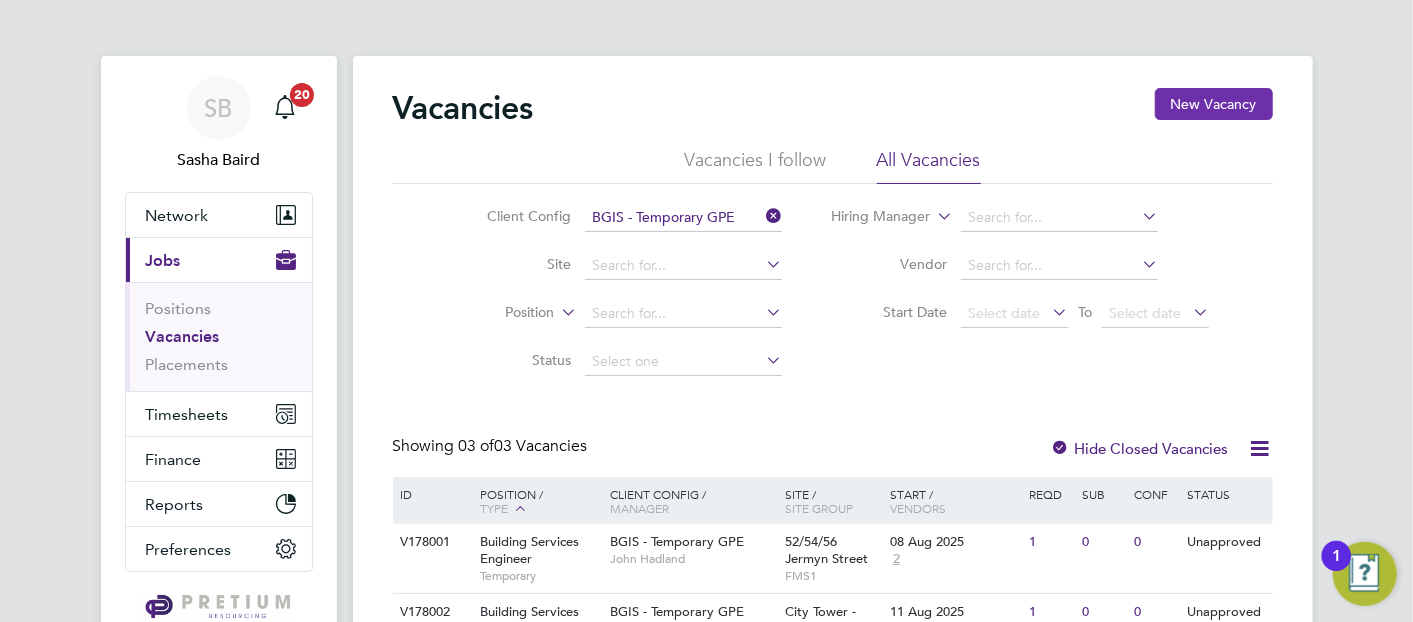 click on "New Vacancy" 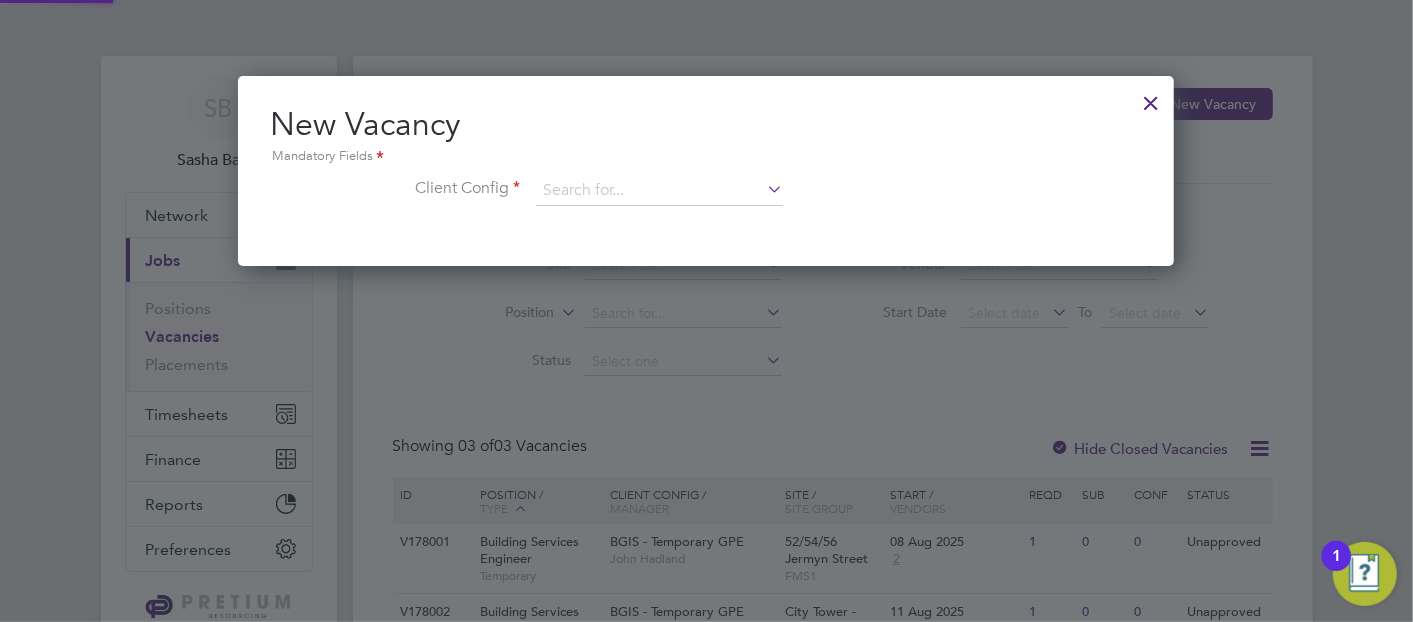 scroll, scrollTop: 10, scrollLeft: 9, axis: both 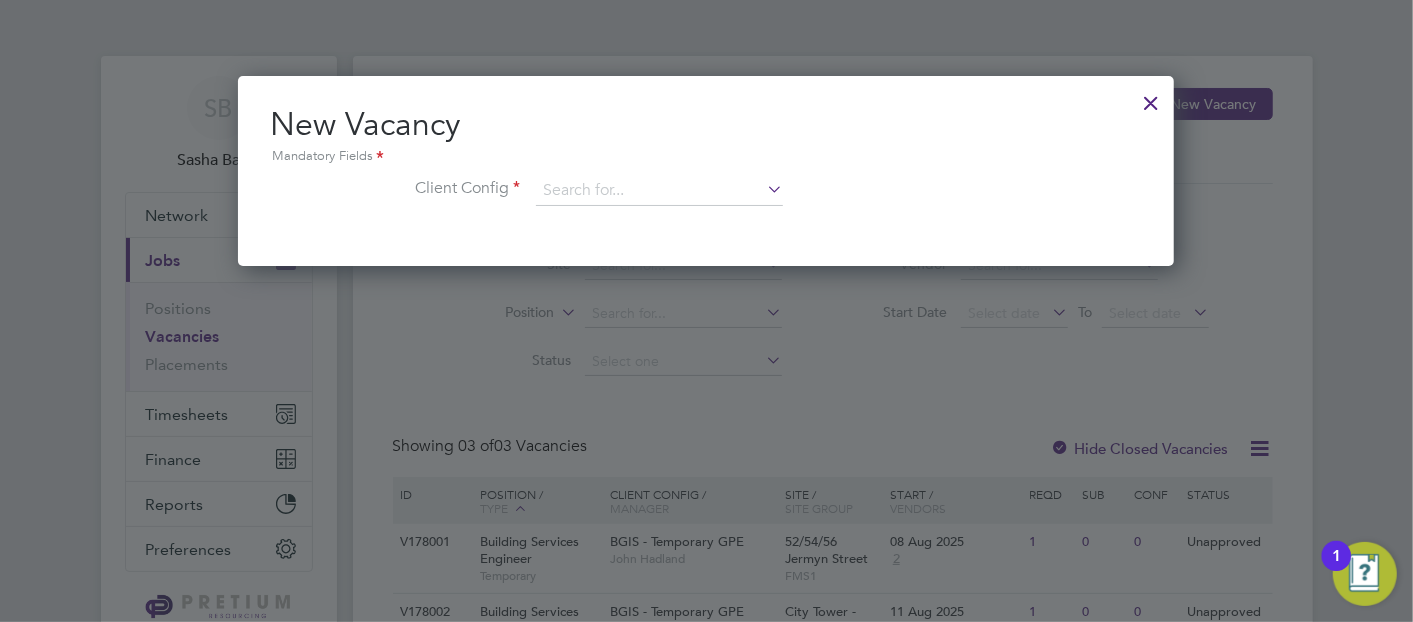 click on "Mandatory Fields" at bounding box center (706, 157) 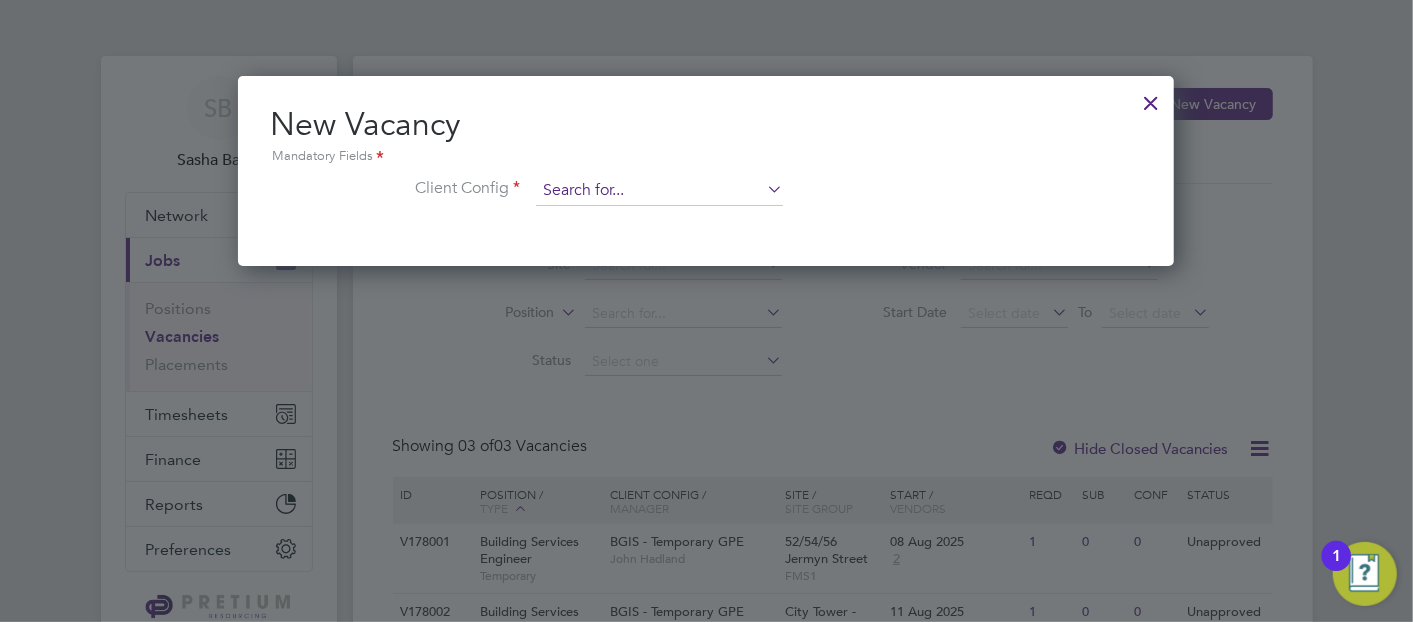 click at bounding box center [659, 191] 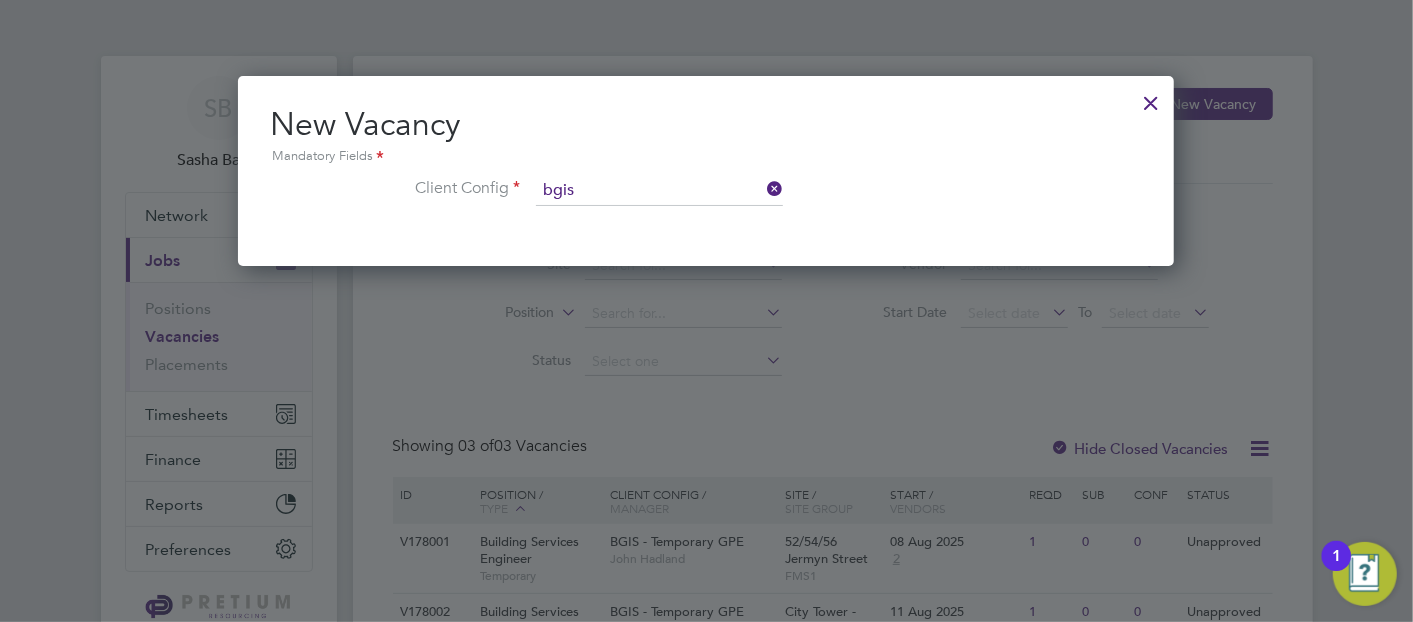 click on "BGIS  - Temporary" 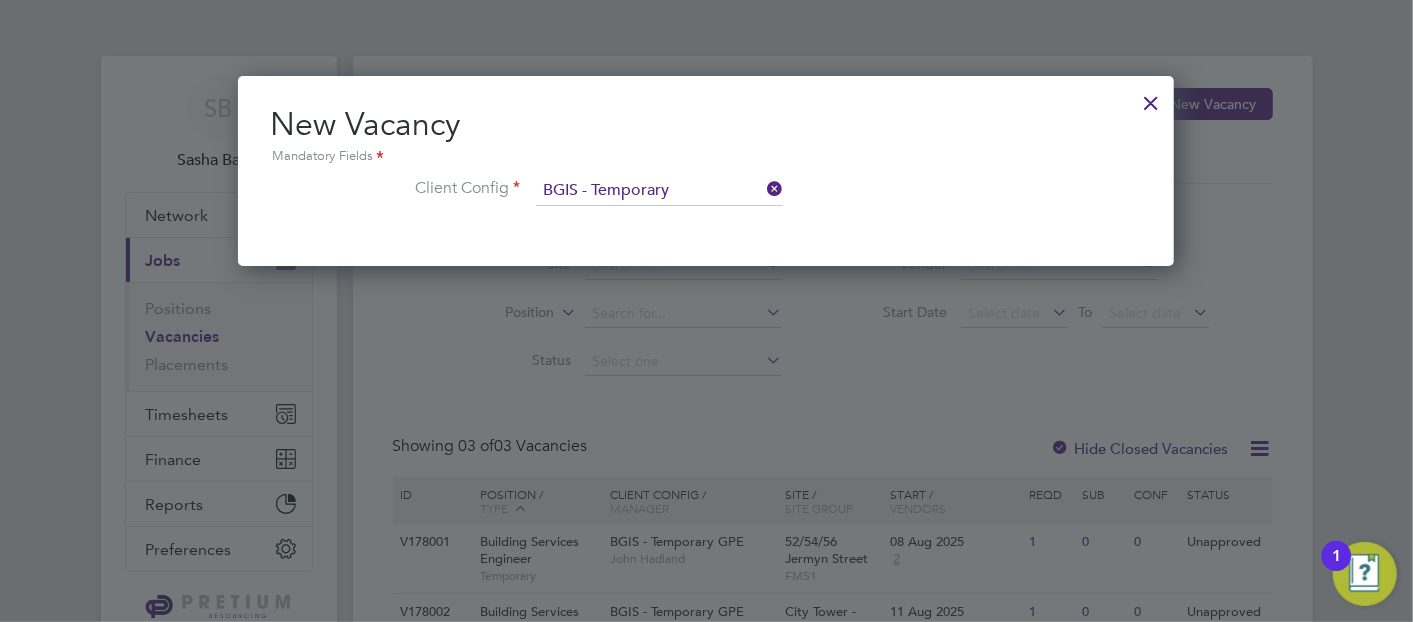 scroll, scrollTop: 9, scrollLeft: 9, axis: both 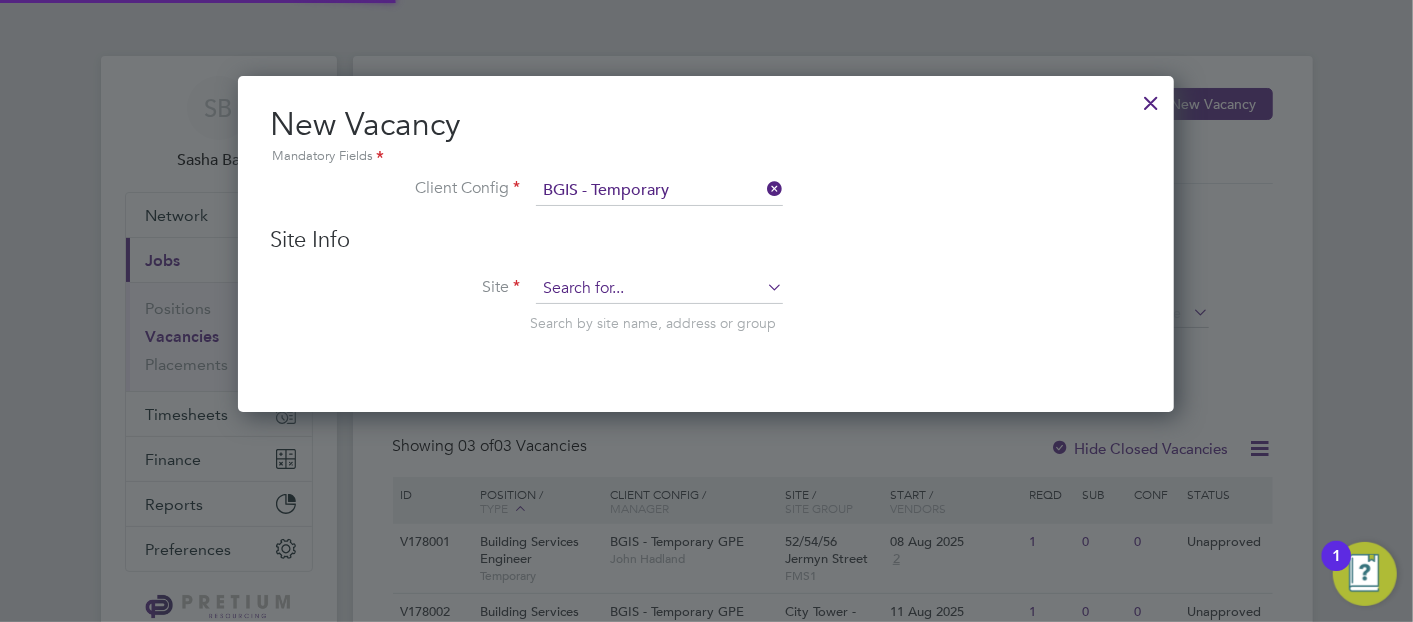 click on "Site Info Site   Search by site name, address or group" at bounding box center (706, 299) 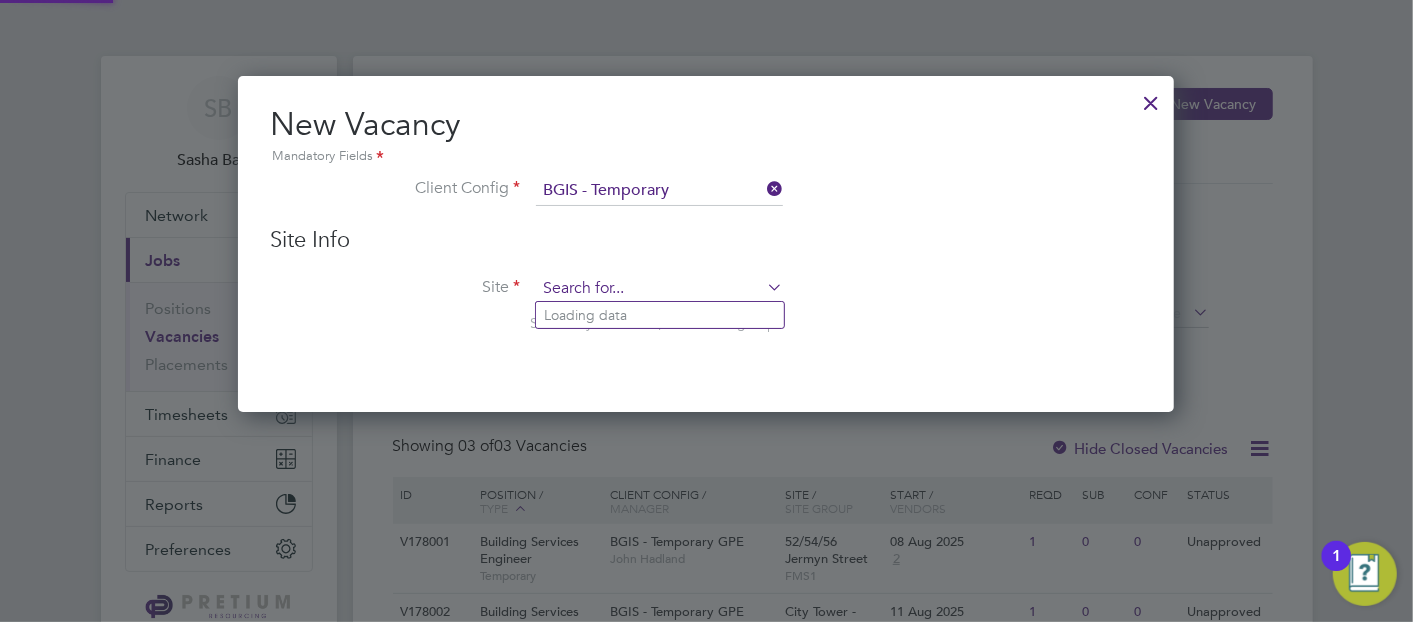 click at bounding box center (659, 289) 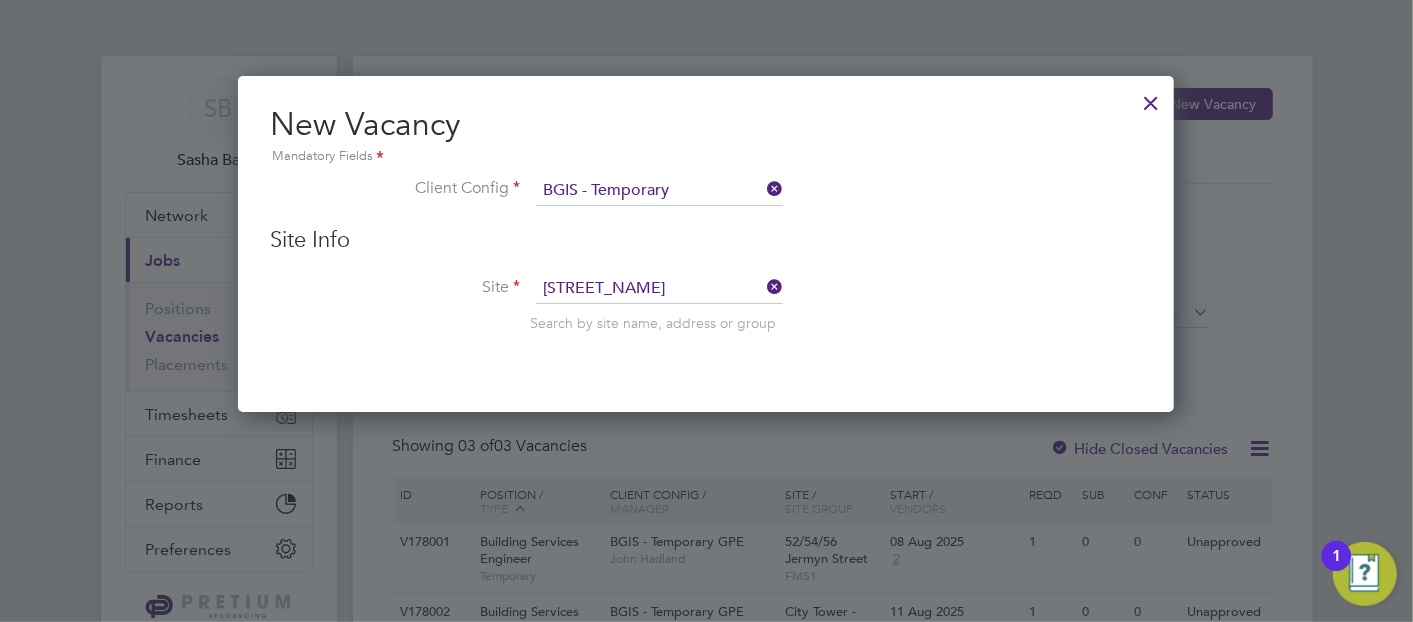 click on "6  [STREET_NAME]  - [LAST]" 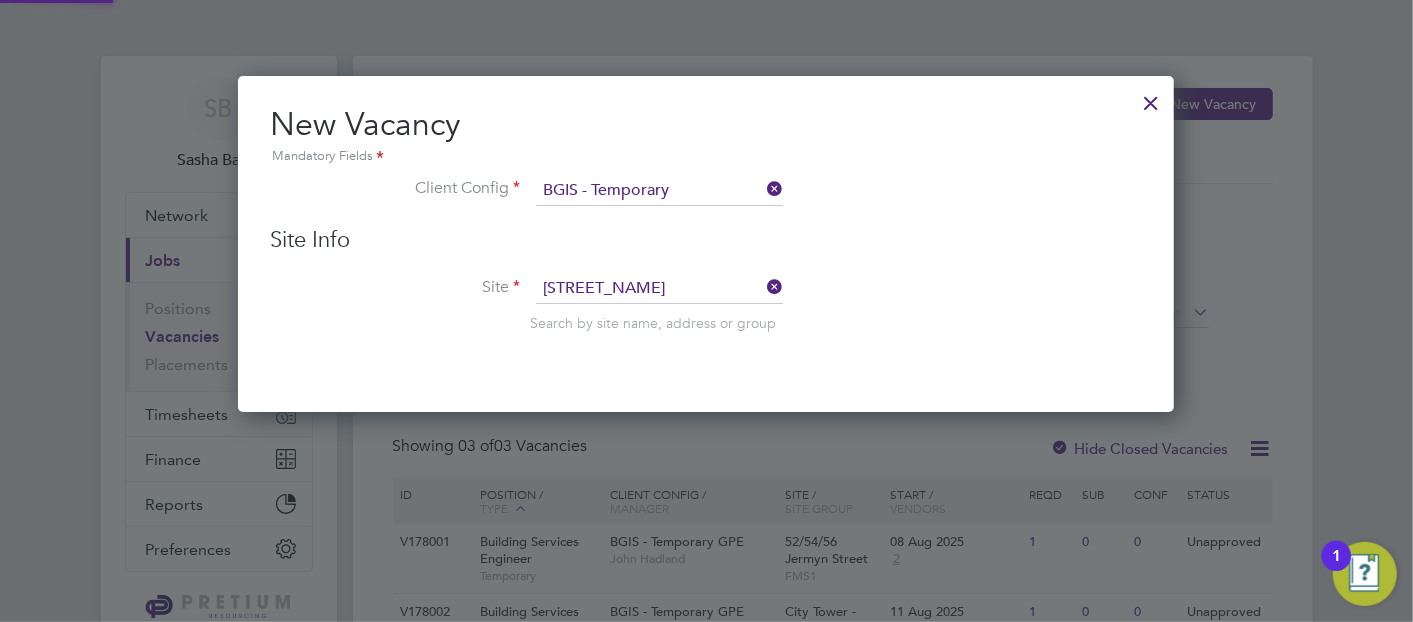 type on "6 [STREET_NAME] - [LAST]" 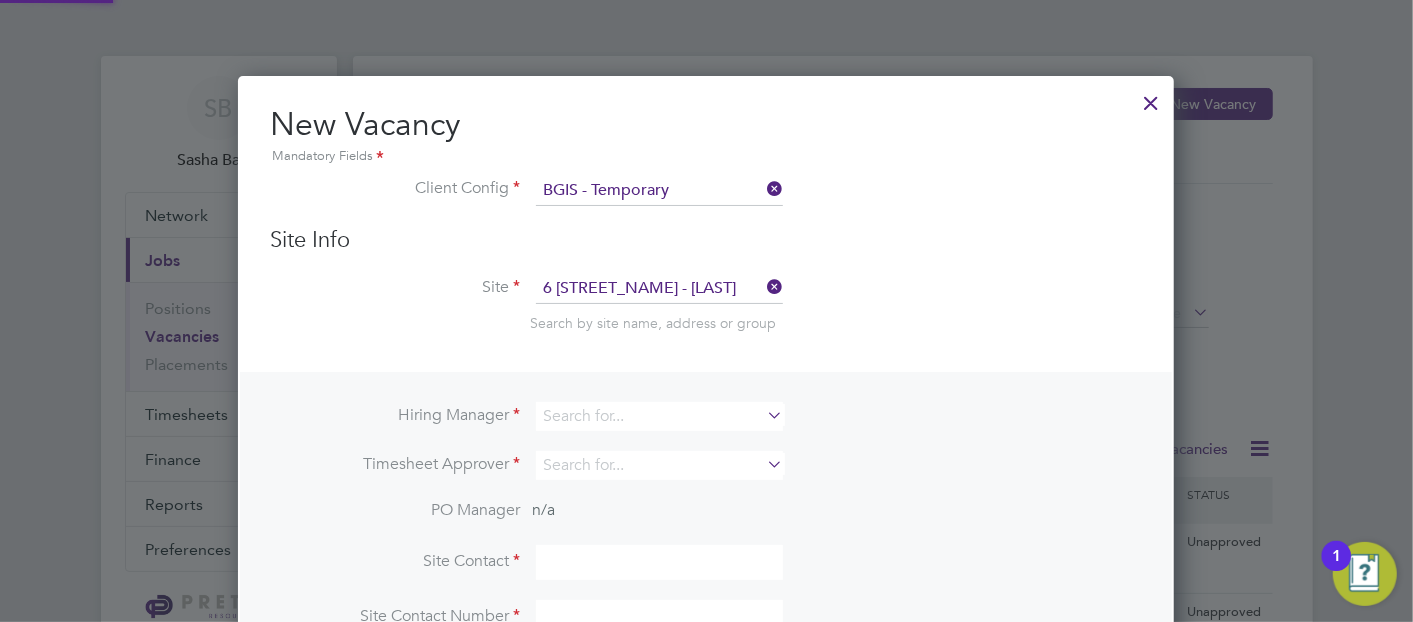 scroll, scrollTop: 10, scrollLeft: 9, axis: both 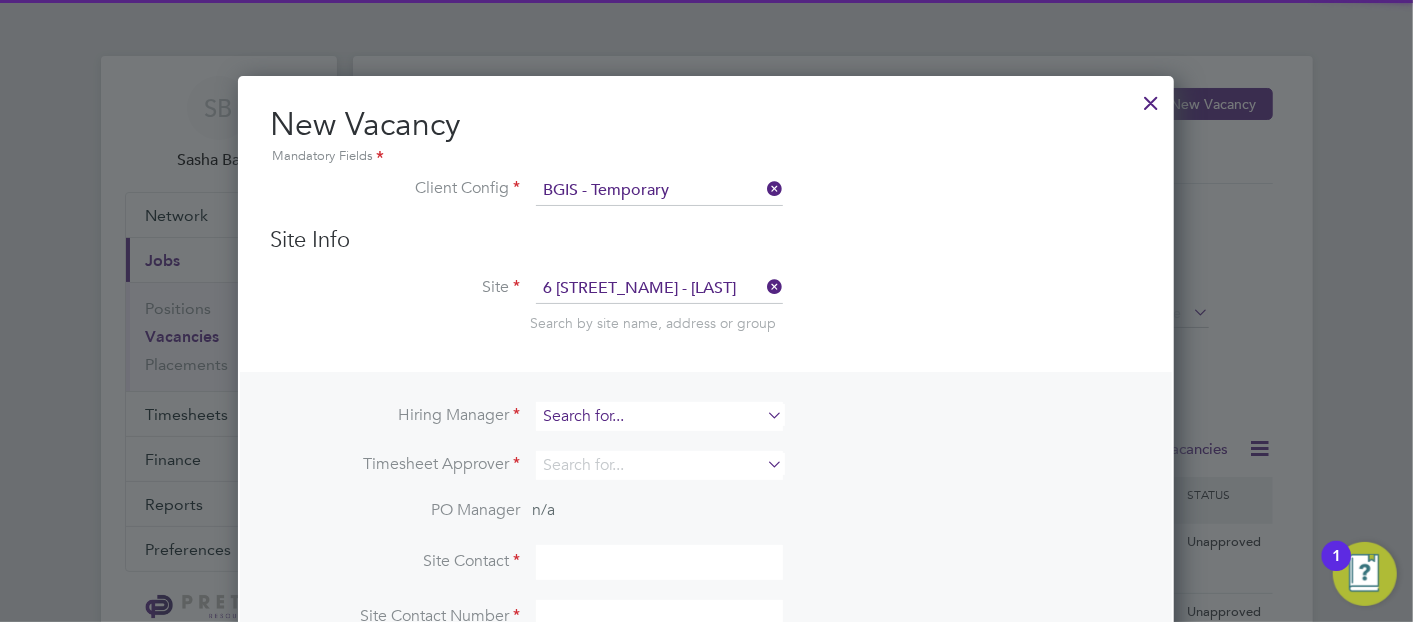 click at bounding box center [659, 416] 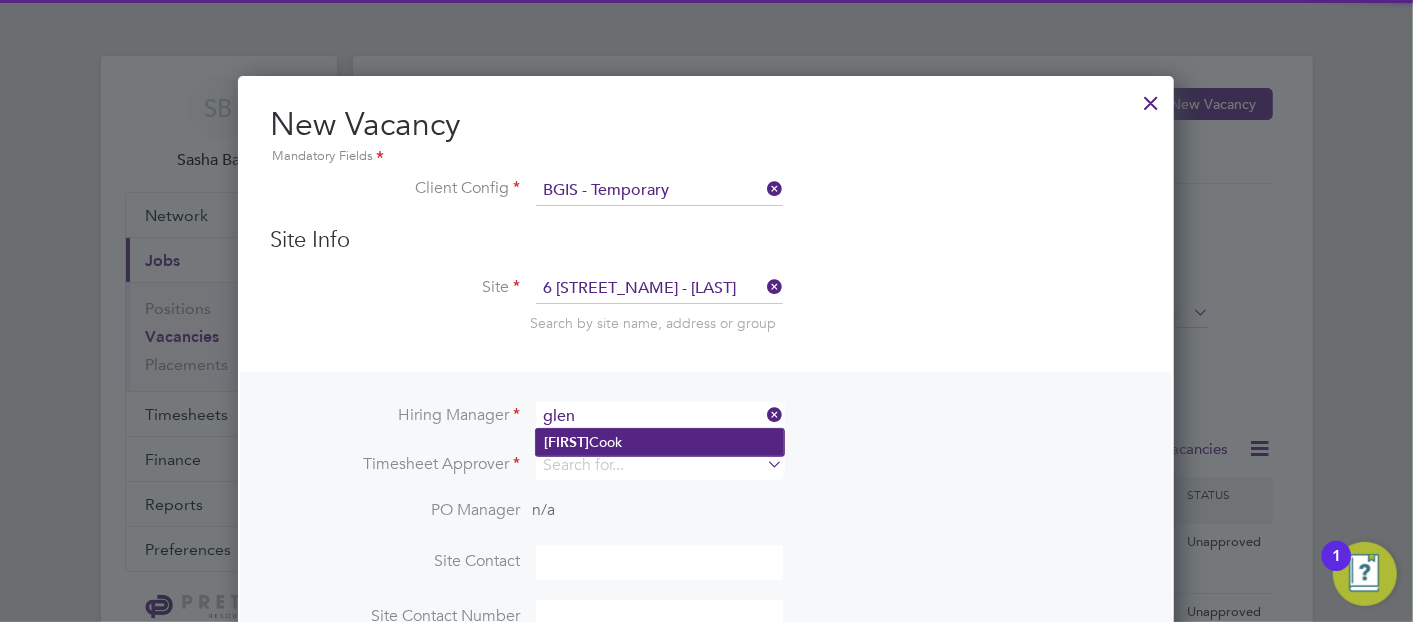 click on "[FIRST]" 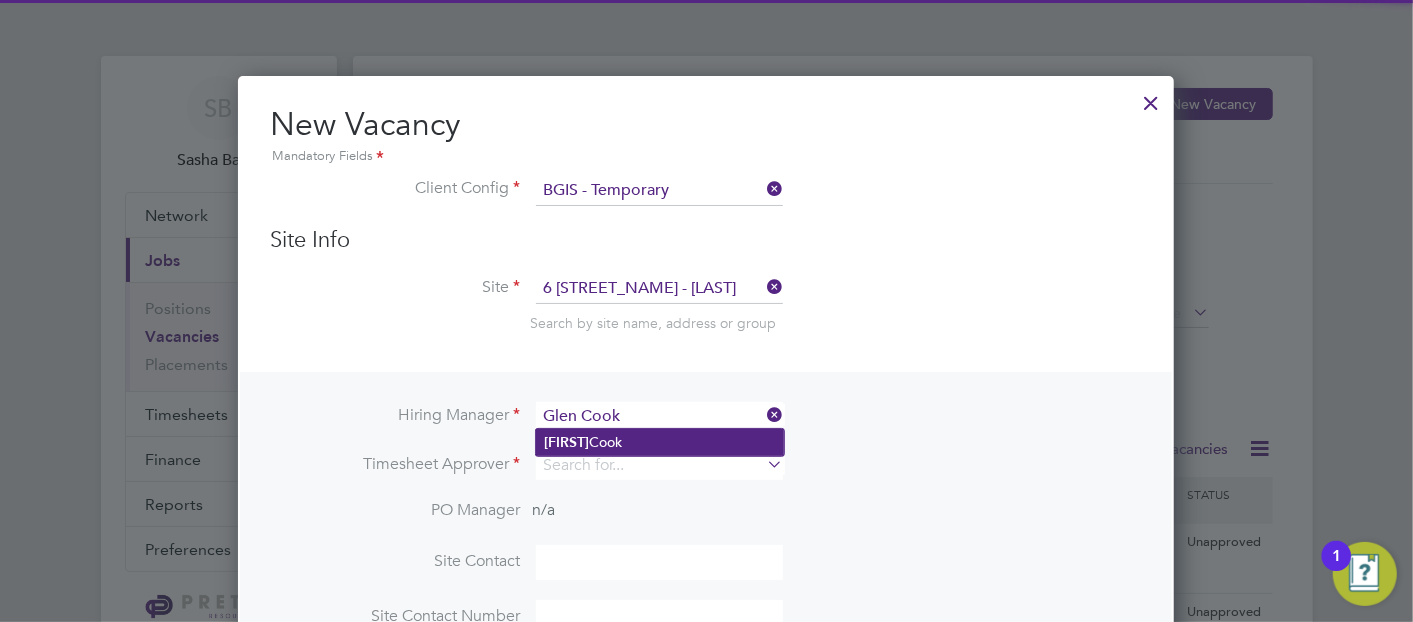 scroll, scrollTop: 10, scrollLeft: 9, axis: both 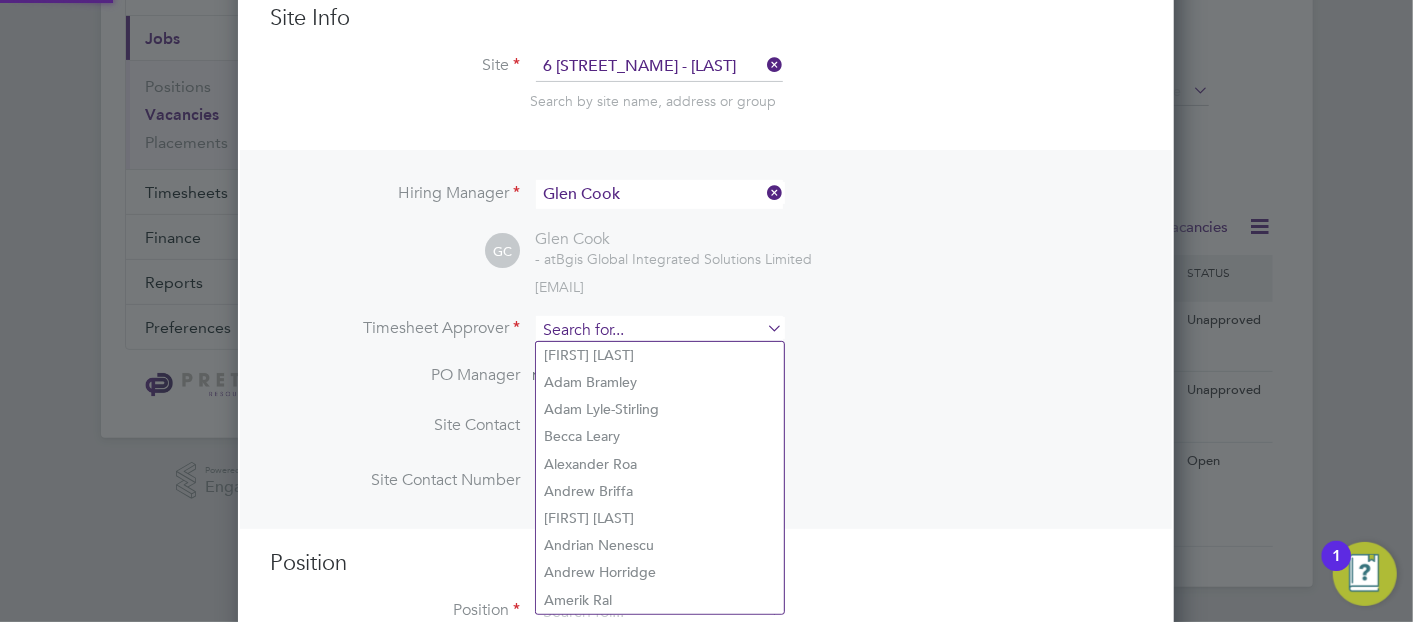click at bounding box center (659, 330) 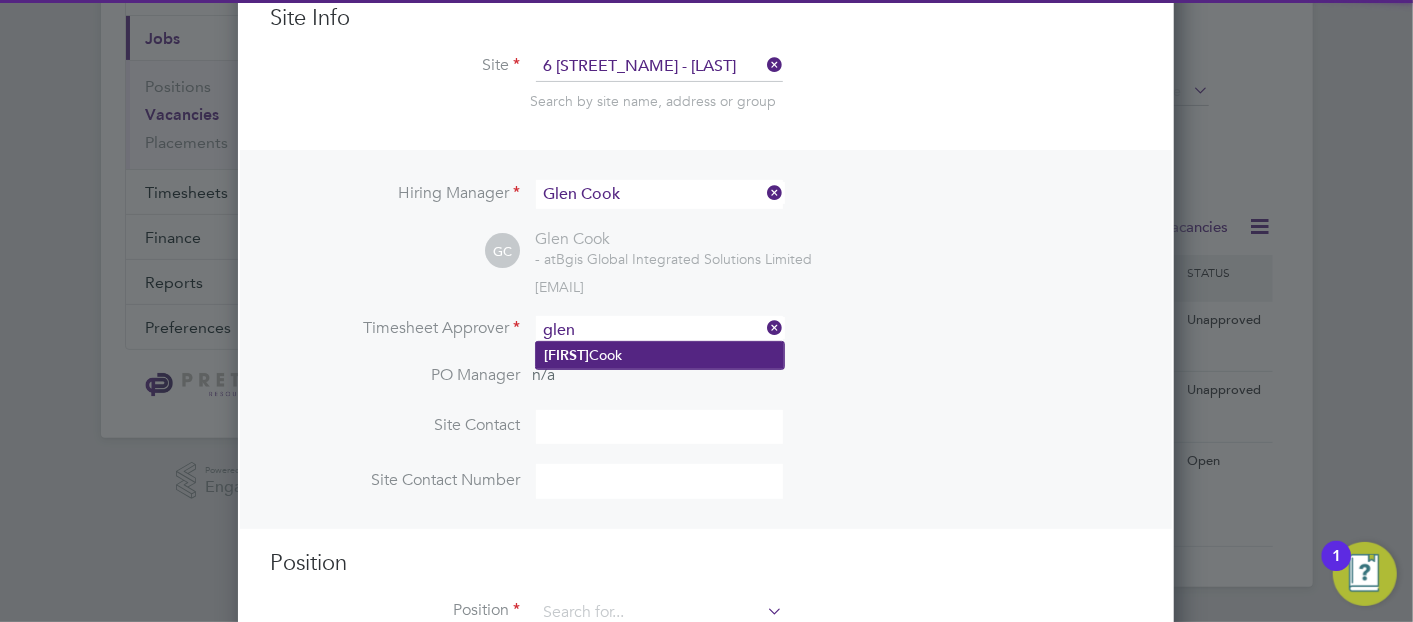 click on "[FIRST]  [LAST]" 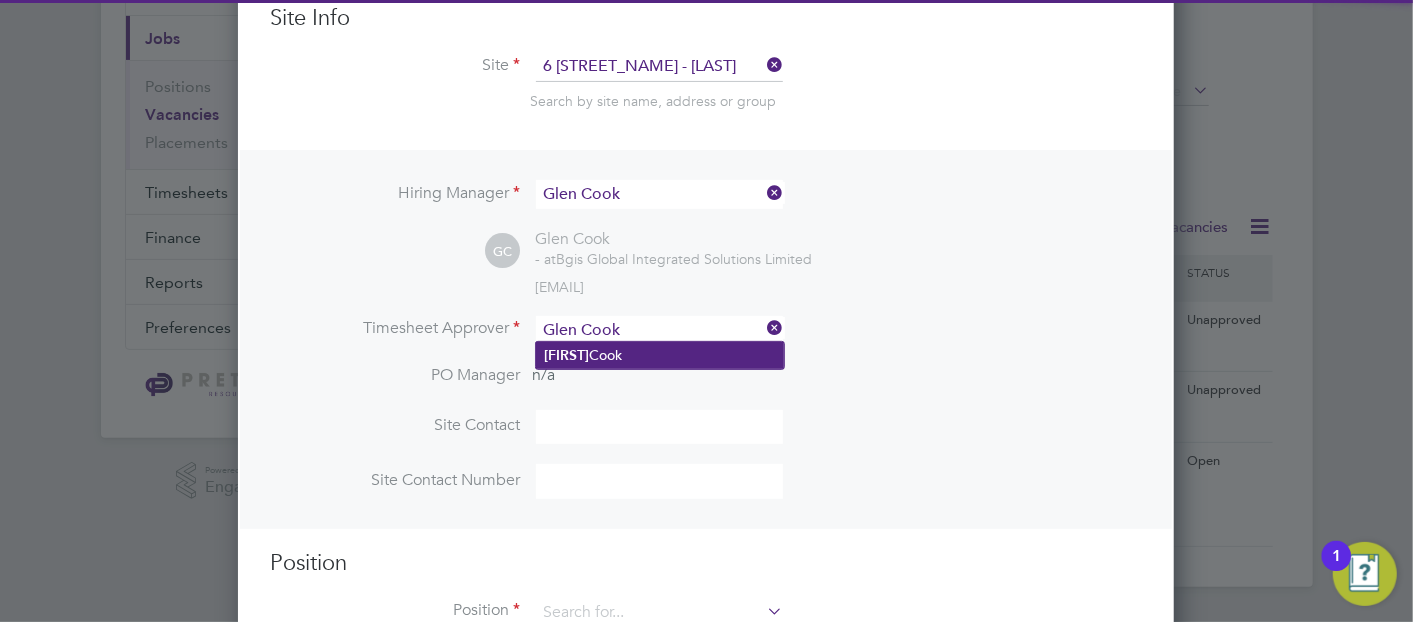 scroll, scrollTop: 10, scrollLeft: 9, axis: both 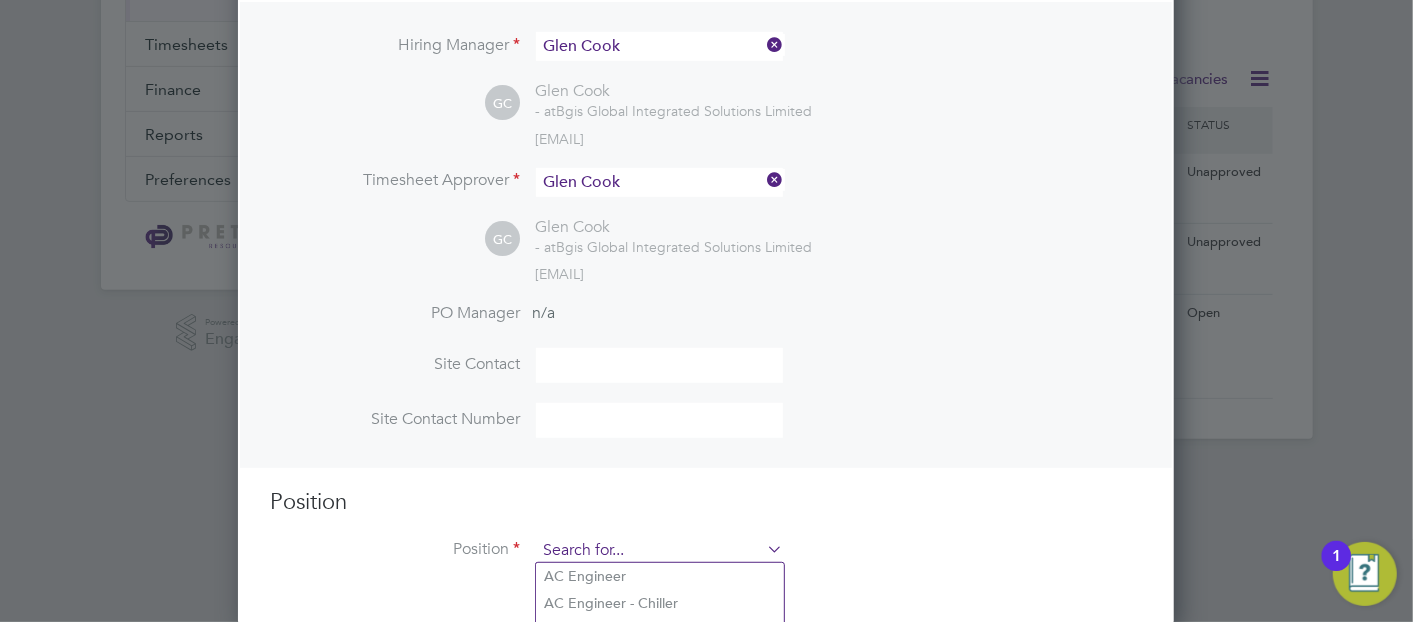 drag, startPoint x: 586, startPoint y: 533, endPoint x: 604, endPoint y: 534, distance: 18.027756 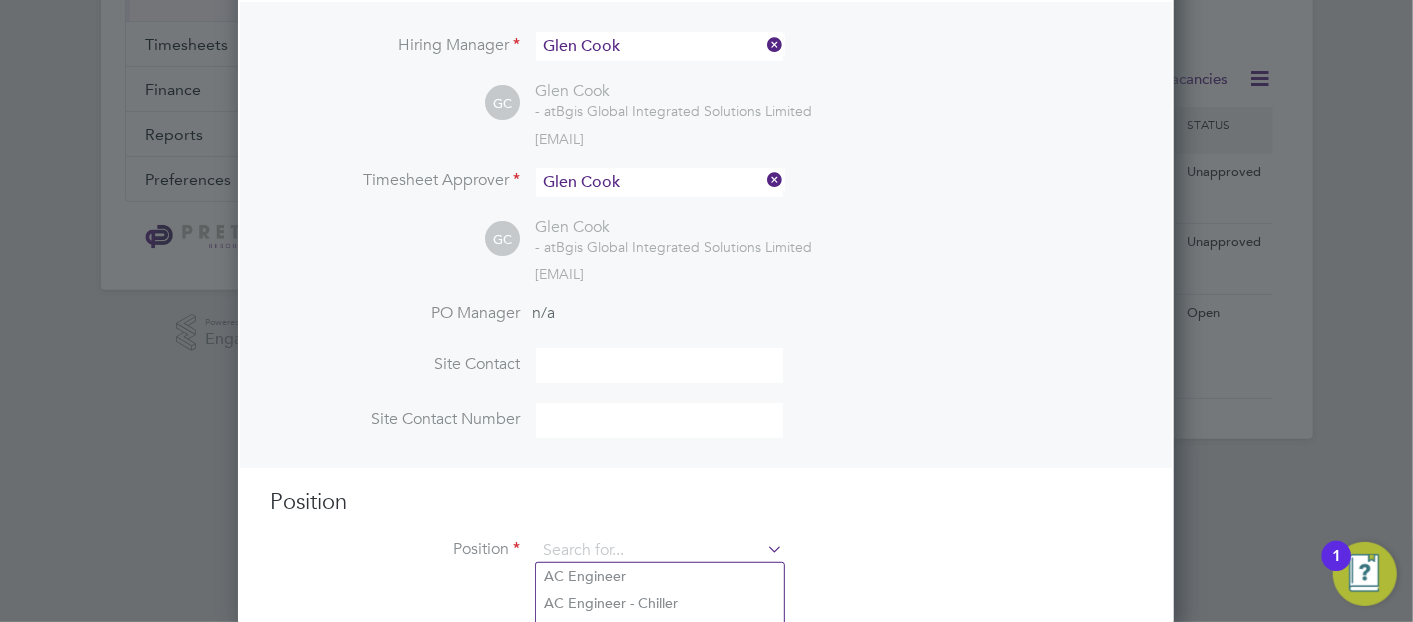 scroll, scrollTop: 572, scrollLeft: 0, axis: vertical 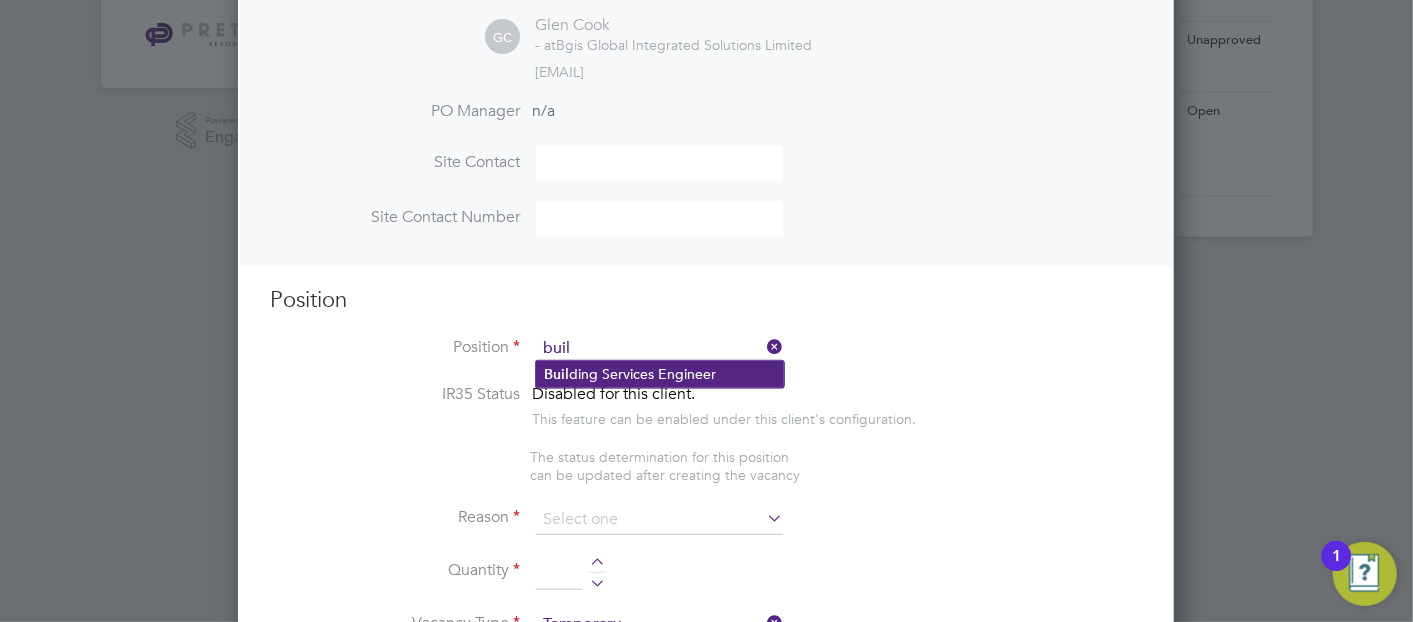 click on "Buil ding Services Engineer" 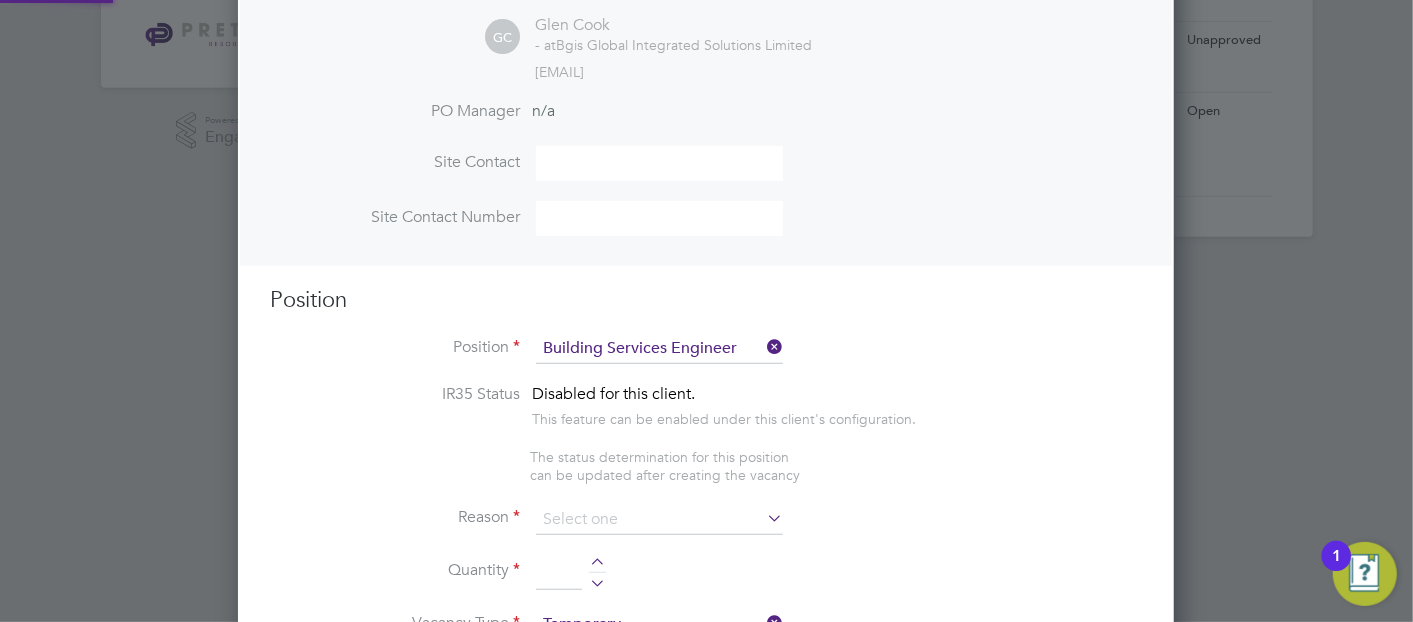 type on "Lo ipsumd sit ametconsectet adipiscing eli seddoeiusm te inc utlab etdo magnaa en adminimv quisnost exercit. Ul labor nis ALI exeac con duisaute iru inreprehe volup ve ess C&F nullapa except sin occa. Cupidatat nonp su culp qu officiadese mollitan idestlabo pe Und omnisistenat, ERR, Voluptatem, AC dolorem, lauda tota remaper eaq ipsaqua ab illoi veri quasi arc beataevita di explicabo nemoenimips qui vol aspernatura od fugitco magni dolo. Eosrat sequ nesciun NEQ po quisqua dol ad num eiusmodite & Inciduntma quaer et minussolut nobi Elig opti cumquenih imp quopl facer.
8. Possim assu repellen tempo autemquibu off debitisr nec saepeeven vol re recusanda it earumhictene sapie delec reiciendisvo mai al perf. Dolor asperior repel mi nost exercit ullamcorporis suscip lab aliqui commodi conse.
0. Quidma moll mol-harumquidem rerumfa ex dist nam liberotempo cu sol nobiseli. Optiocumqu nih-impeditmin quod maximepla fac poss omnislore ipsum dolors am consect ad elitsed doe te inci.
5. Ut laboree d Magnaa en Admi..." 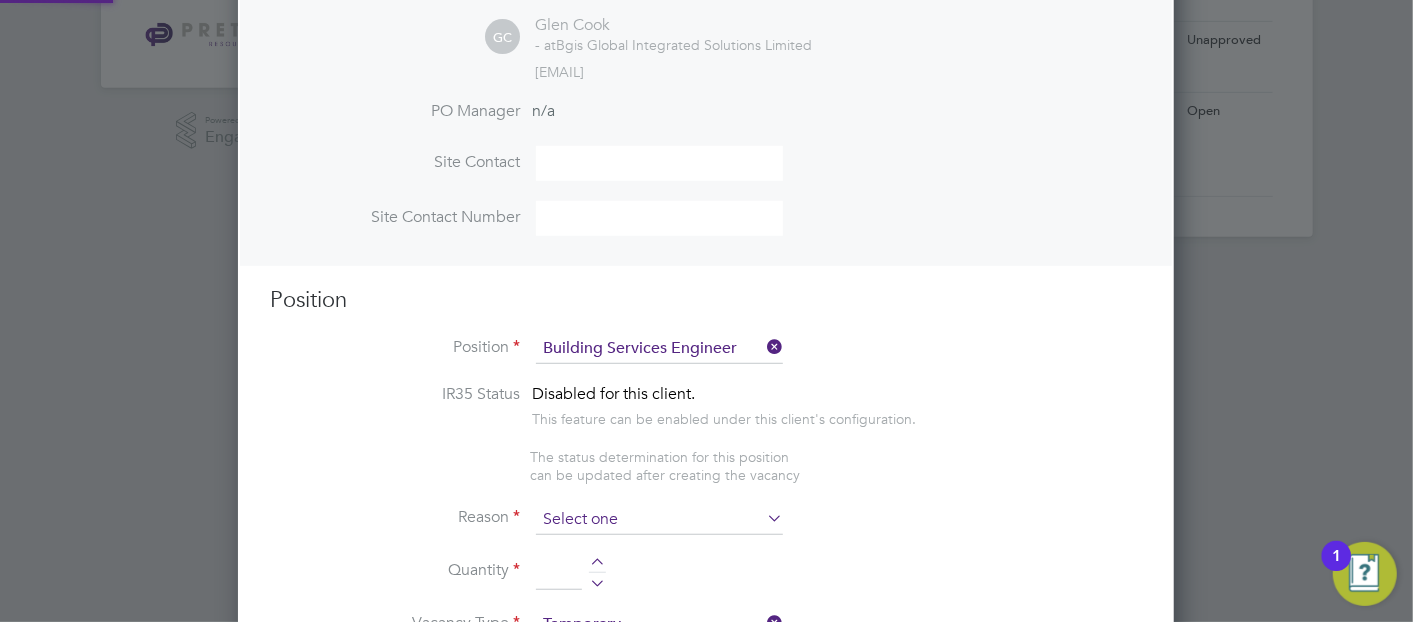scroll, scrollTop: 691, scrollLeft: 0, axis: vertical 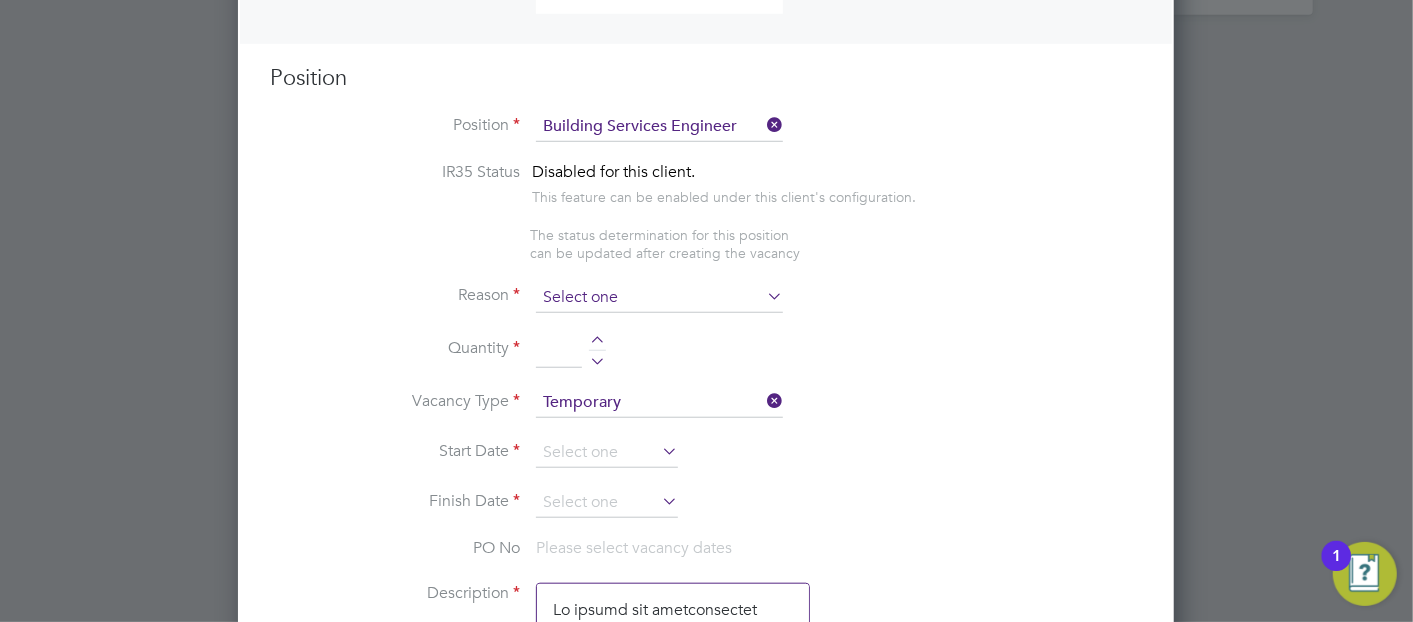 click at bounding box center [659, 298] 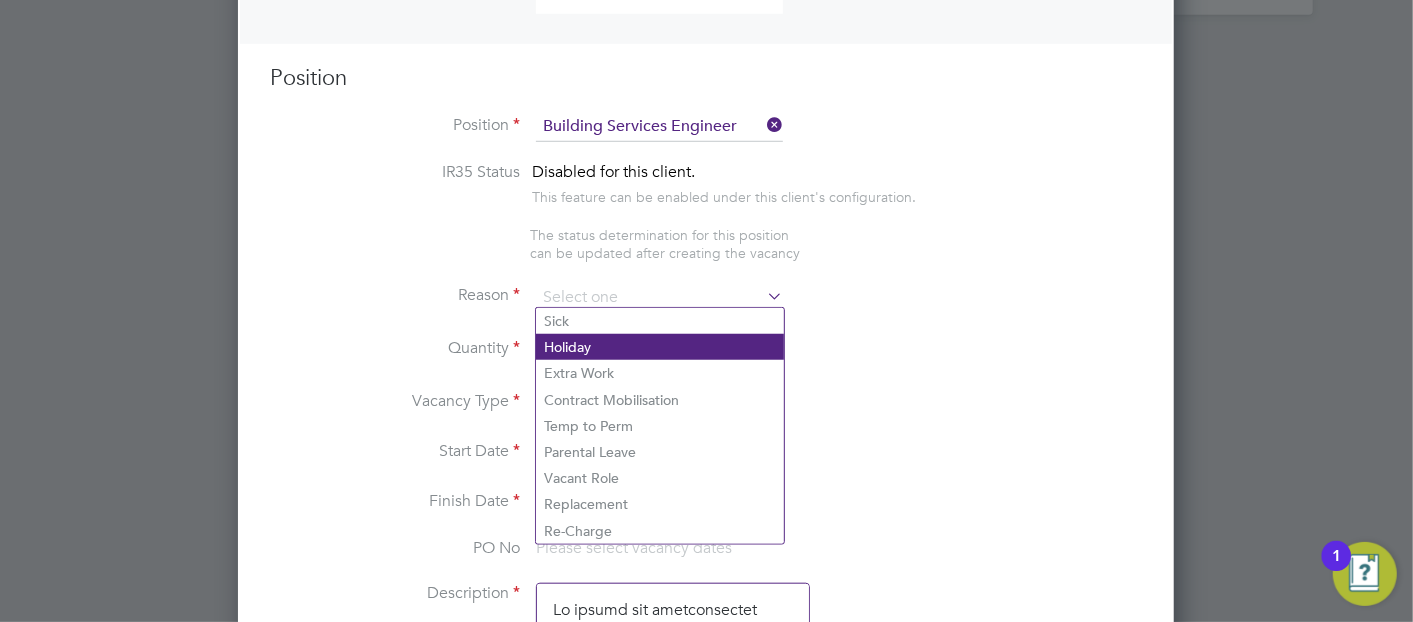 click on "Holiday" 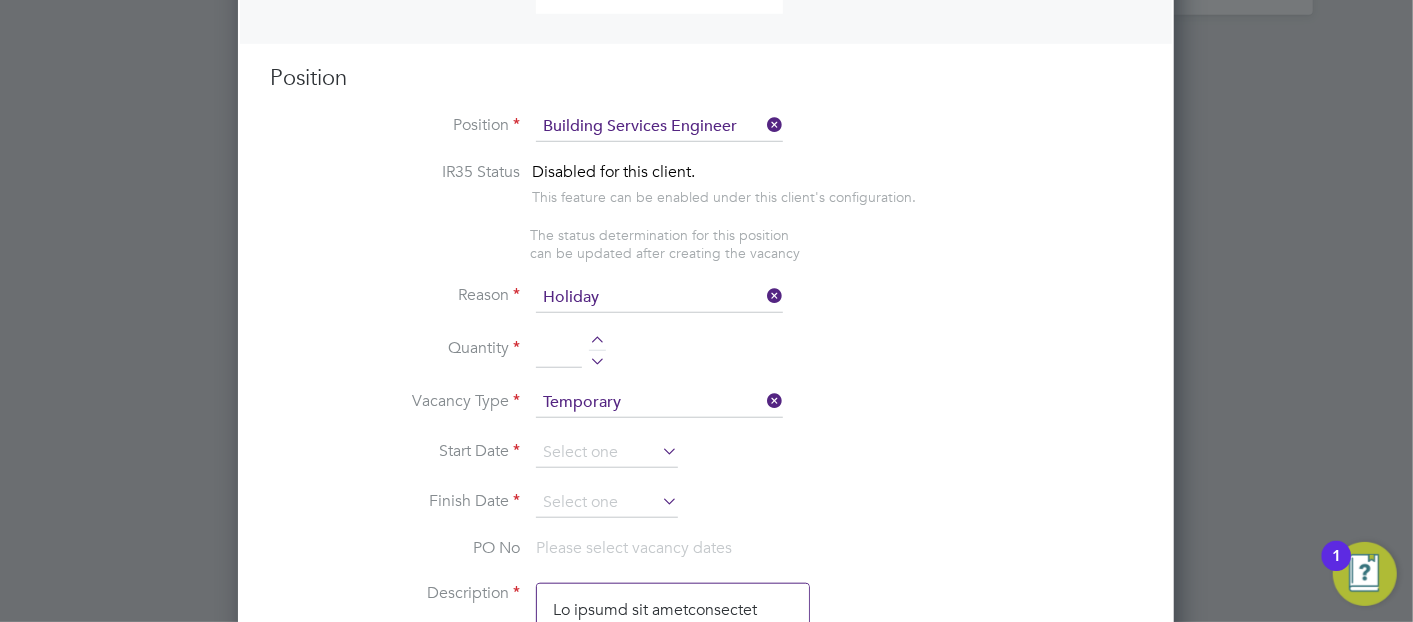click at bounding box center [559, 351] 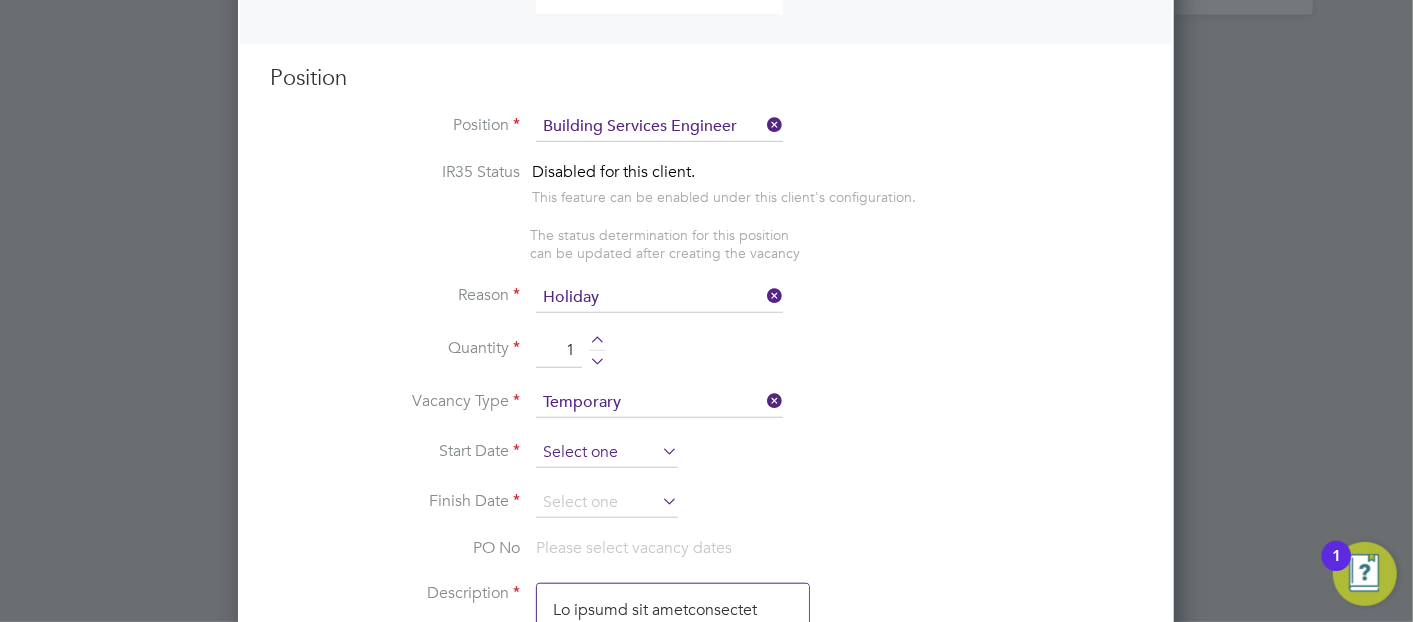 type on "1" 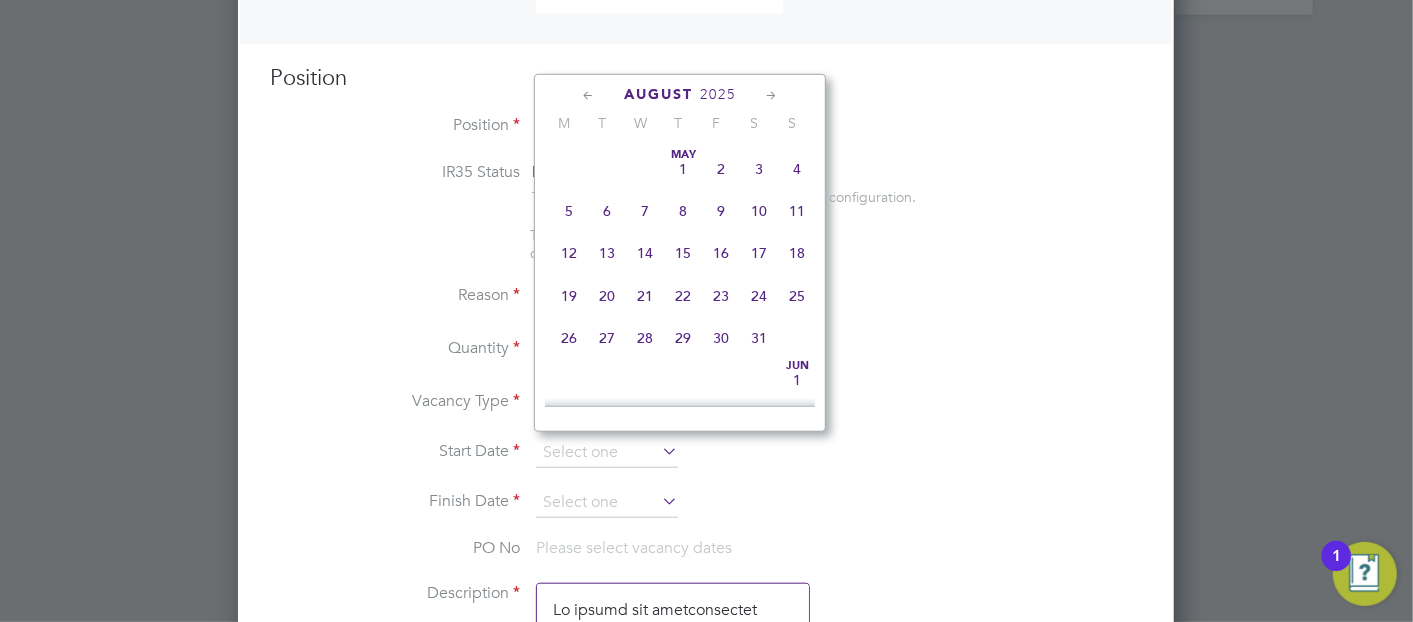 scroll, scrollTop: 643, scrollLeft: 0, axis: vertical 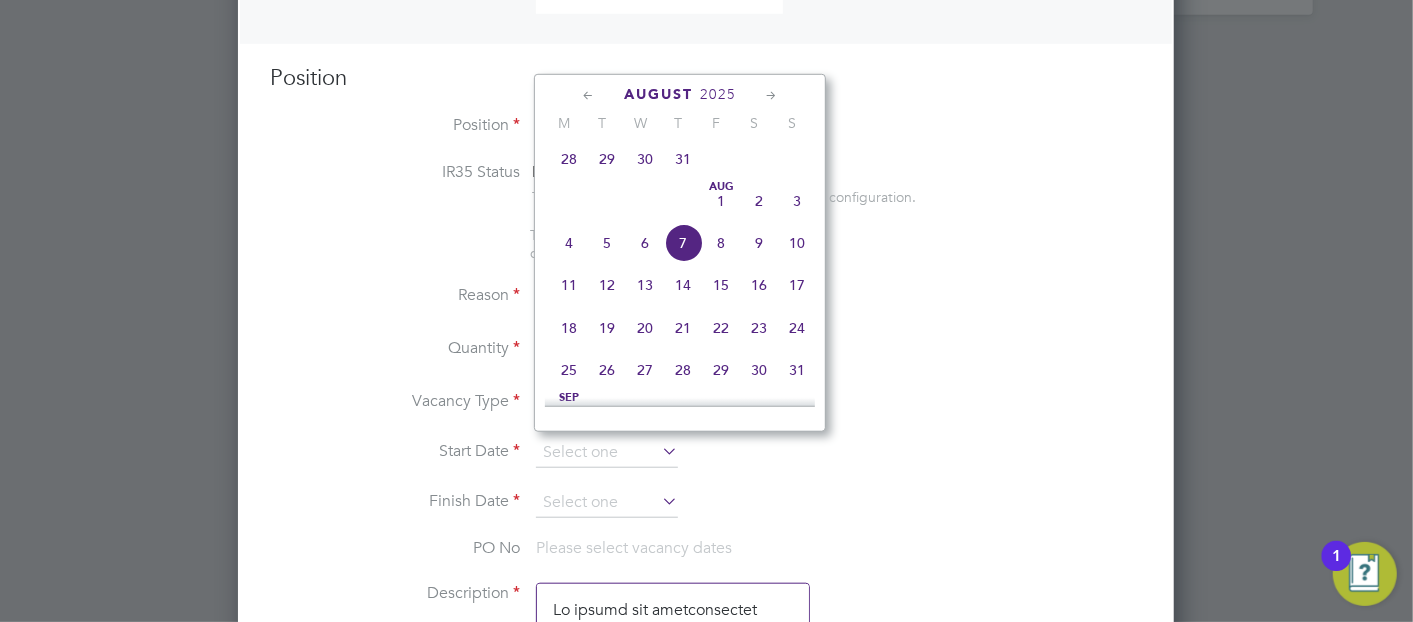 click on "7" 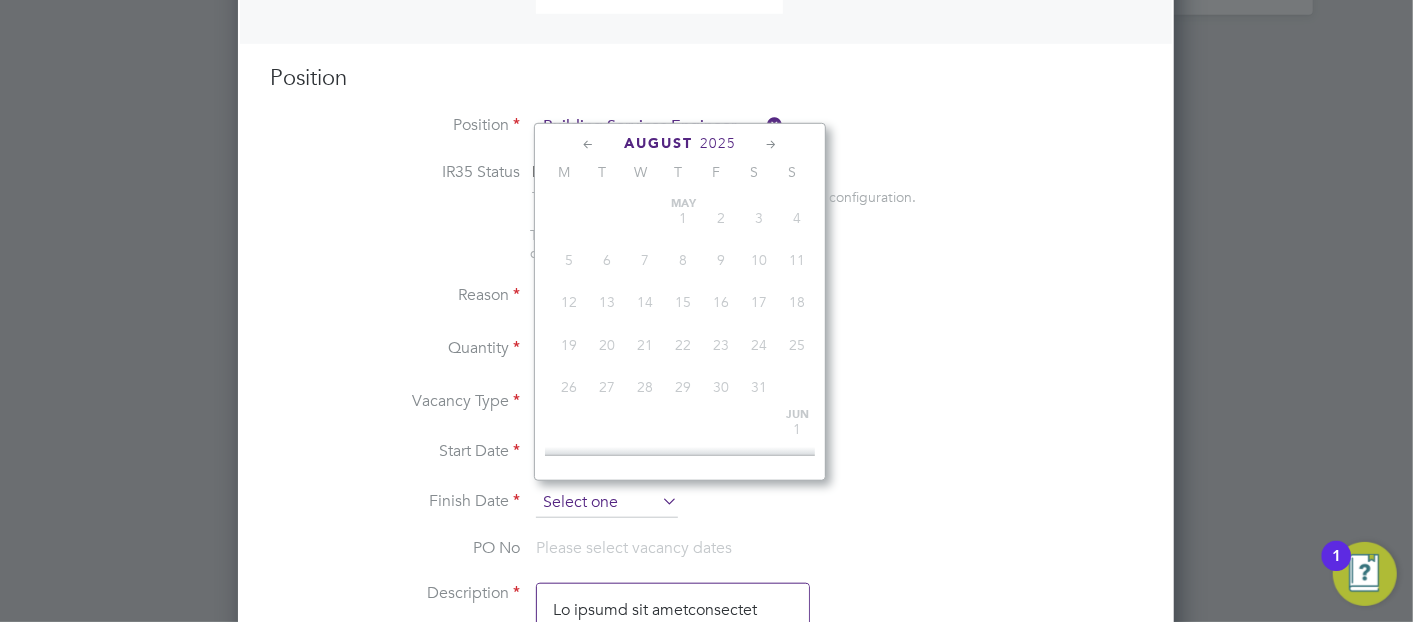 click at bounding box center [607, 503] 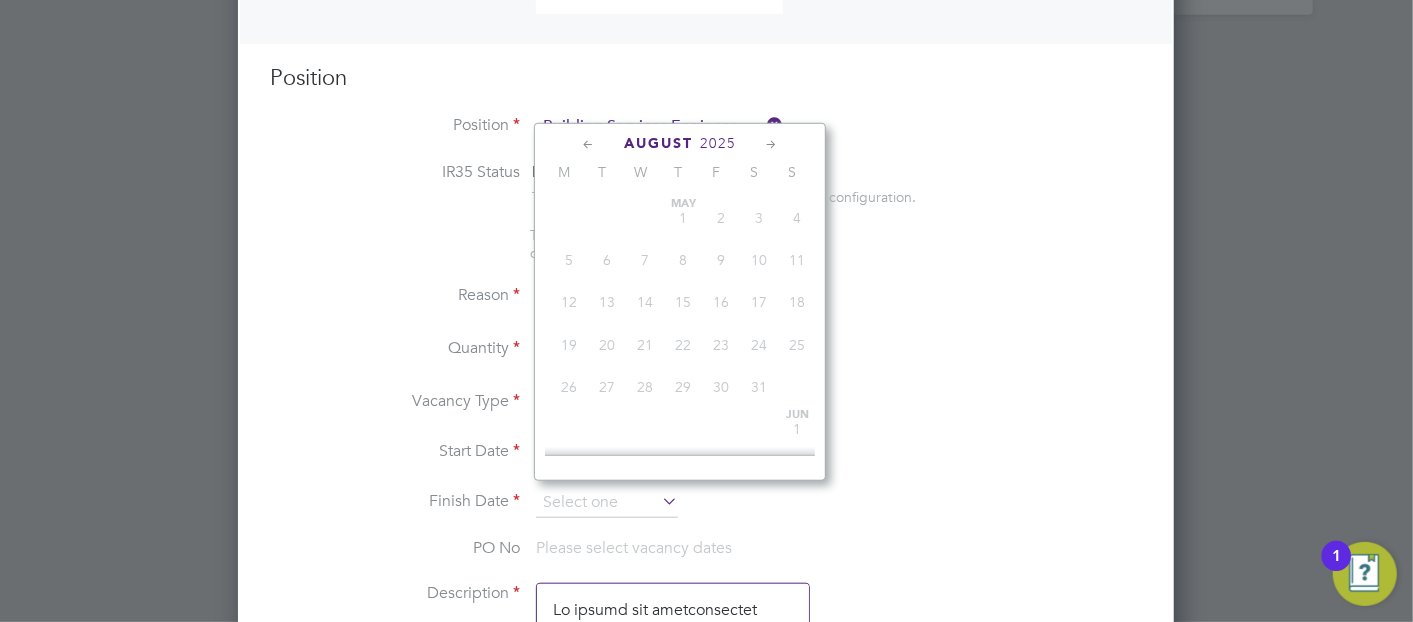 scroll, scrollTop: 643, scrollLeft: 0, axis: vertical 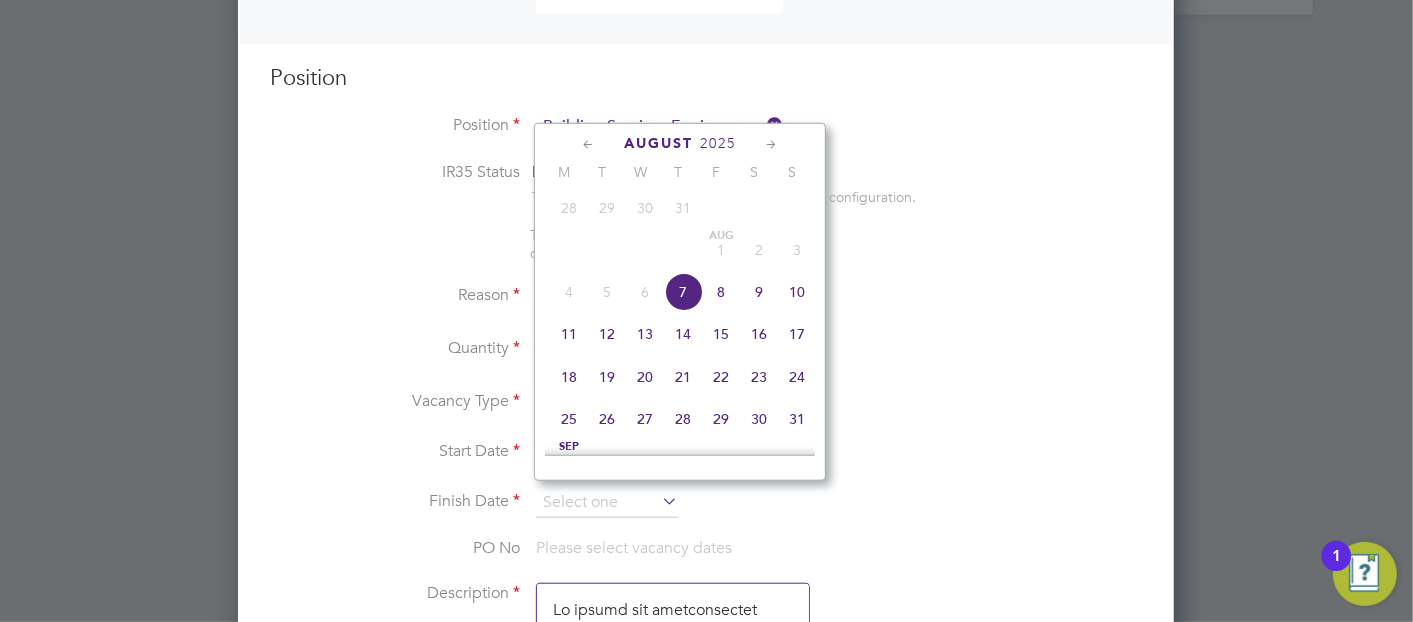 click on "8" 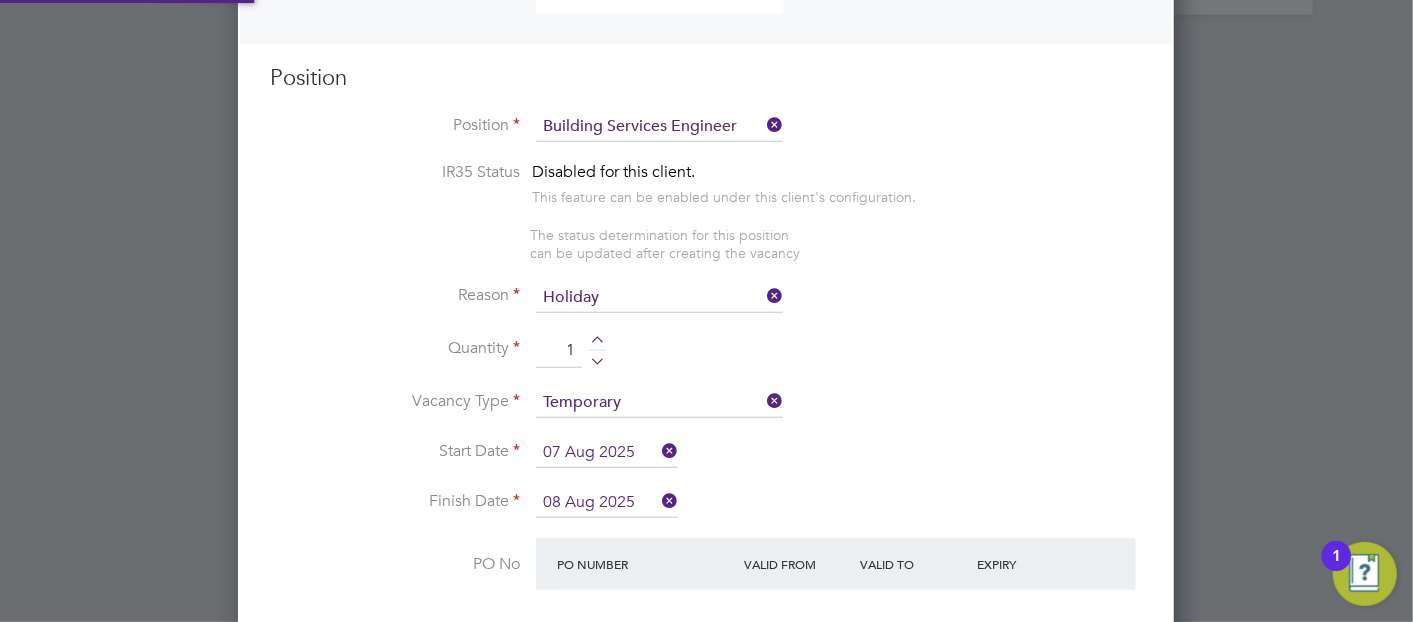 scroll, scrollTop: 10, scrollLeft: 9, axis: both 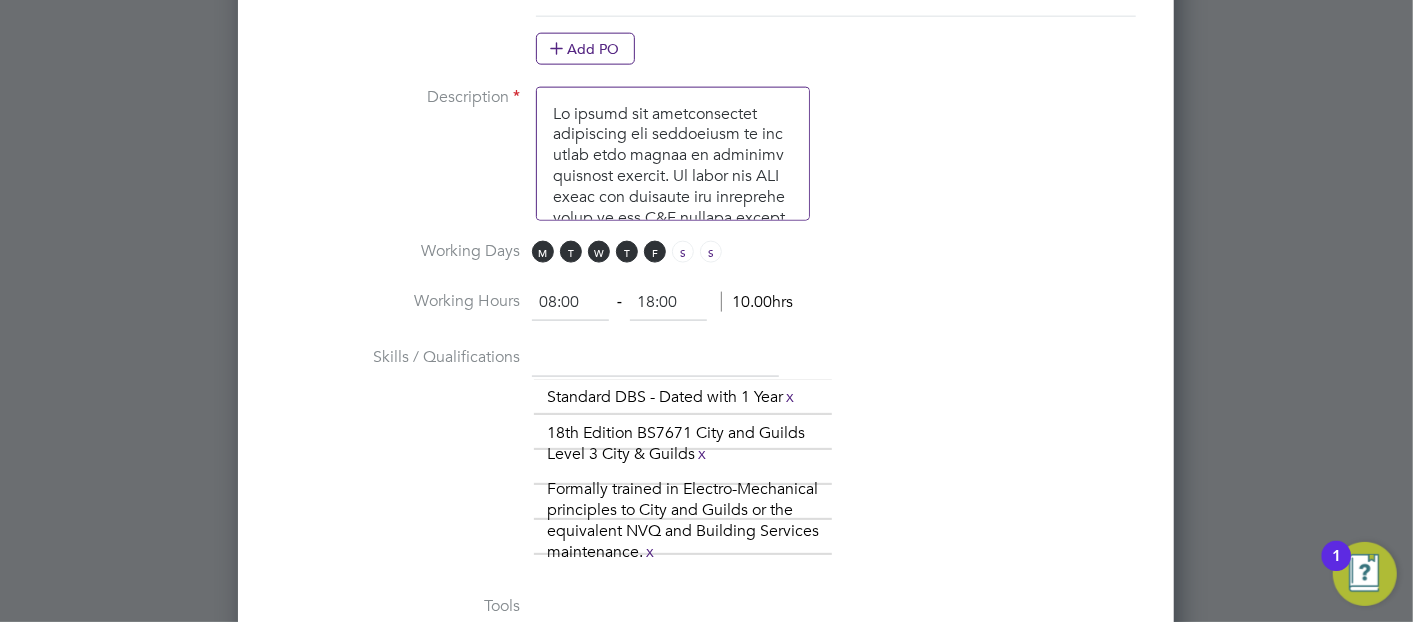drag, startPoint x: 684, startPoint y: 298, endPoint x: 482, endPoint y: 293, distance: 202.06187 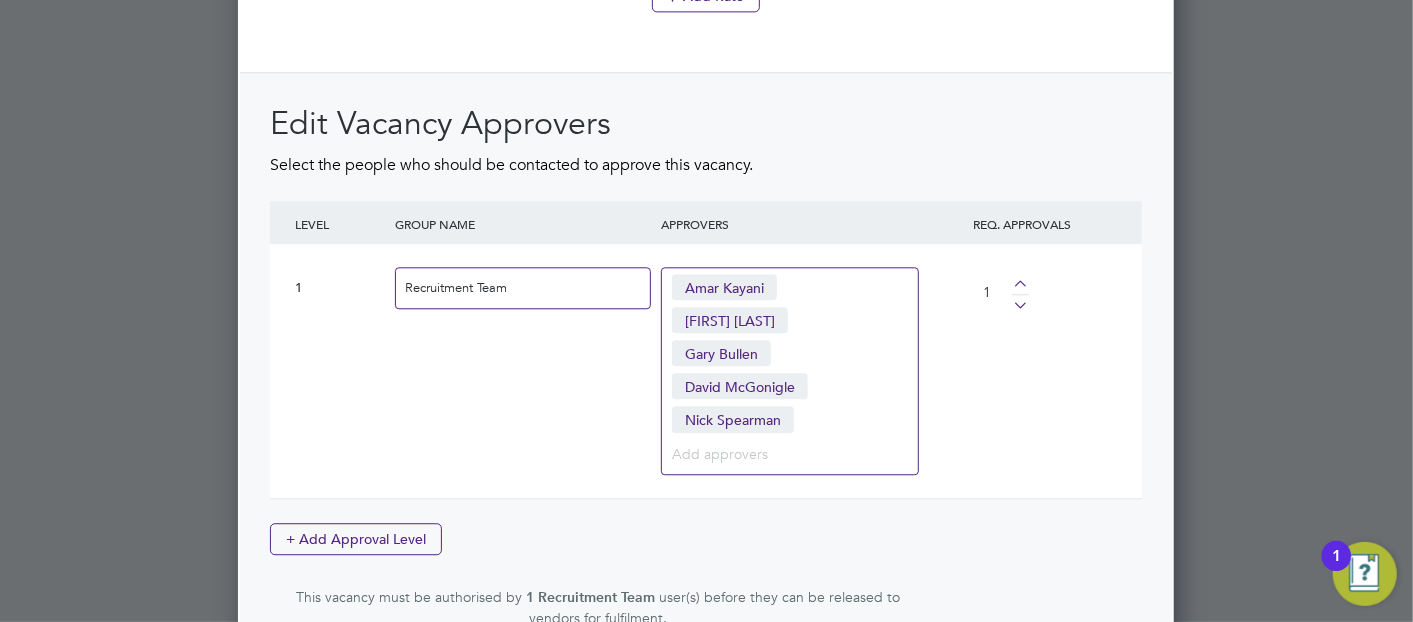 scroll, scrollTop: 2802, scrollLeft: 0, axis: vertical 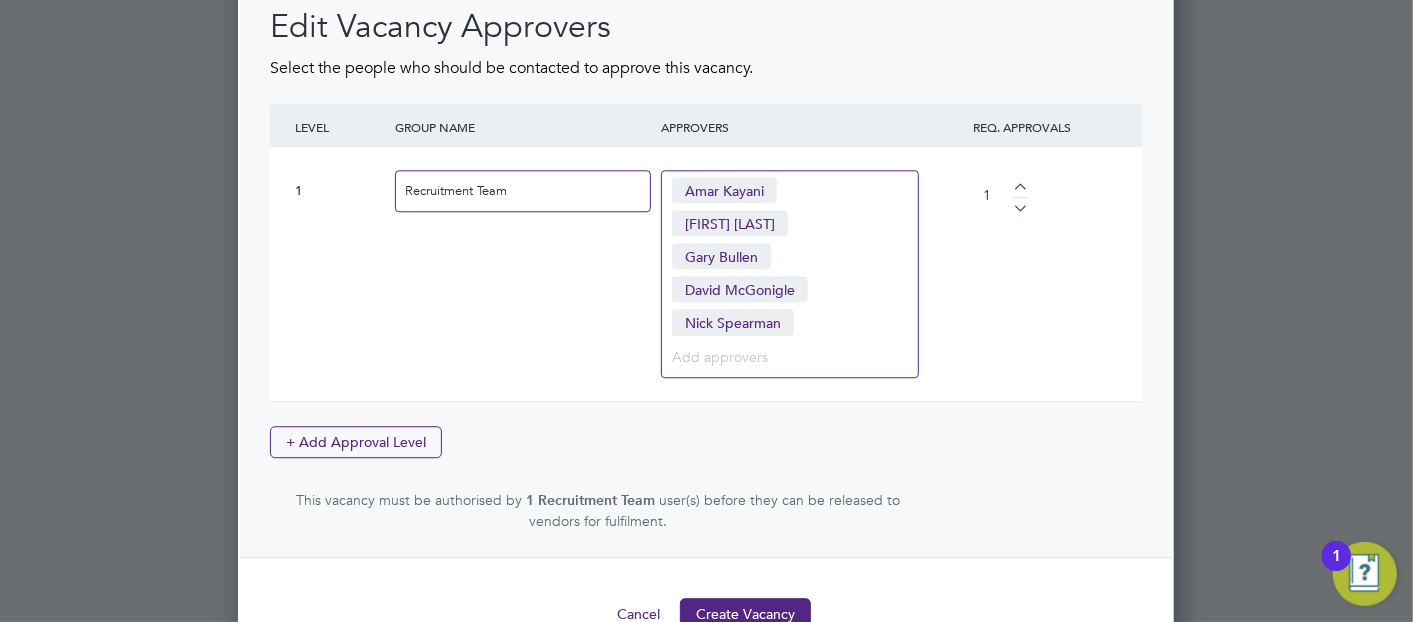 type on "17:00" 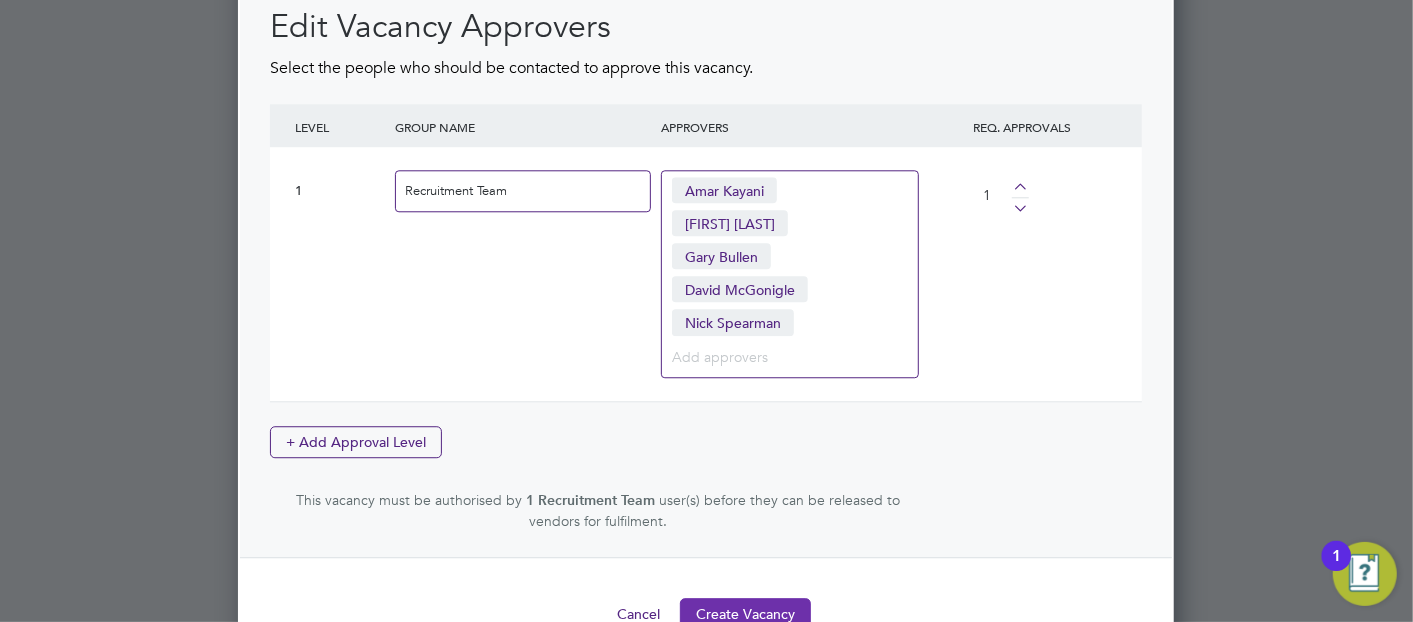 click on "Create Vacancy" at bounding box center (745, 614) 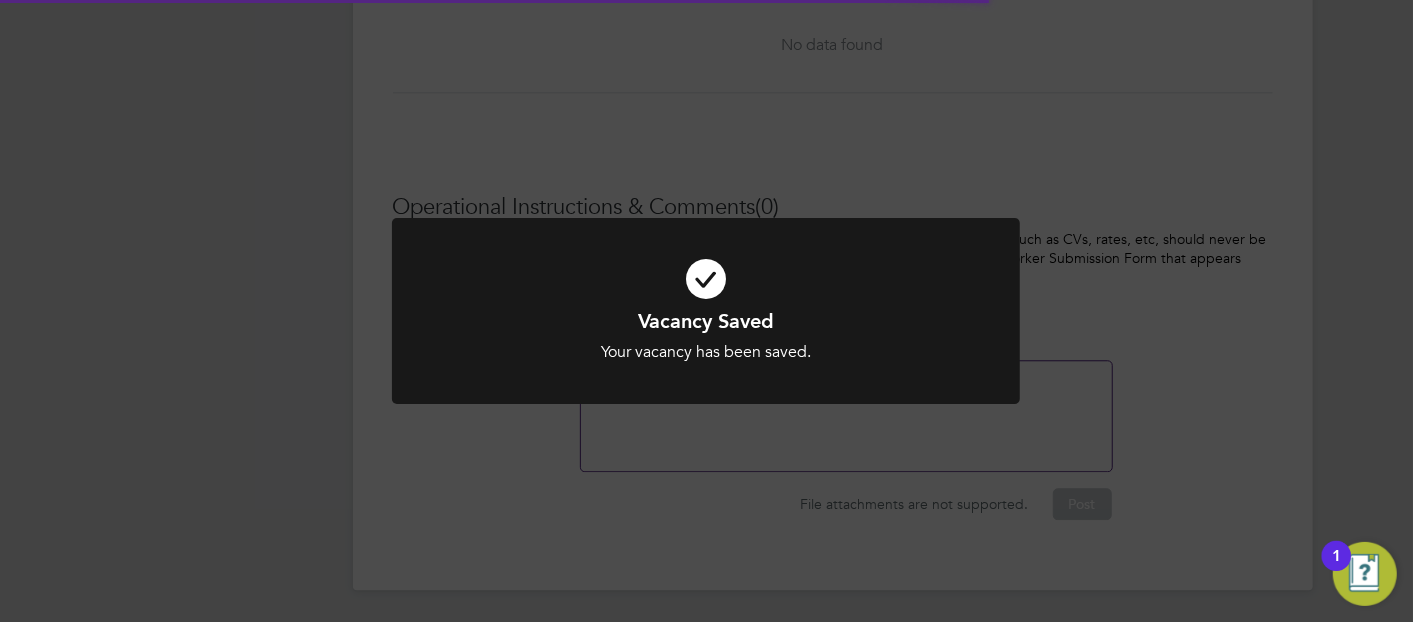 scroll, scrollTop: 0, scrollLeft: 0, axis: both 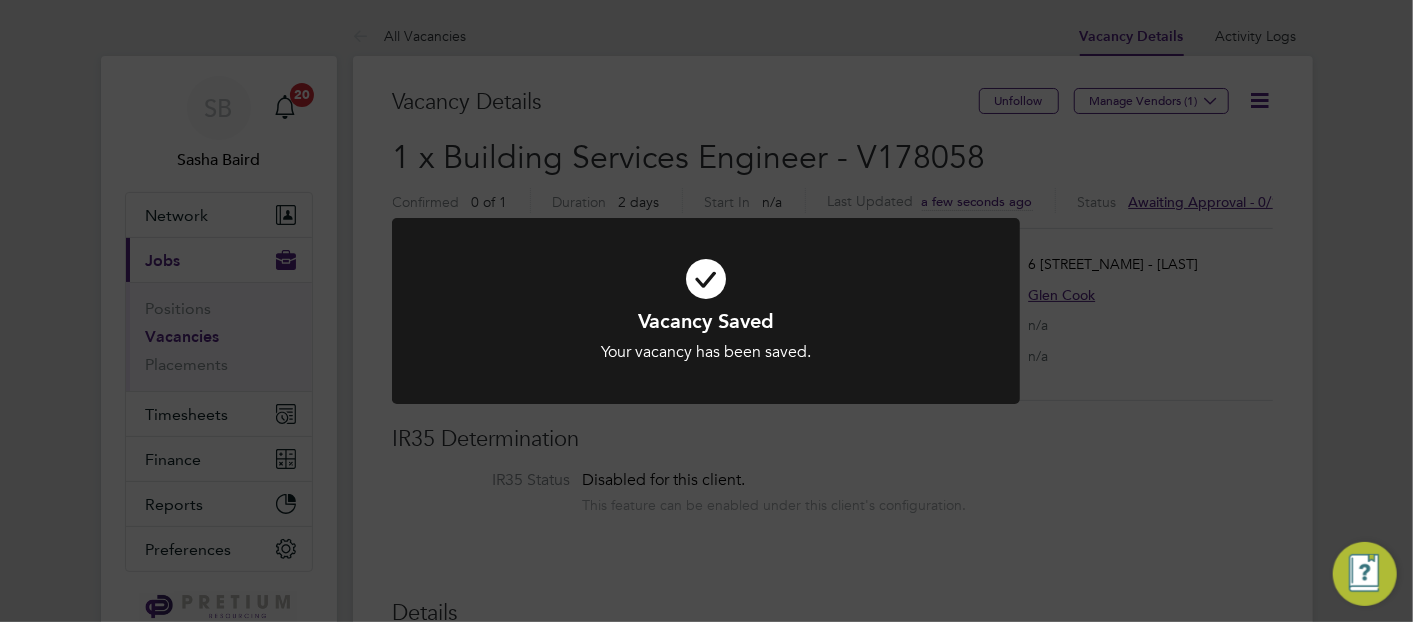 click on "Vacancy Saved Your vacancy has been saved. Cancel Okay" 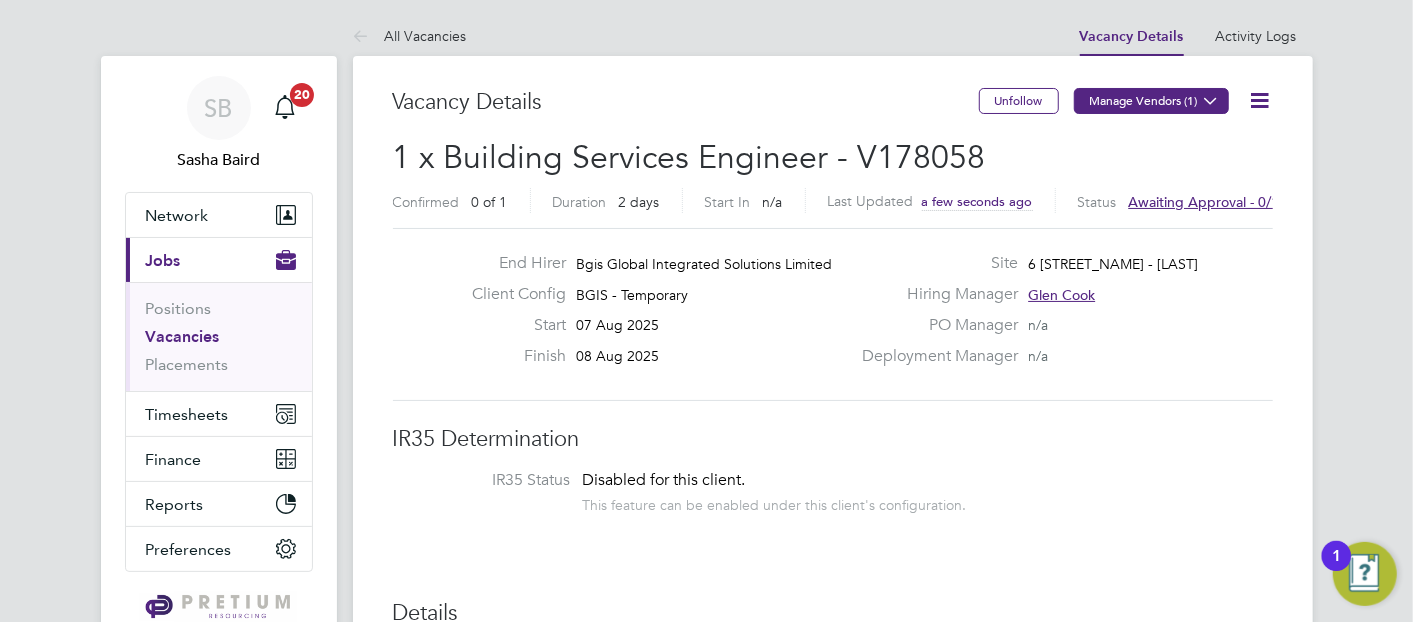 click on "Manage Vendors (1)" 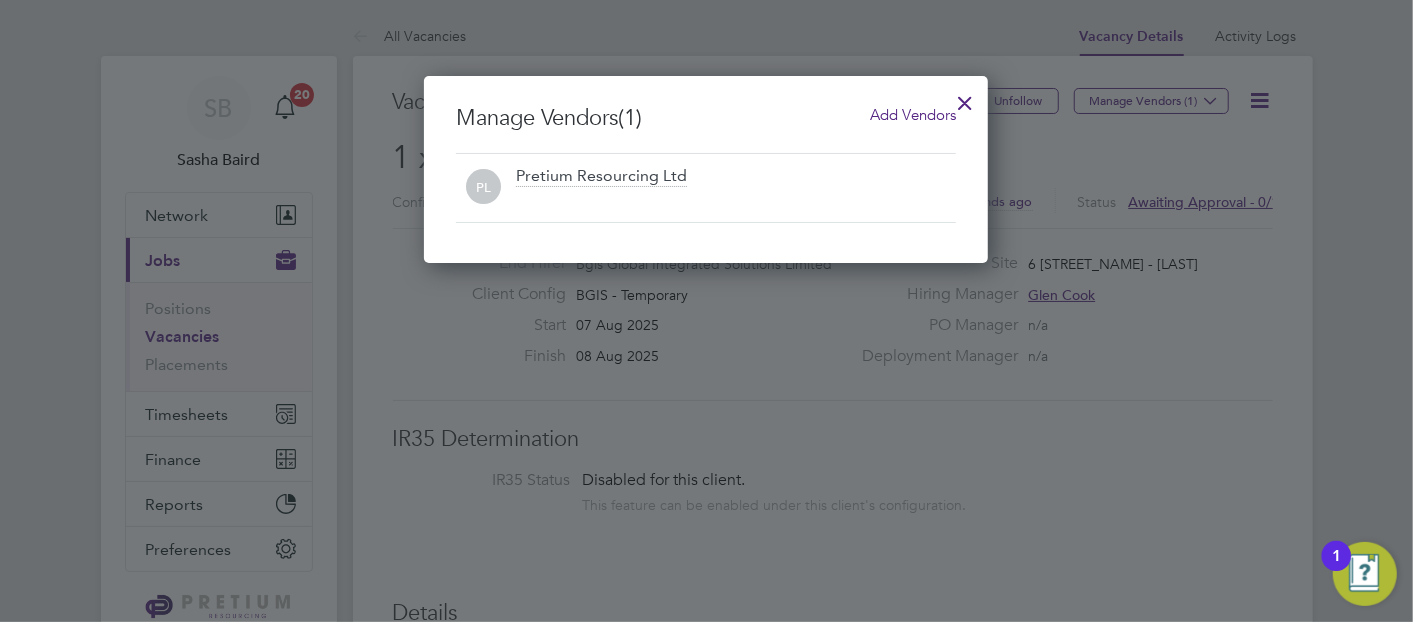 click on "Add Vendors" at bounding box center (913, 114) 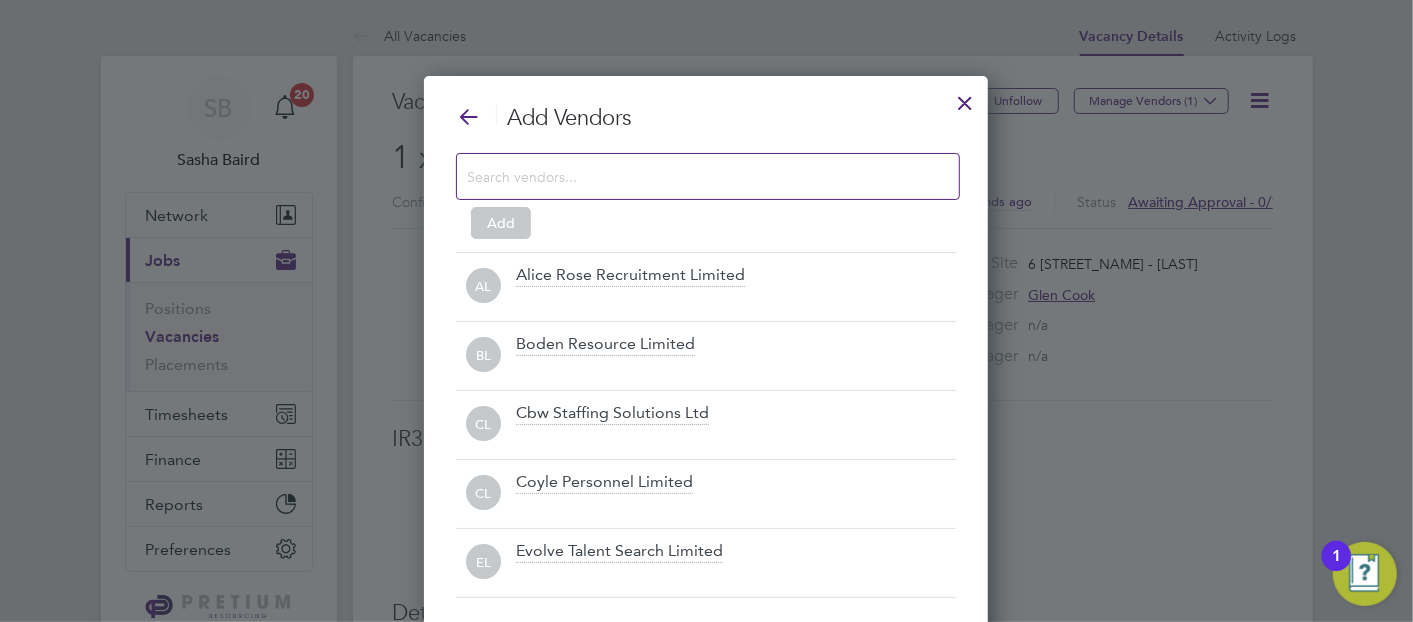click at bounding box center [692, 176] 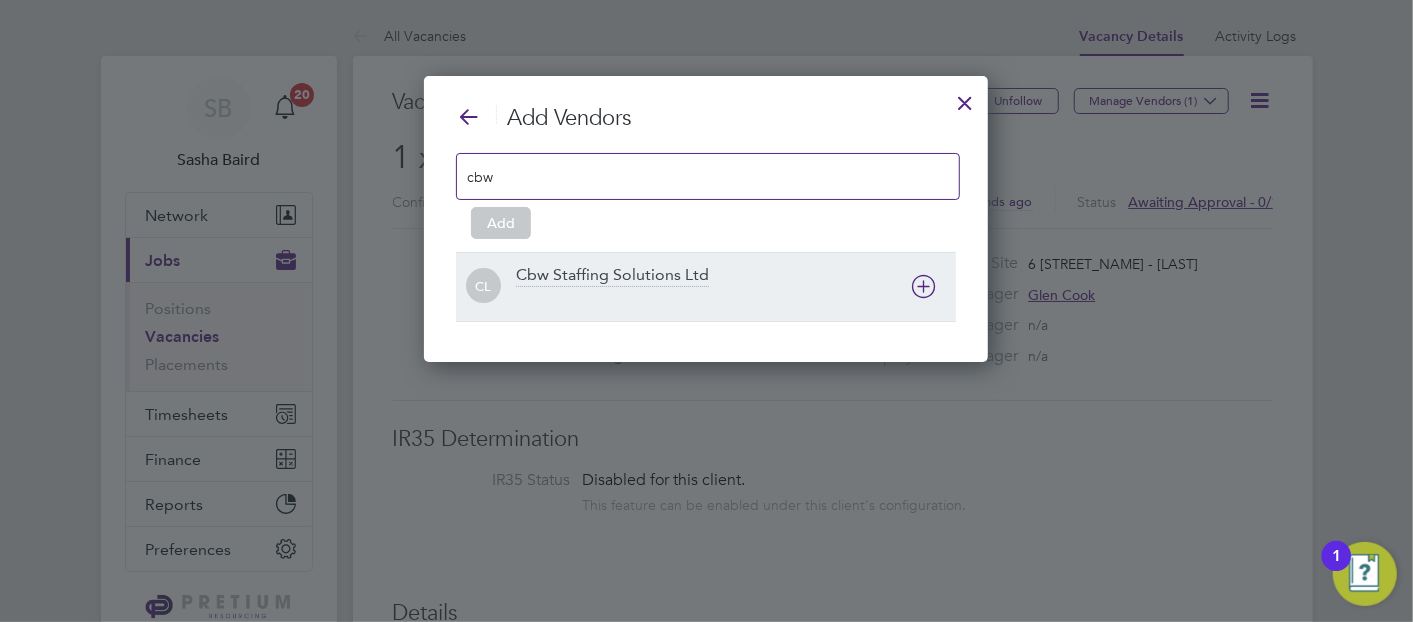 type on "cbw" 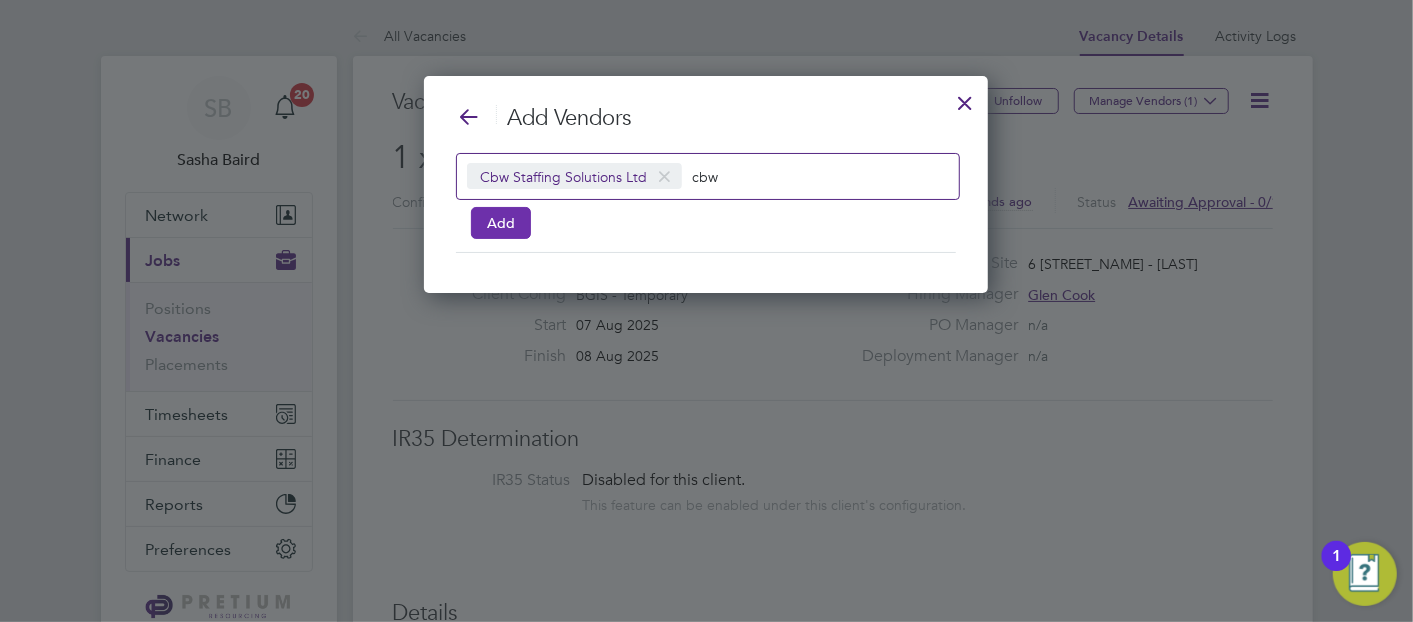 click on "Add" at bounding box center (501, 223) 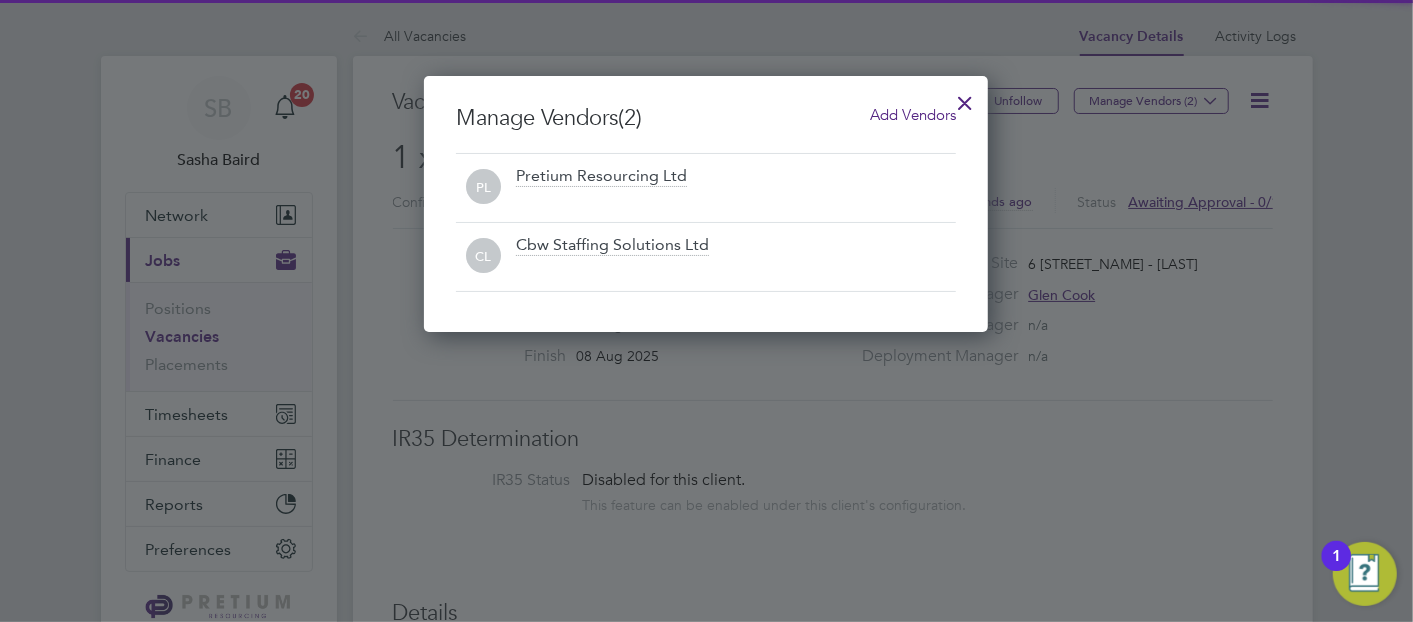click at bounding box center (965, 98) 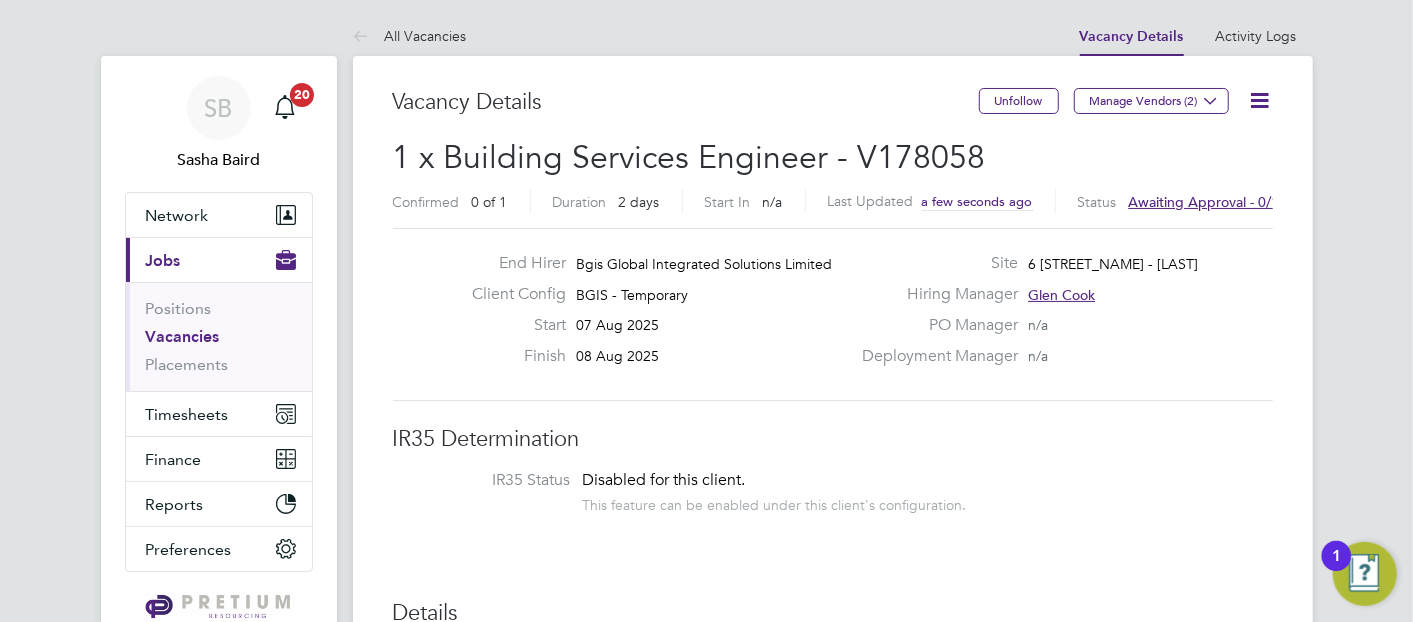 click on "1 x Building Services Engineer - V178058" 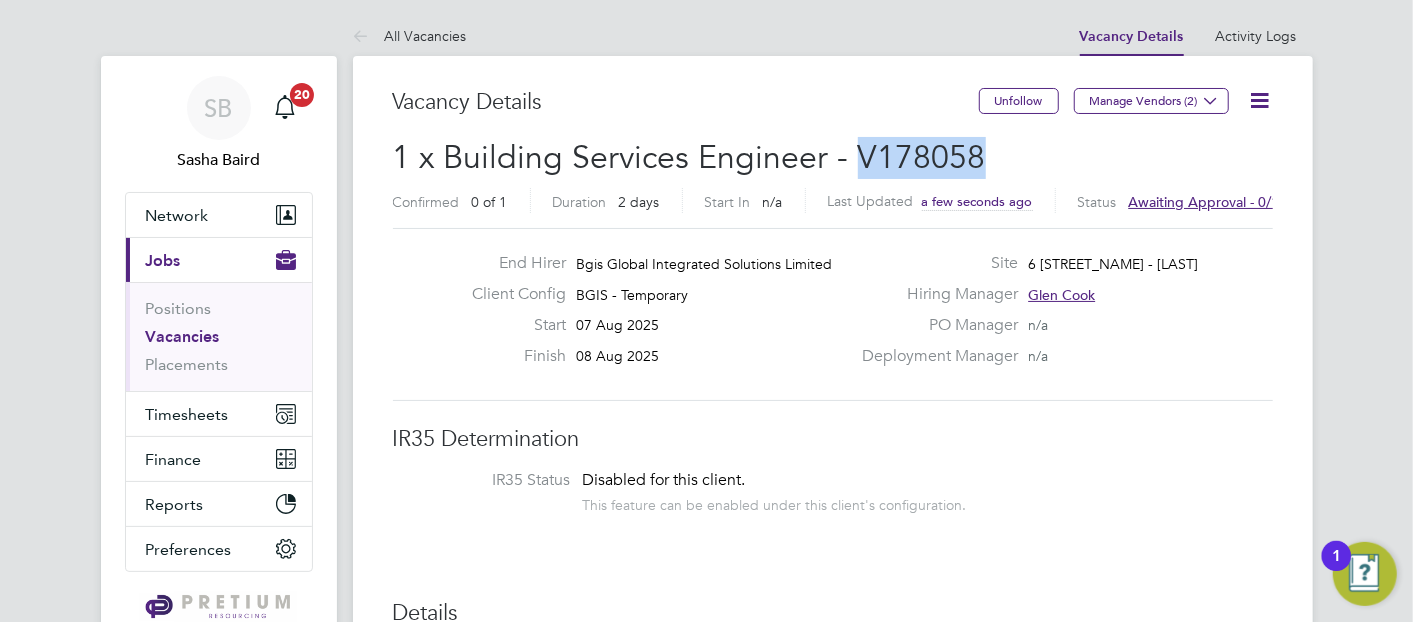 click on "1 x Building Services Engineer - V178058" 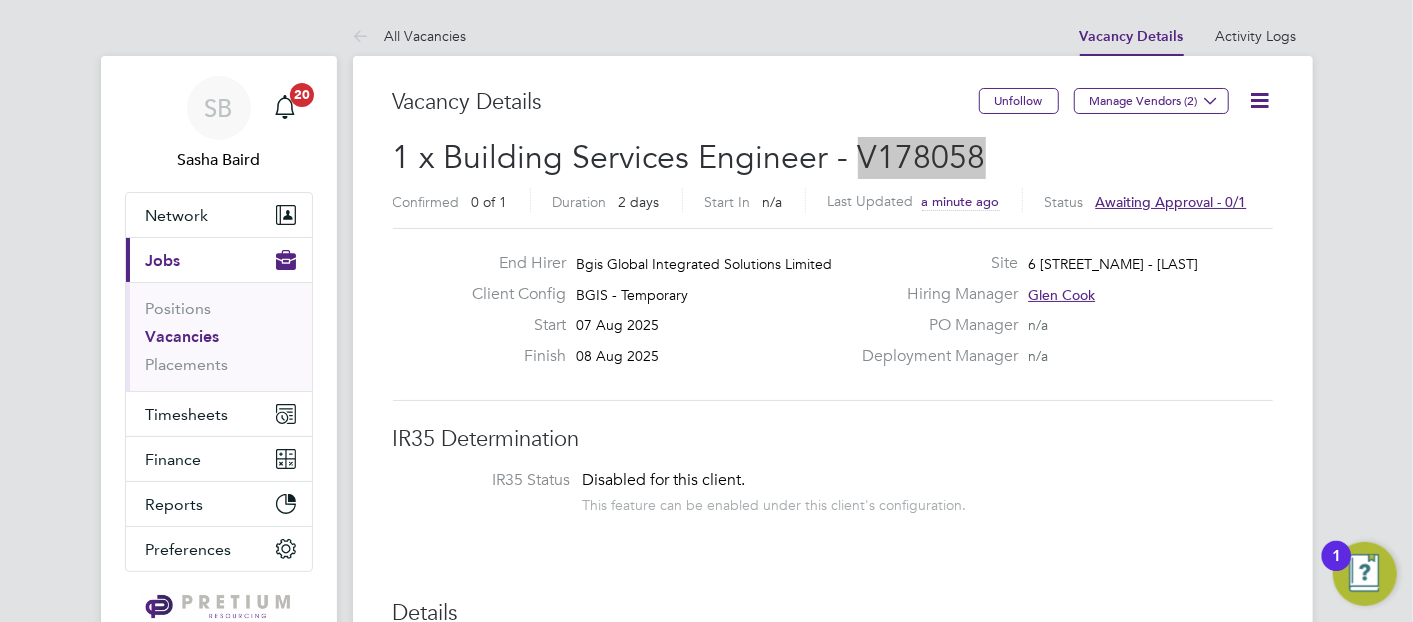 drag, startPoint x: 1260, startPoint y: 95, endPoint x: 1237, endPoint y: 154, distance: 63.324562 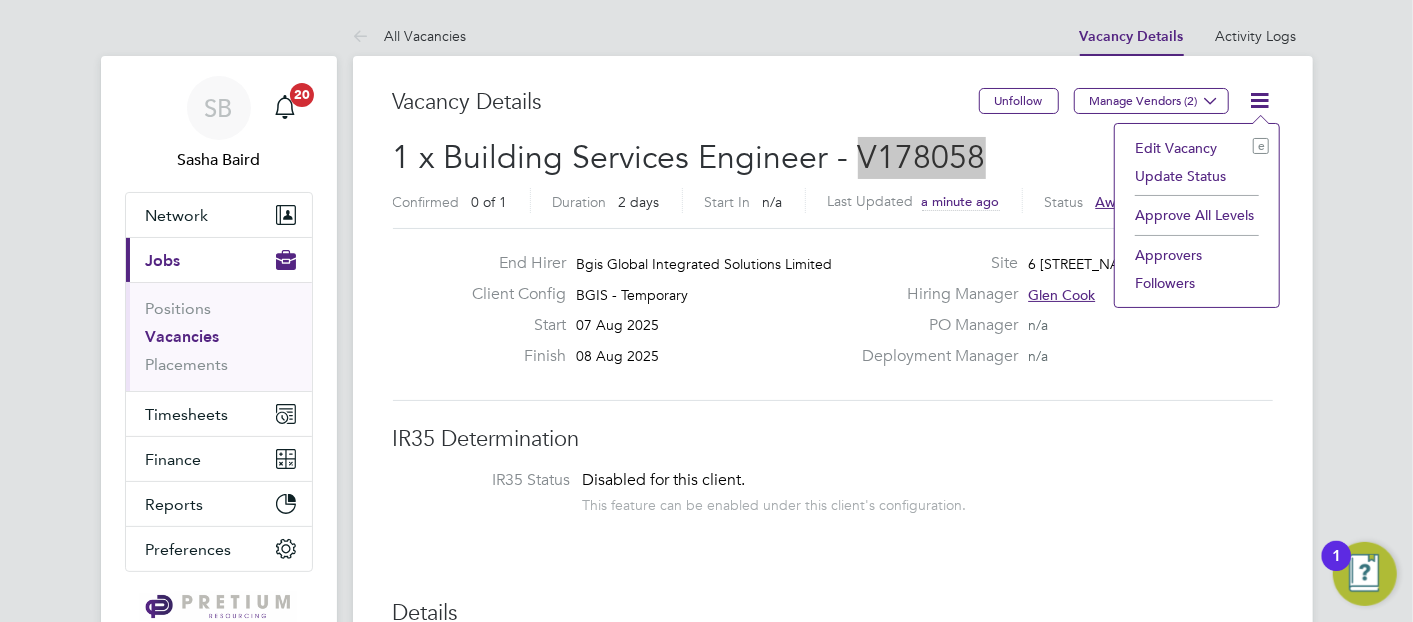 click on "Approve All Levels" 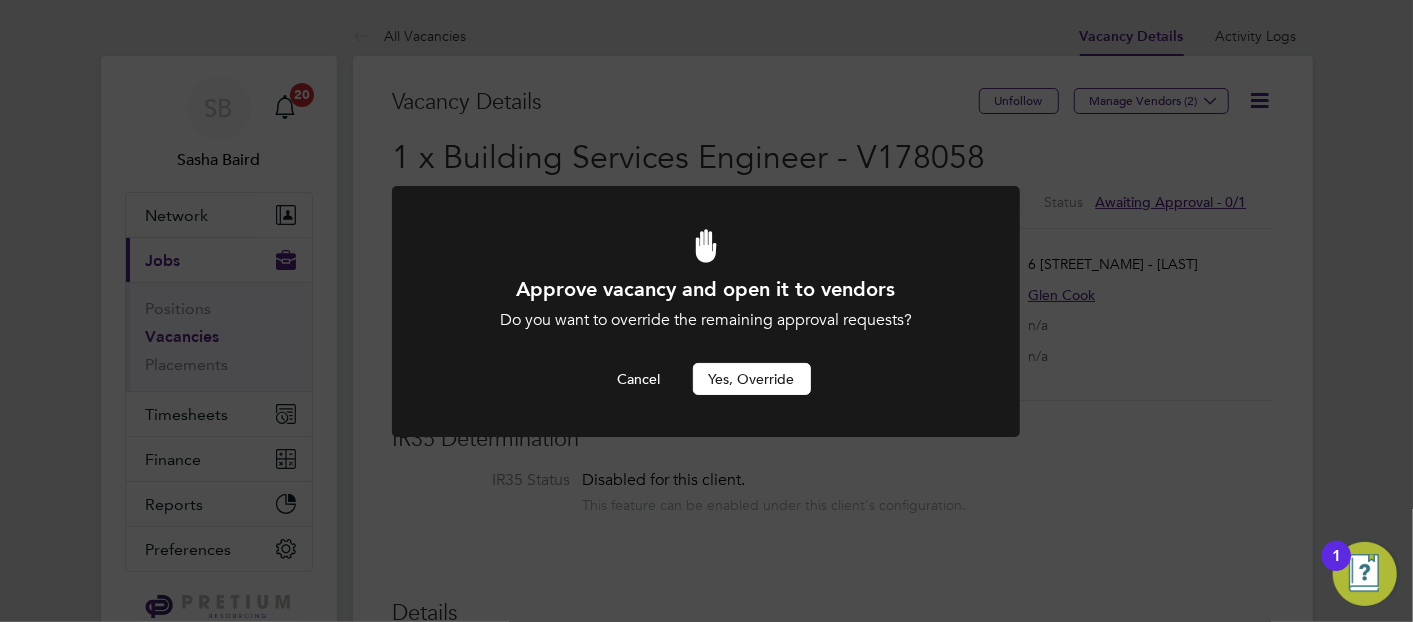 click at bounding box center [706, 311] 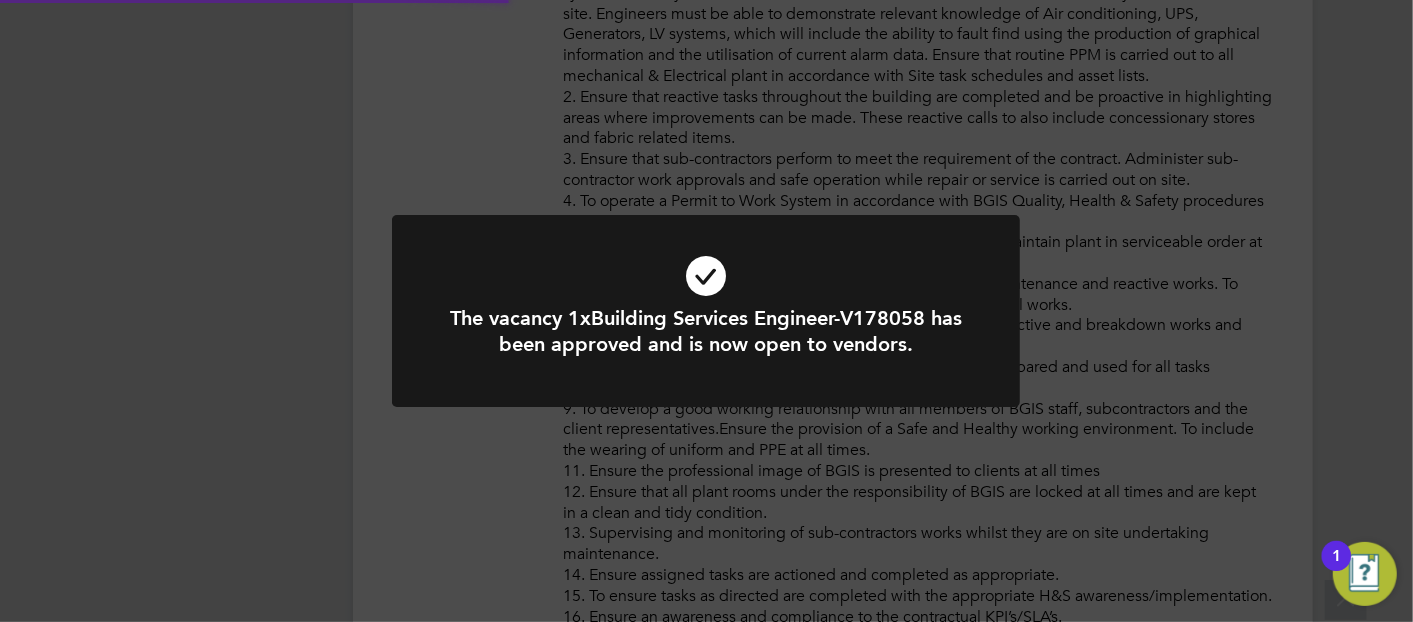 scroll, scrollTop: 555, scrollLeft: 0, axis: vertical 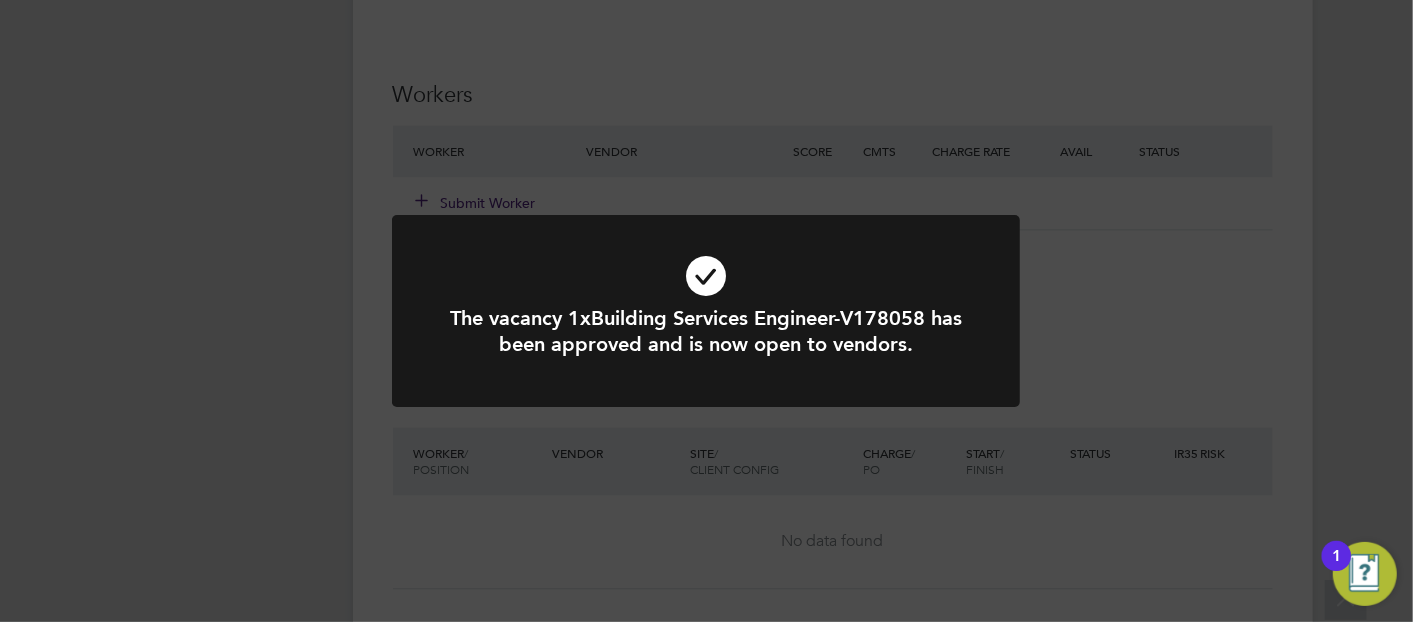 click on "The vacancy 1xBuilding Services Engineer-V178058 has been approved and is now open to vendors. Cancel Okay" at bounding box center (706, 323) 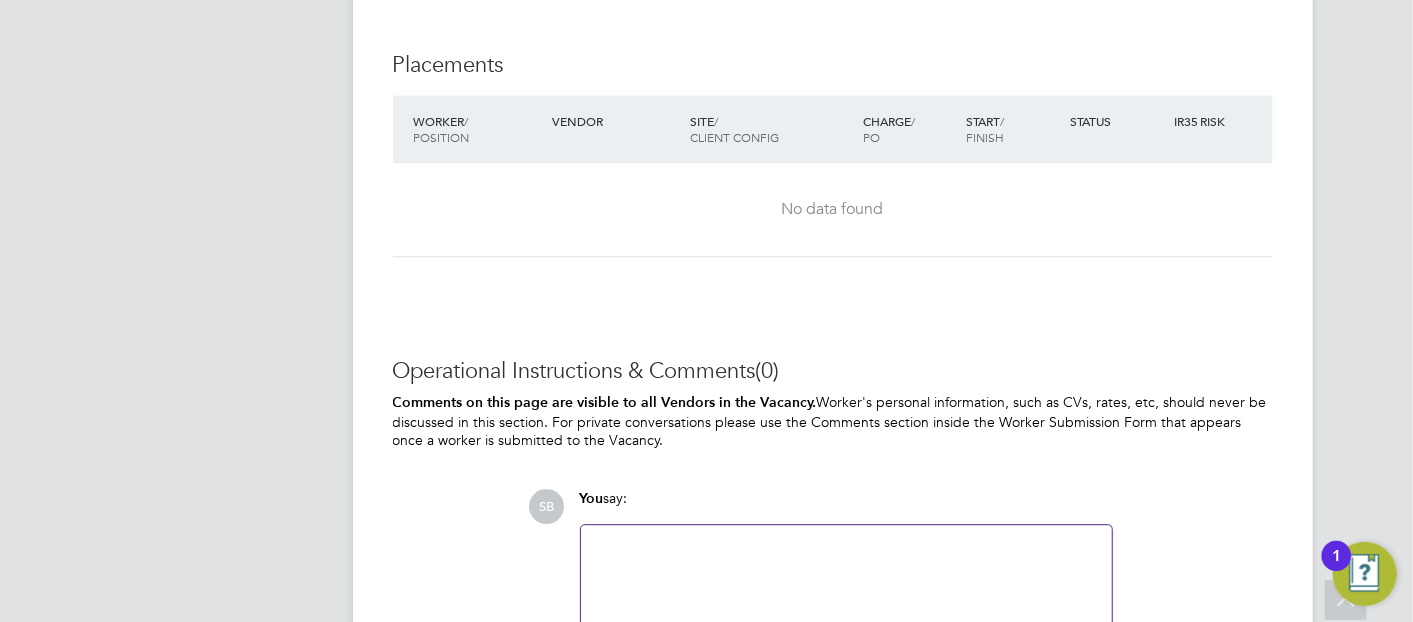 scroll, scrollTop: 3065, scrollLeft: 0, axis: vertical 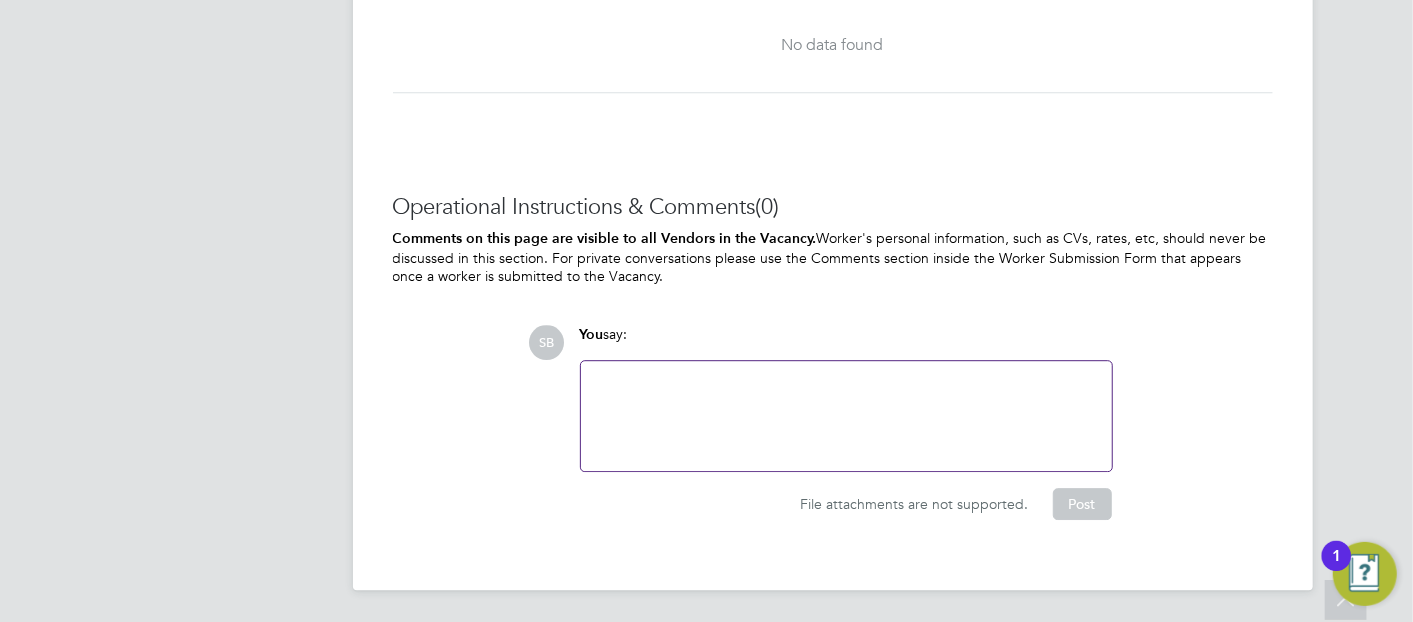 click 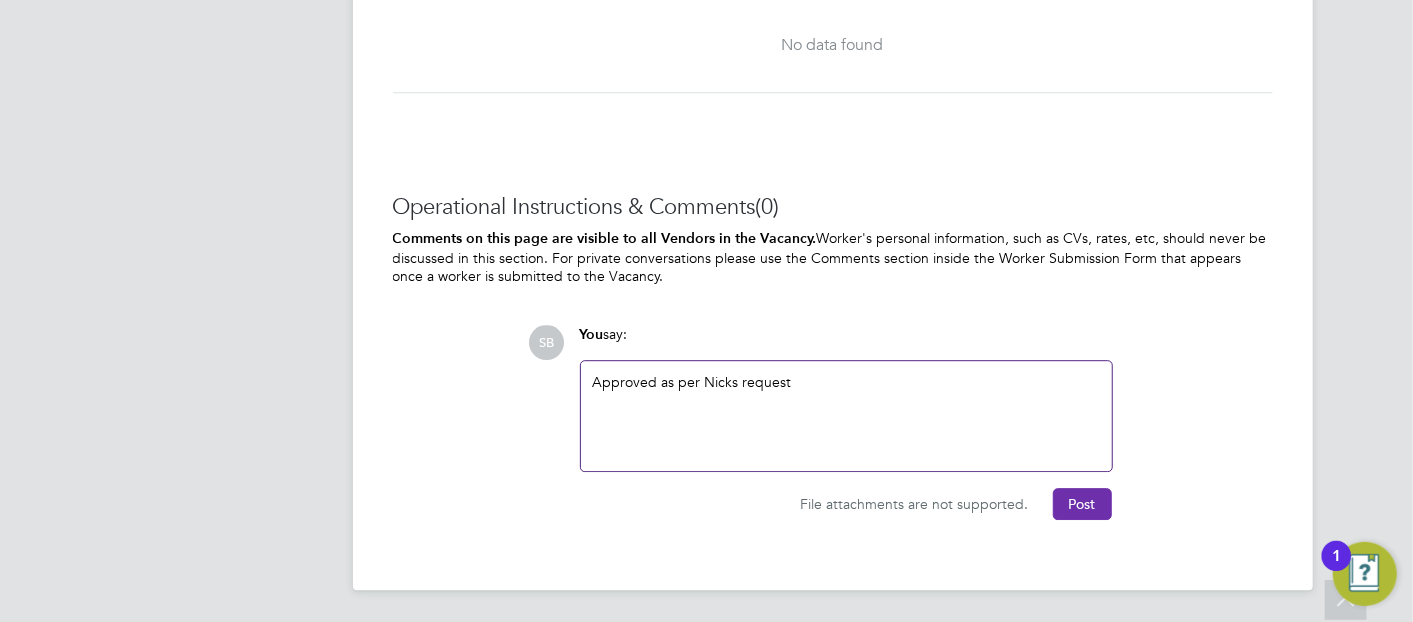 drag, startPoint x: 1053, startPoint y: 517, endPoint x: 1065, endPoint y: 512, distance: 13 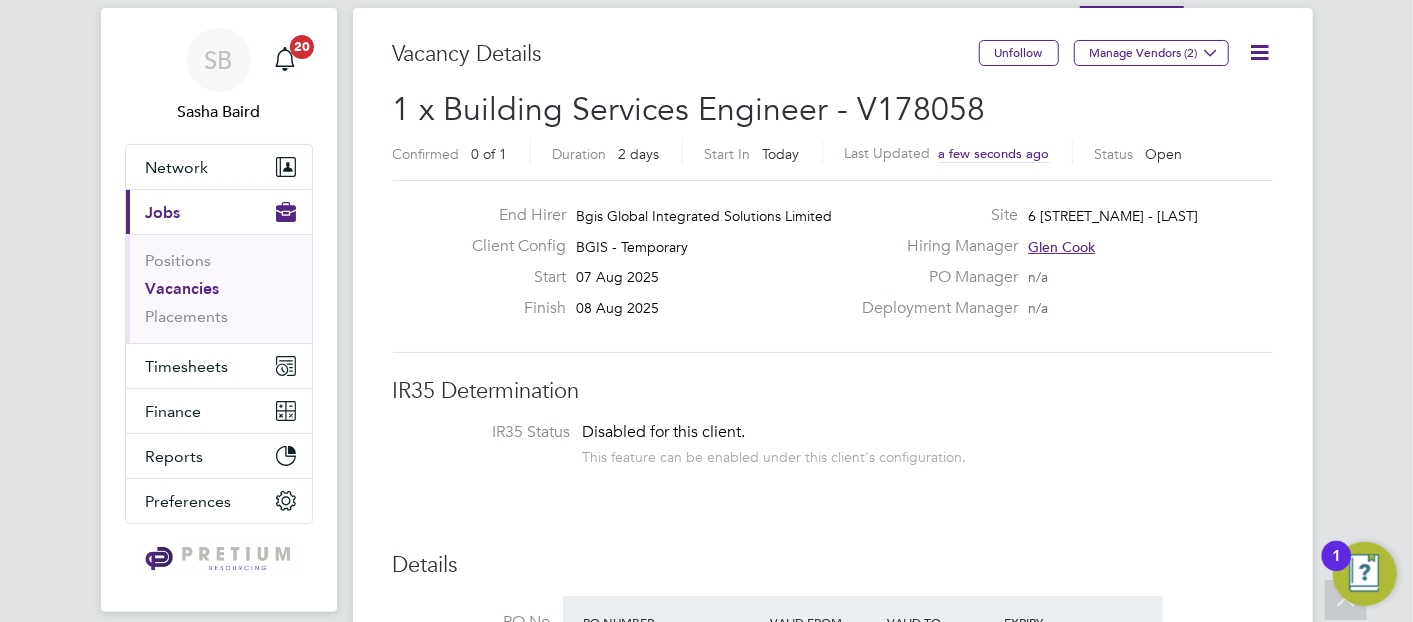 scroll, scrollTop: 0, scrollLeft: 0, axis: both 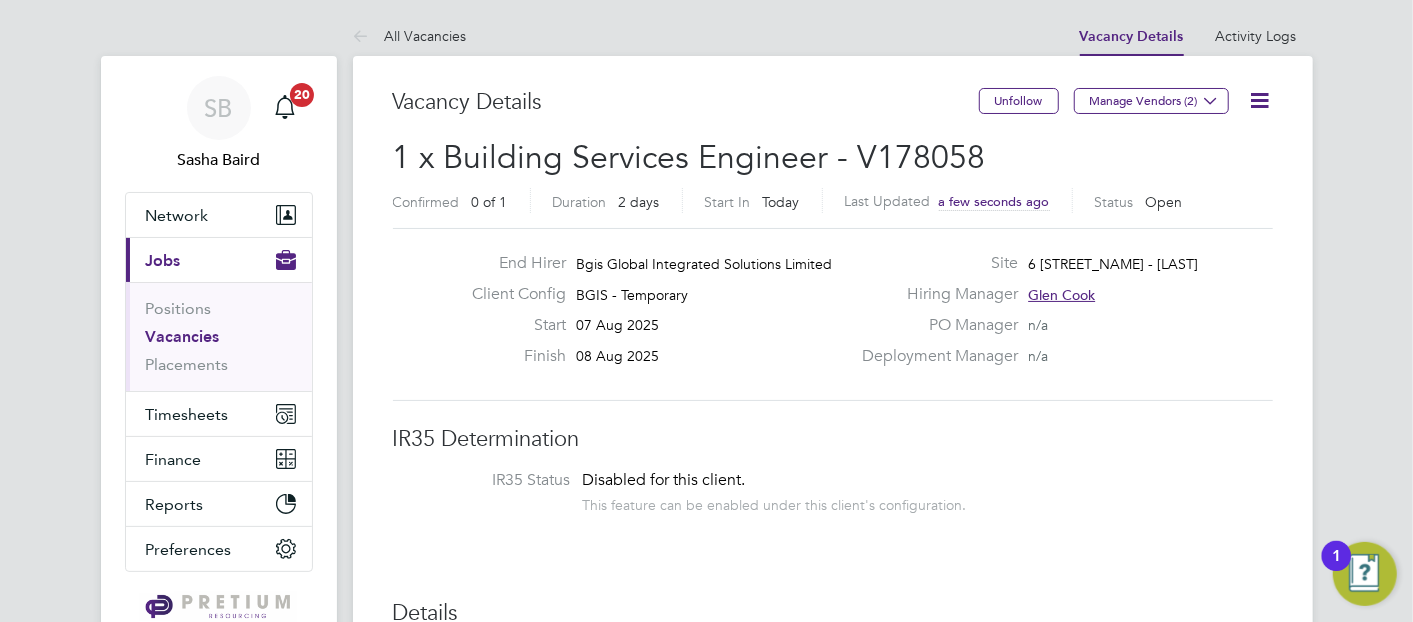 drag, startPoint x: 157, startPoint y: 343, endPoint x: 282, endPoint y: 330, distance: 125.67418 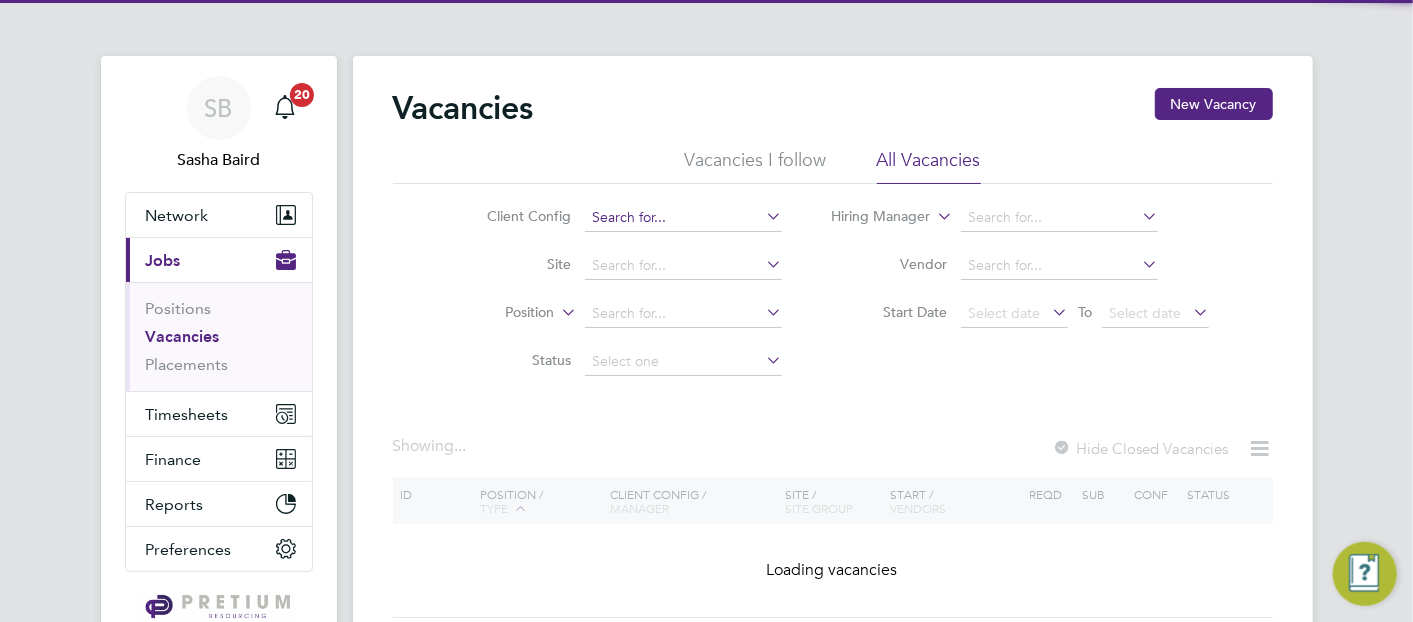 click 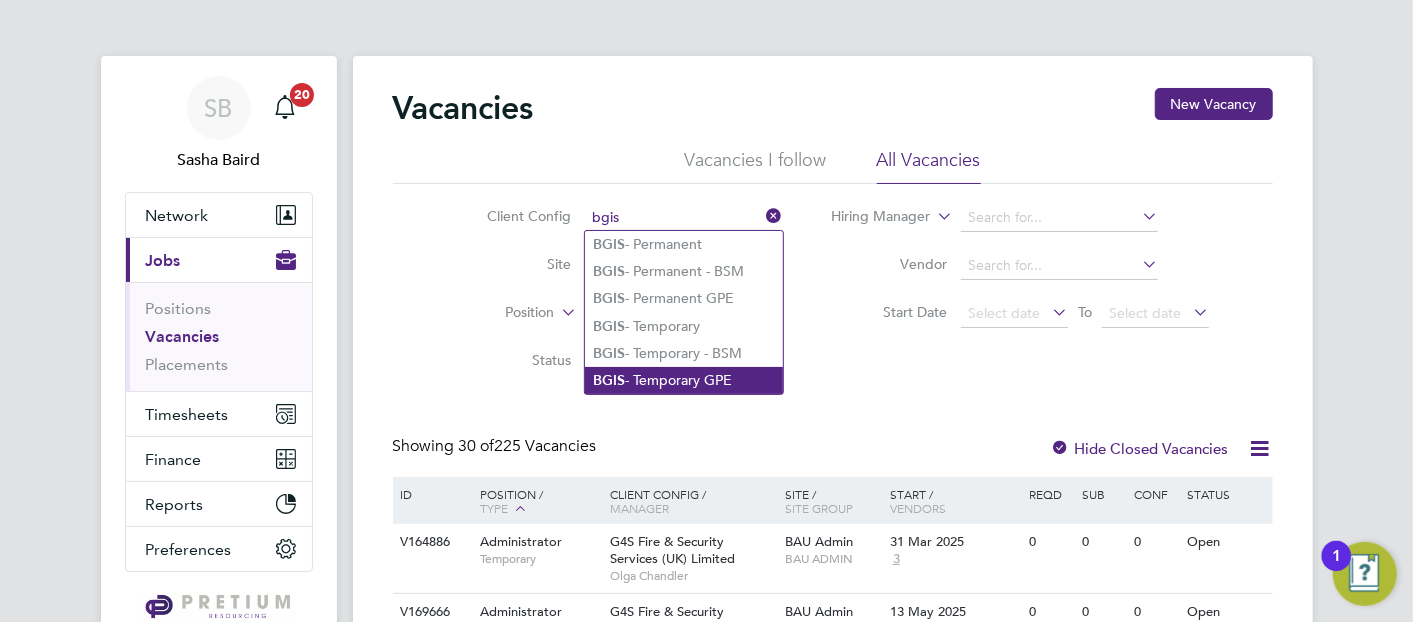 click on "BGIS  - Temporary GPE" 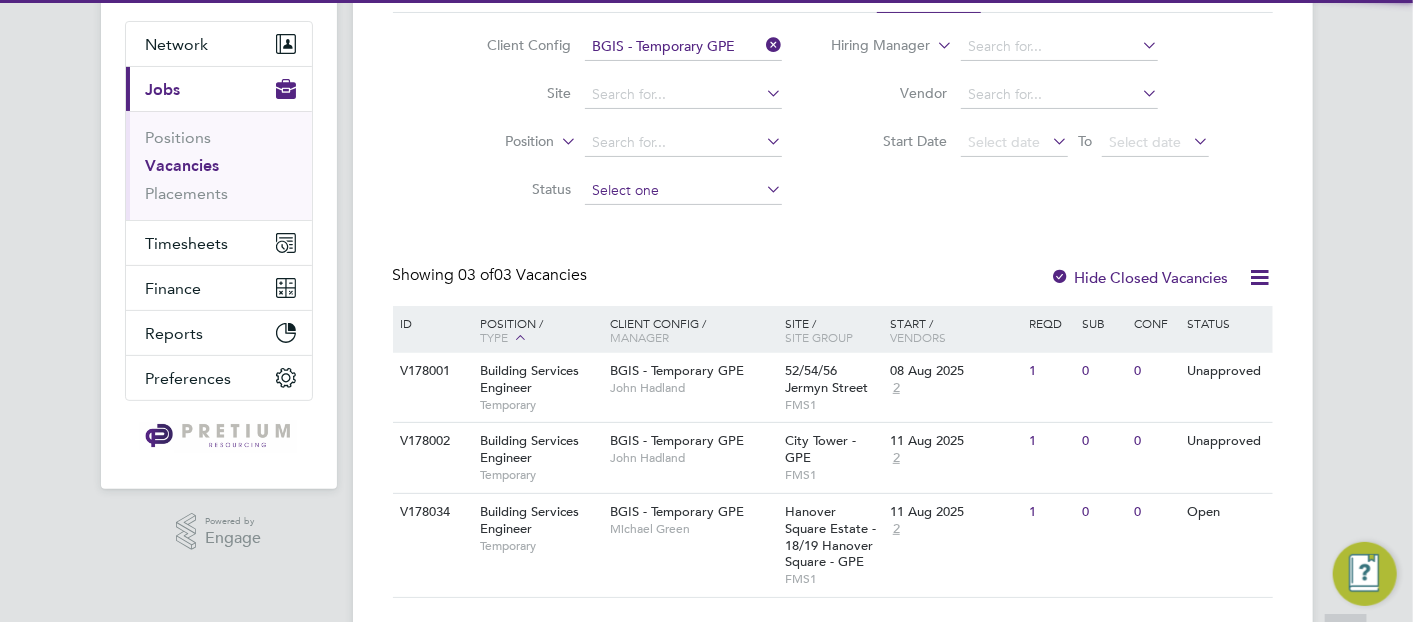 scroll, scrollTop: 217, scrollLeft: 0, axis: vertical 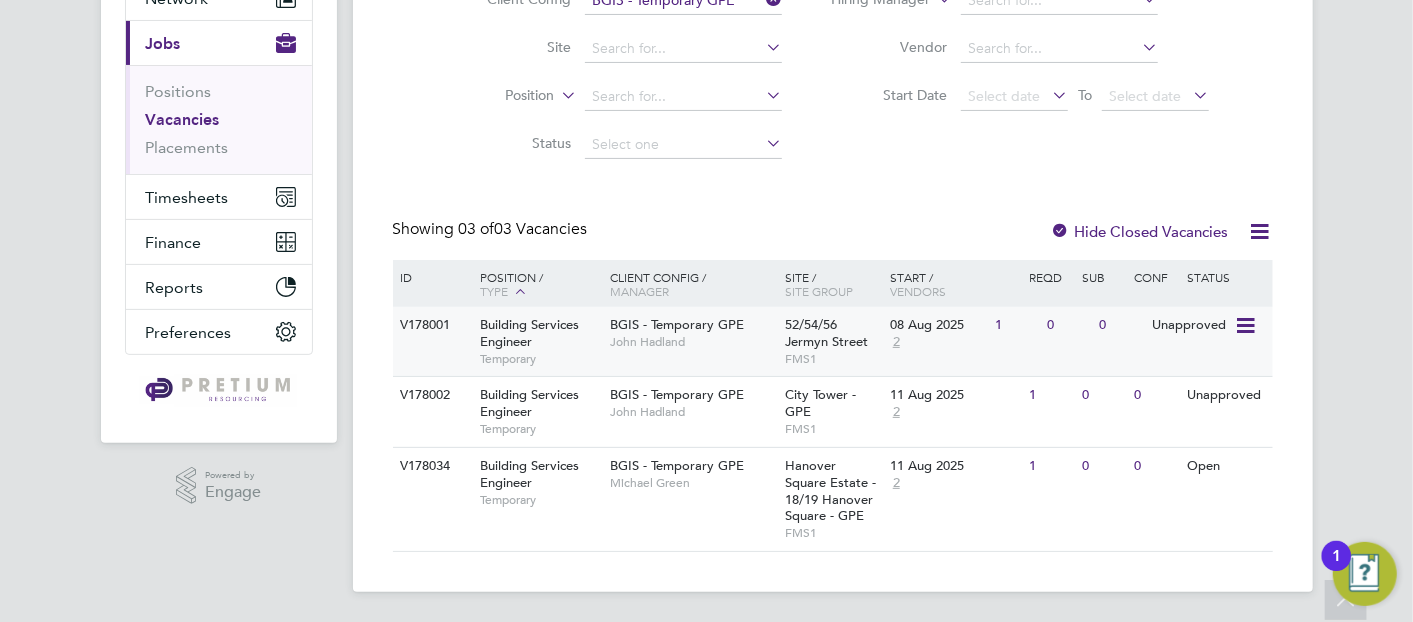 click on "BGIS - Temporary GPE" 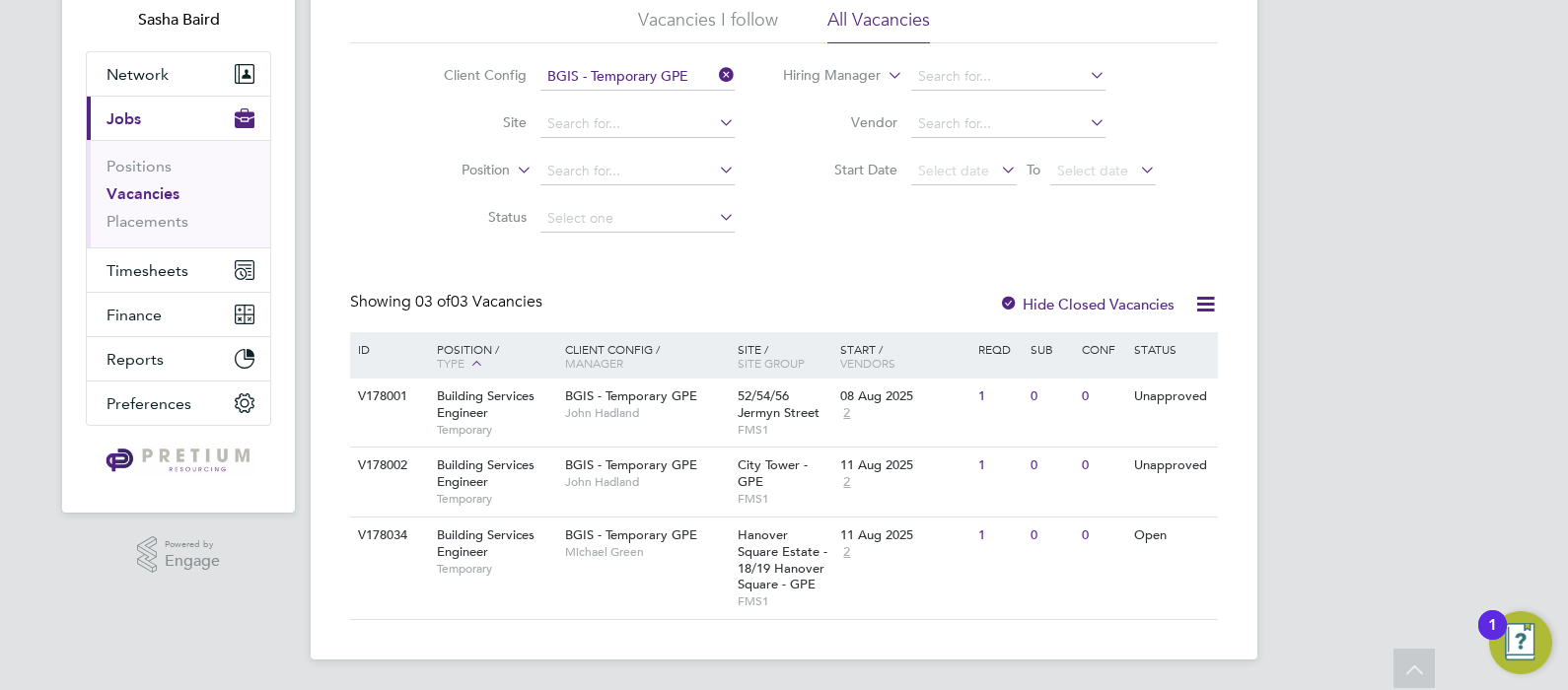 scroll, scrollTop: 0, scrollLeft: 0, axis: both 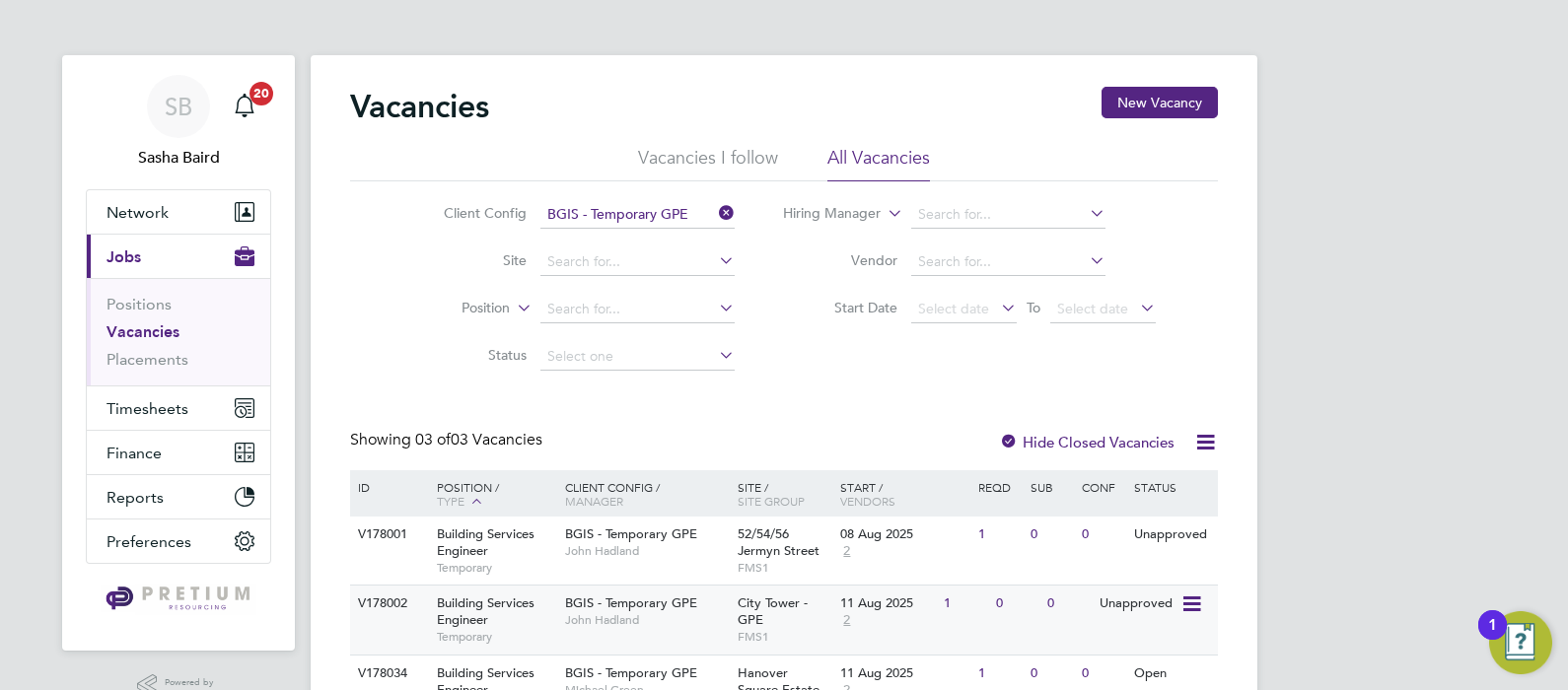 click on "BGIS - Temporary GPE" 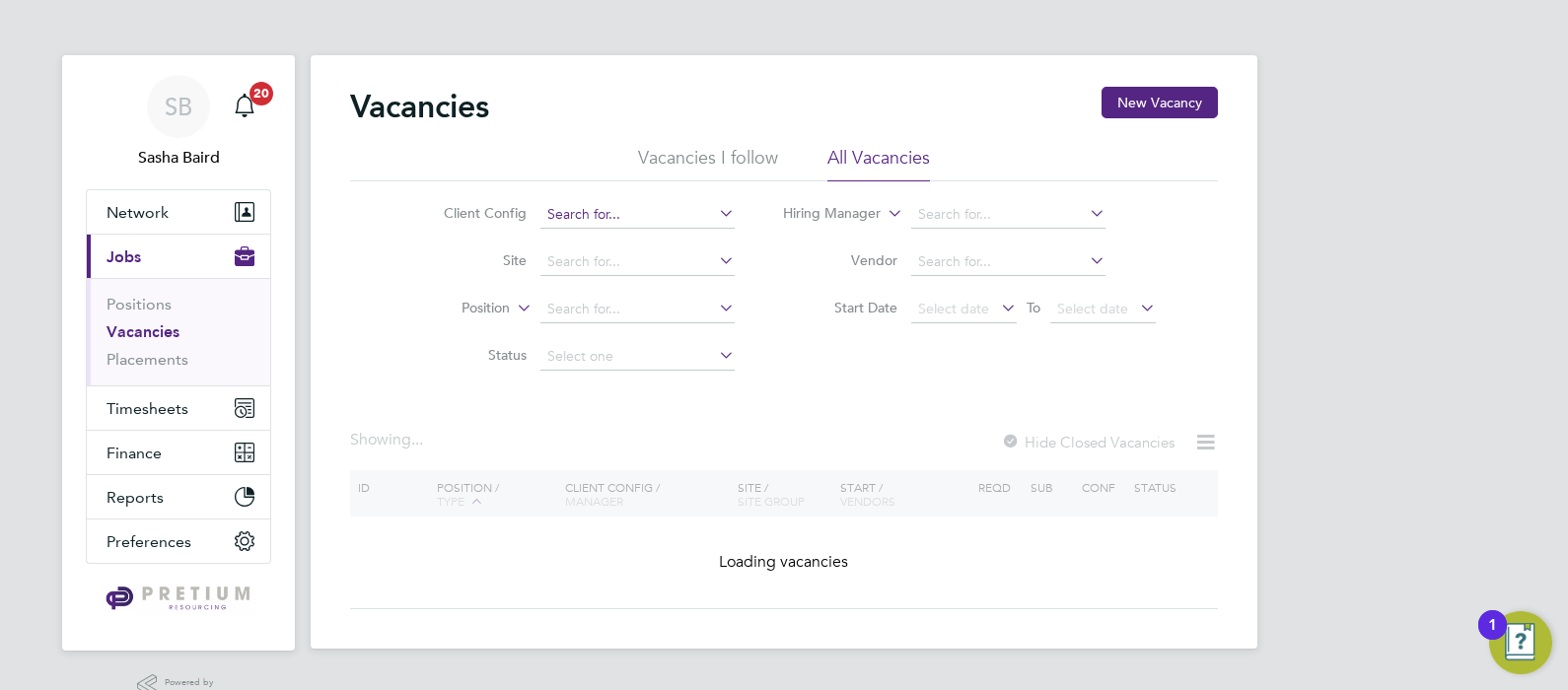 click 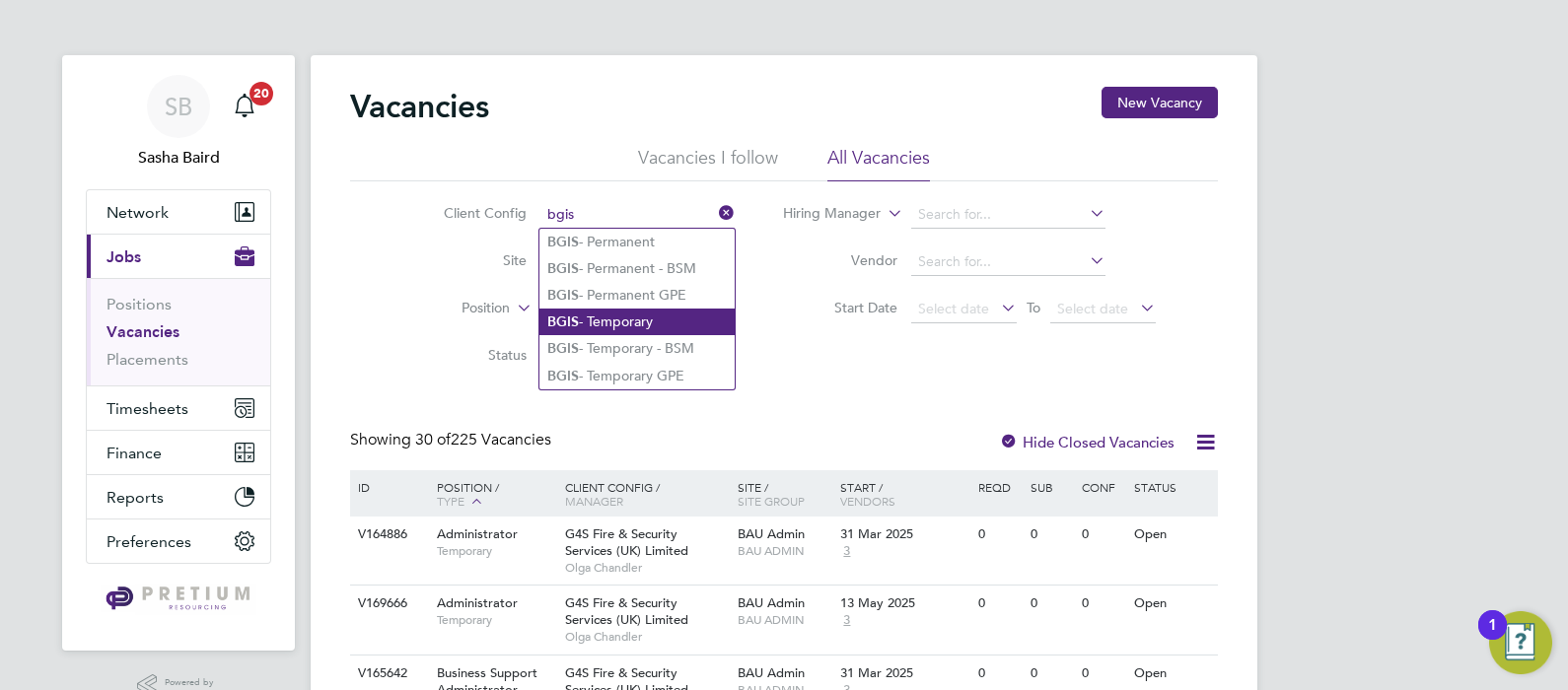 click on "BGIS  - Temporary" 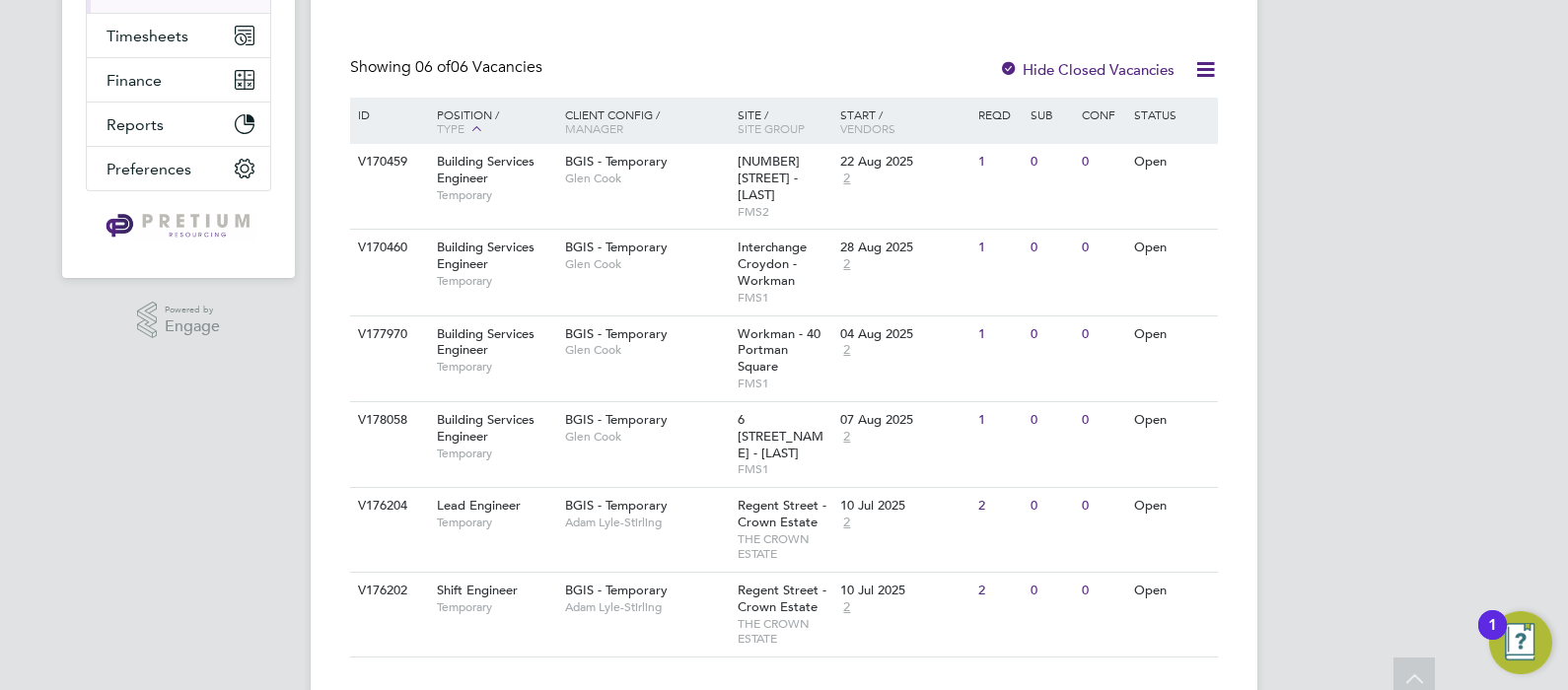 scroll, scrollTop: 377, scrollLeft: 0, axis: vertical 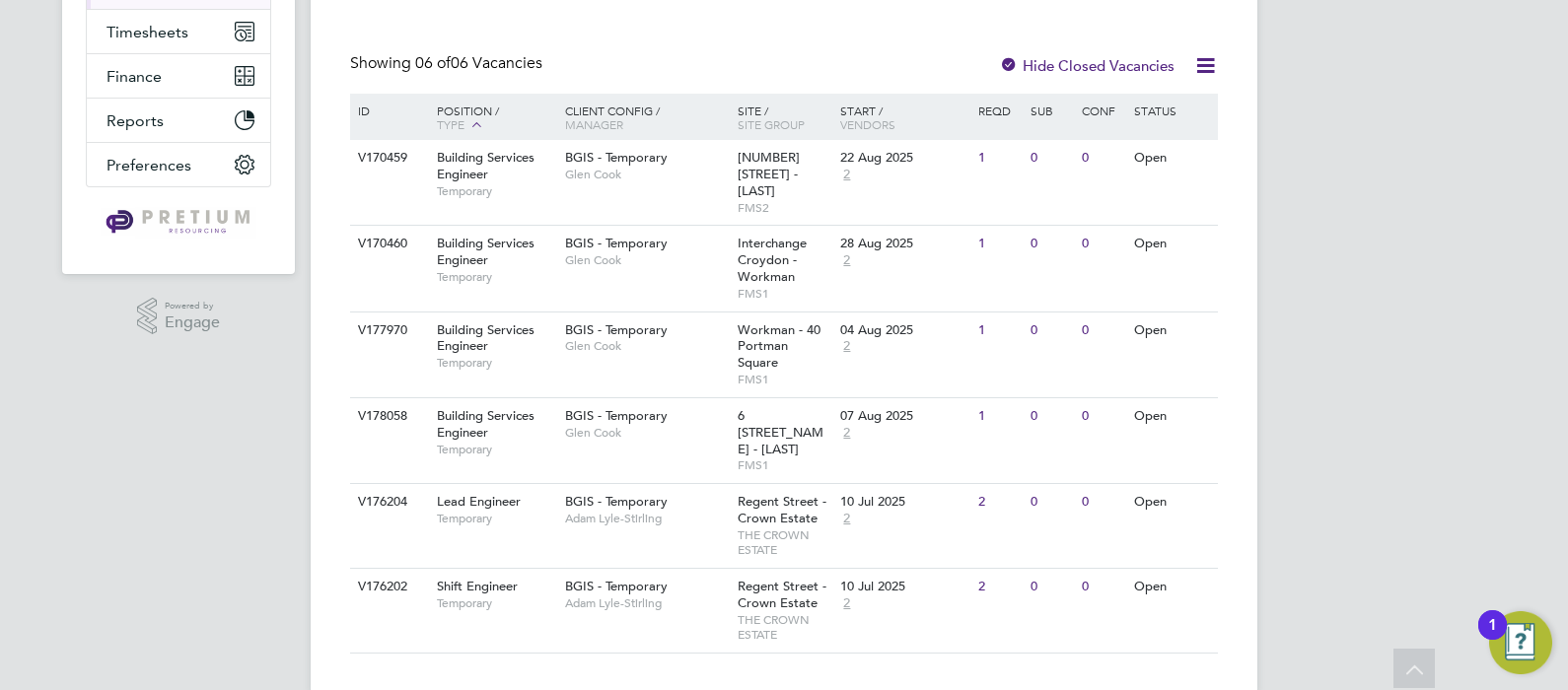 click on "SB   [LAST]   Notifications
20   Applications:   Network
Team Members   Businesses   Sites   Workers   Contacts   Current page:   Jobs
Positions   Vacancies   Placements   Timesheets
Timesheets   Expenses   Finance
Invoices & Credit Notes   Statements   Payments   Reports
Report Downloads   Preferences
My Business   Branding   VMS Configurations   Notifications   Activity Logs
.st0{fill:#C0C1C2;}
Powered by Engage Vacancies New Vacancy Vacancies I follow All Vacancies Client Config   BGIS - Temporary   Site     Position     Status   Hiring Manager     Vendor   Start Date
Select date
To
Select date
Showing   06 of  06 Vacancies Hide Closed Vacancies ID  Position / Type   Client Config / Manager Site /" at bounding box center (784, 173) 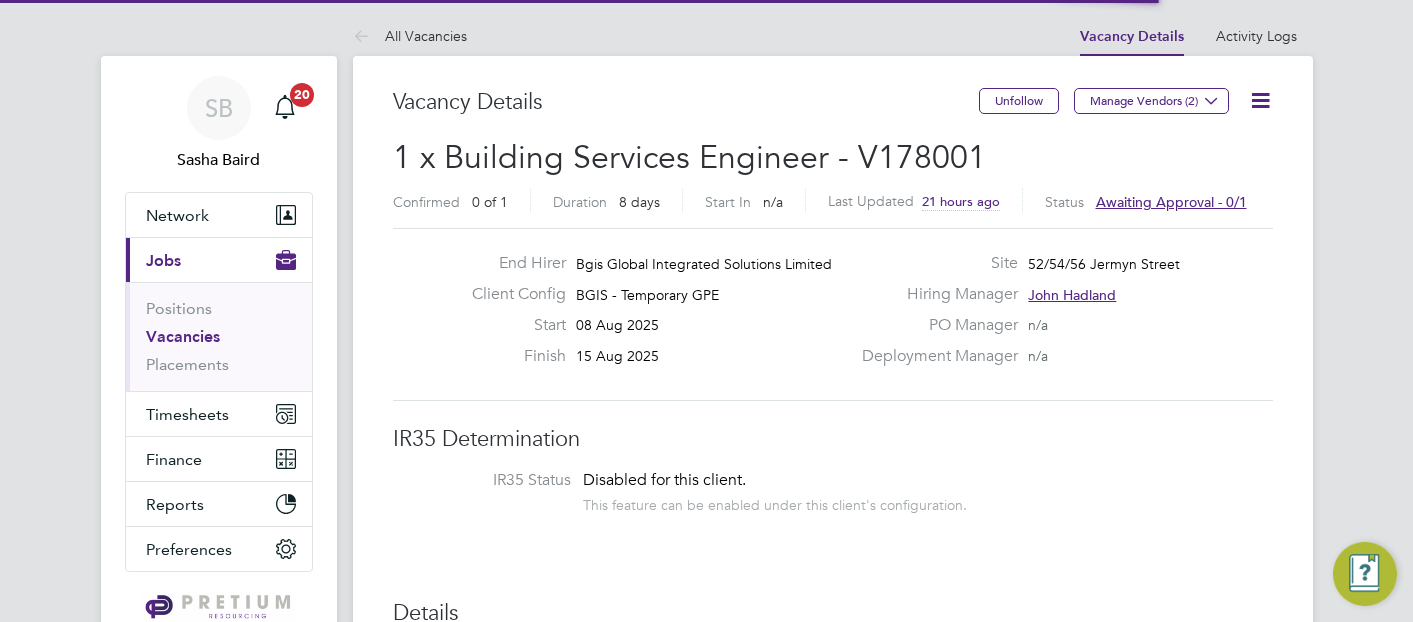 scroll, scrollTop: 120, scrollLeft: 0, axis: vertical 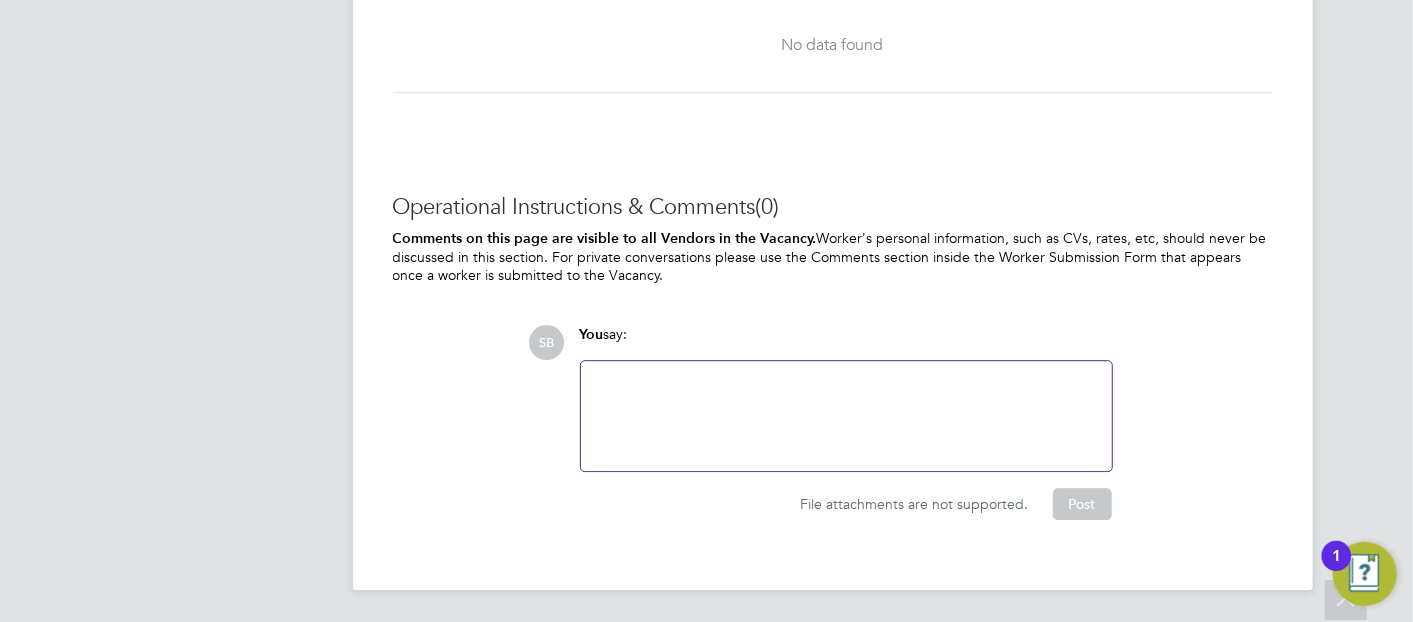 click 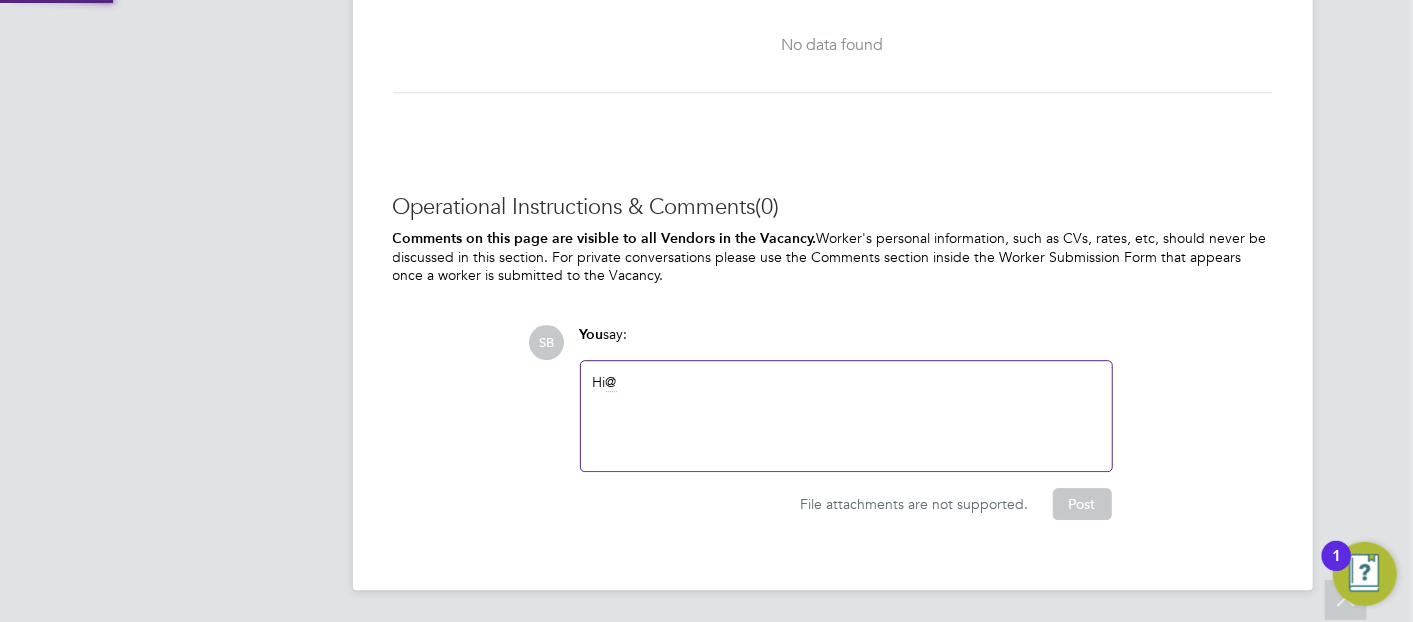 type 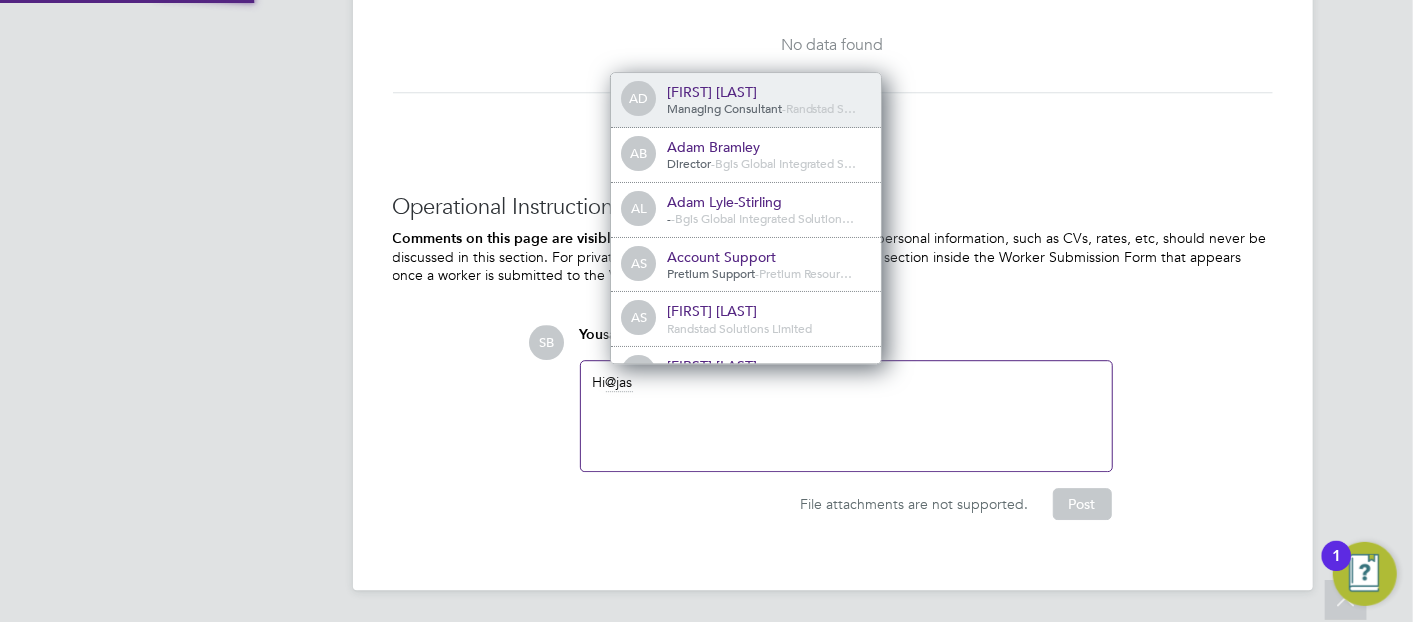 scroll, scrollTop: 10, scrollLeft: 10, axis: both 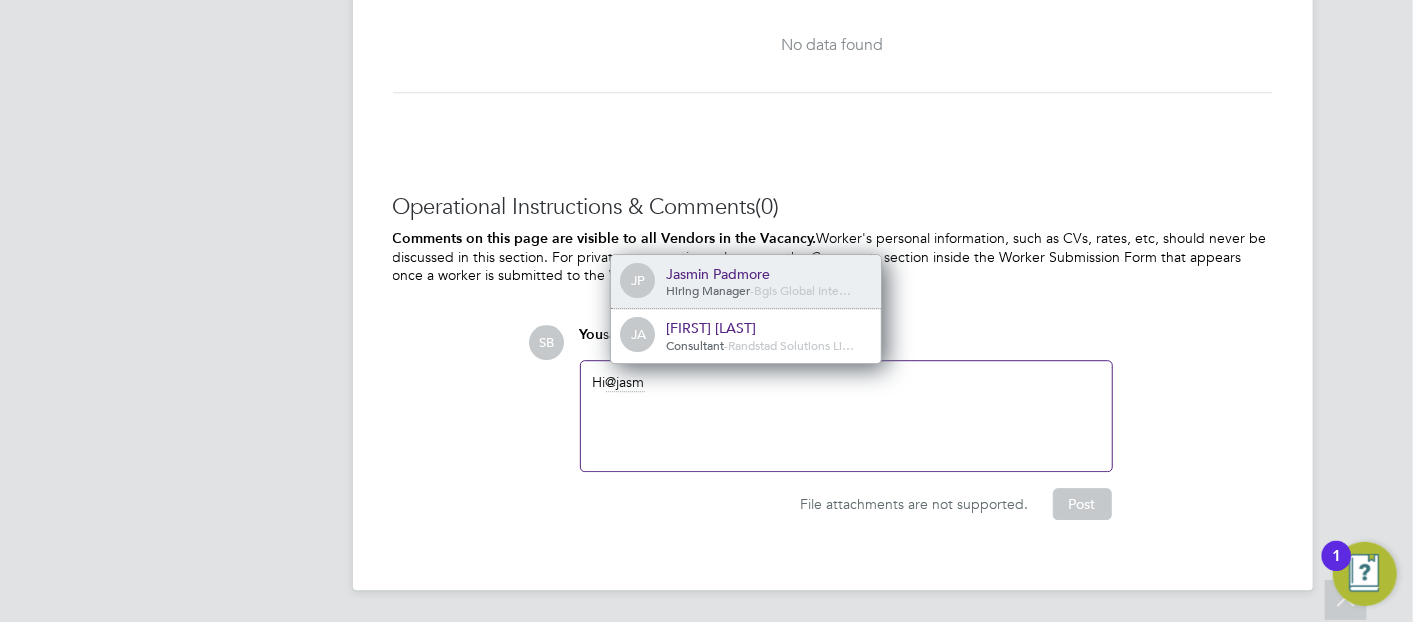 click on "JP
Jasmin Padmore
Hiring Manager  -  Bgis Global Inte…" 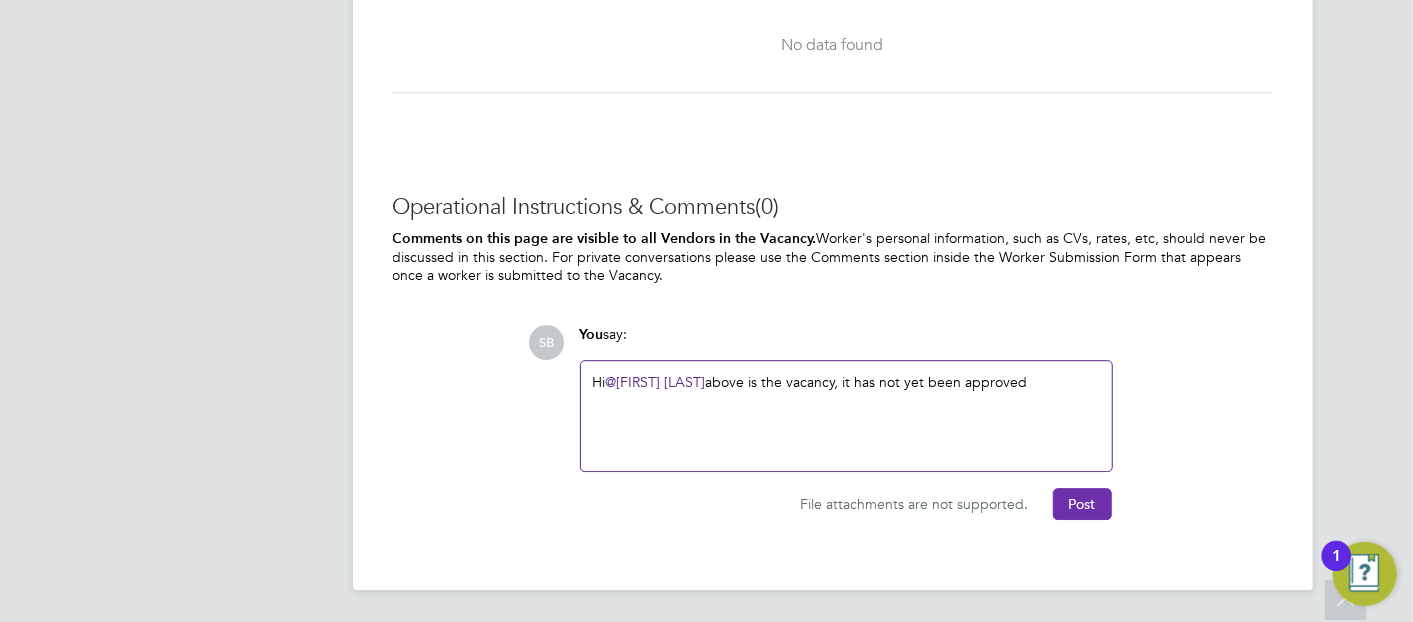click on "Post" 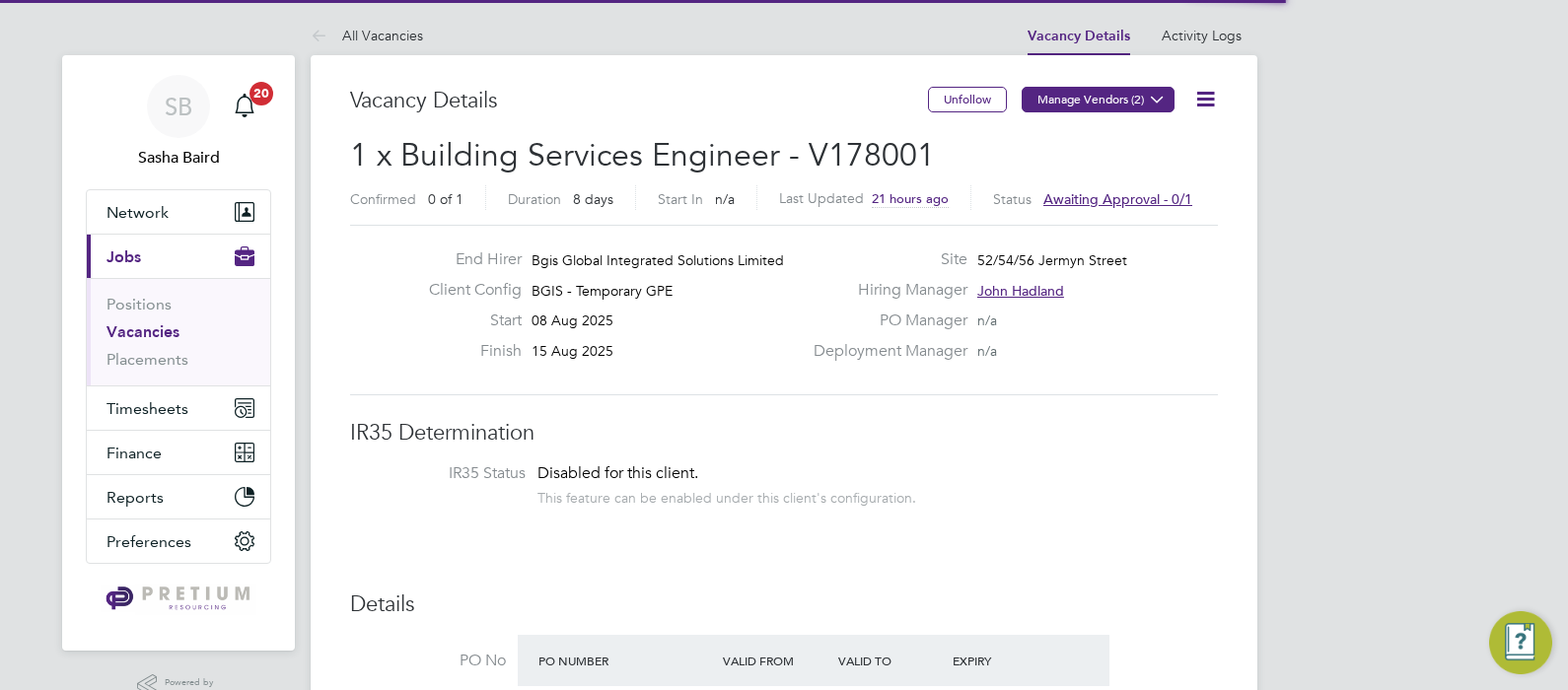scroll, scrollTop: 0, scrollLeft: 0, axis: both 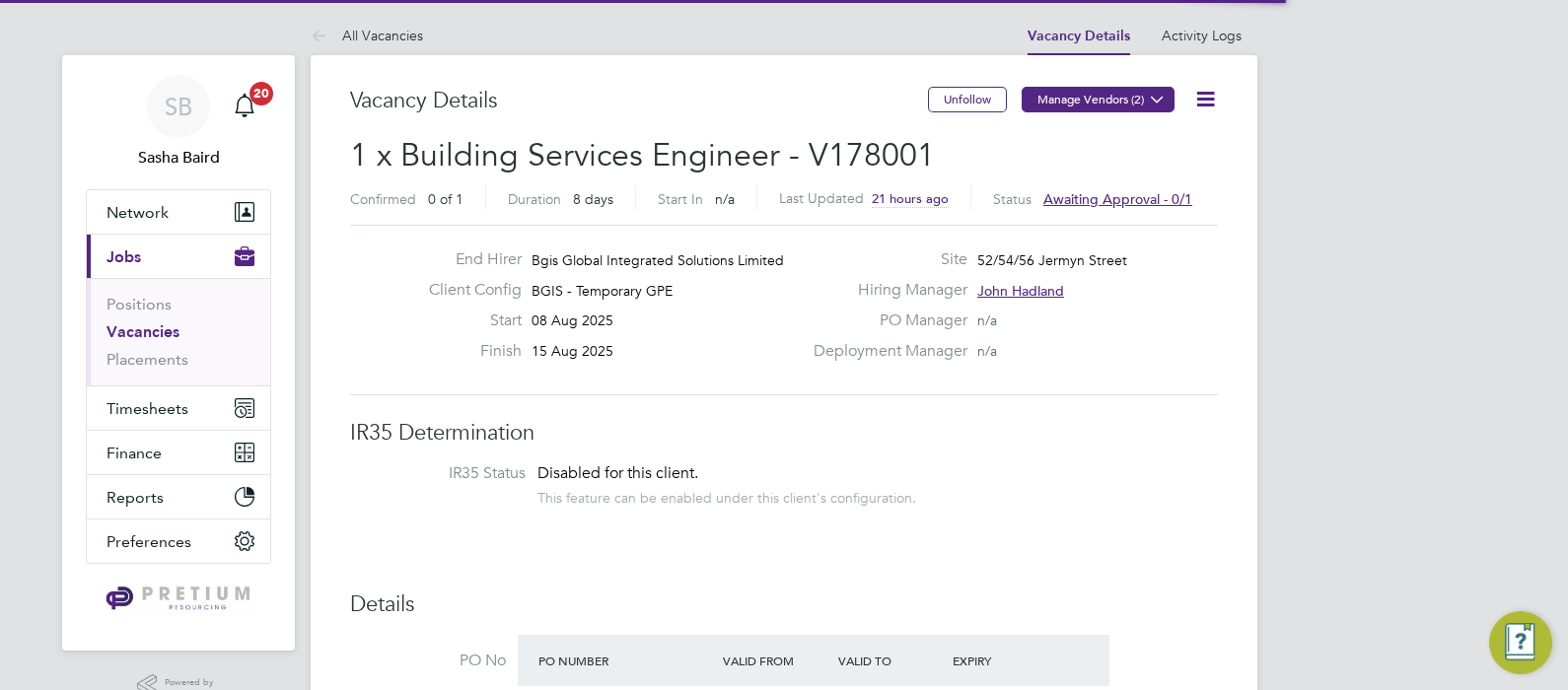 click on "Manage Vendors (2)" 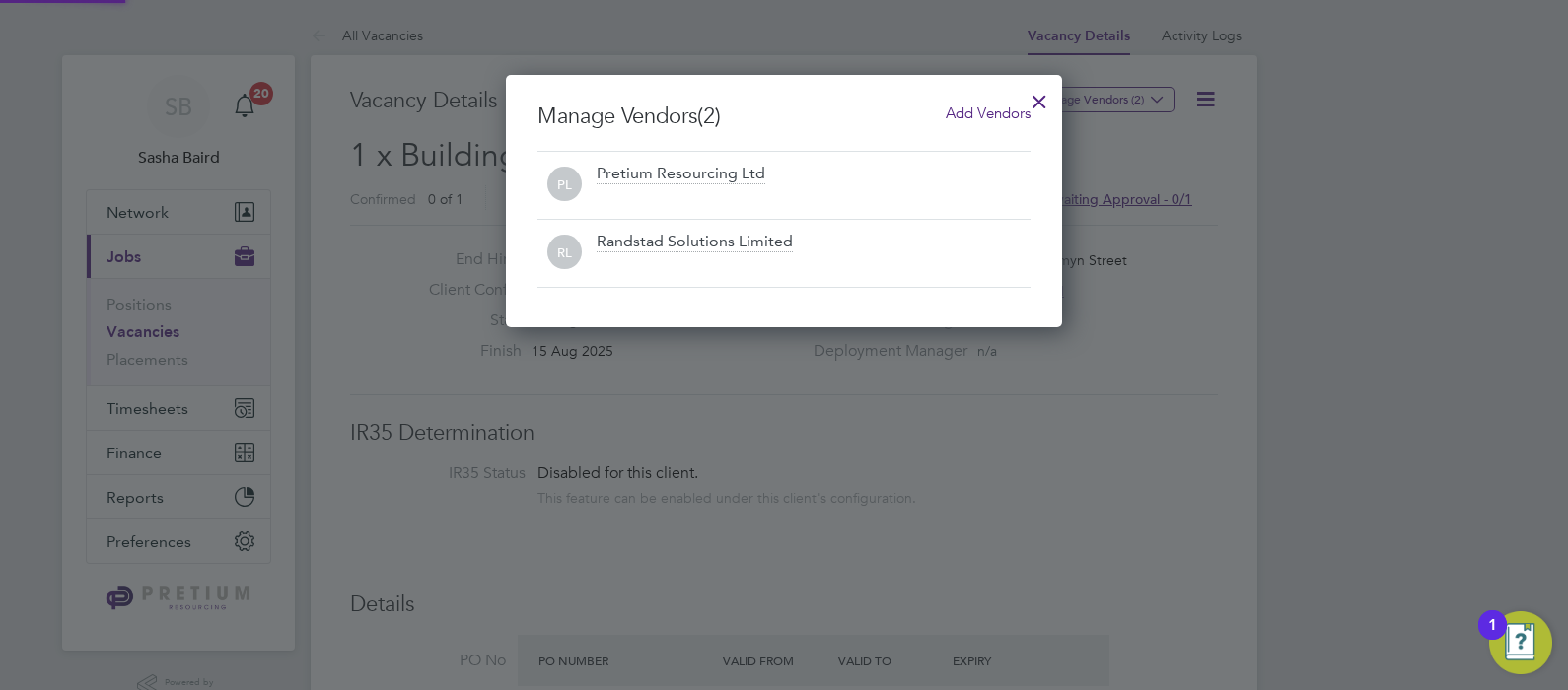 scroll, scrollTop: 10, scrollLeft: 10, axis: both 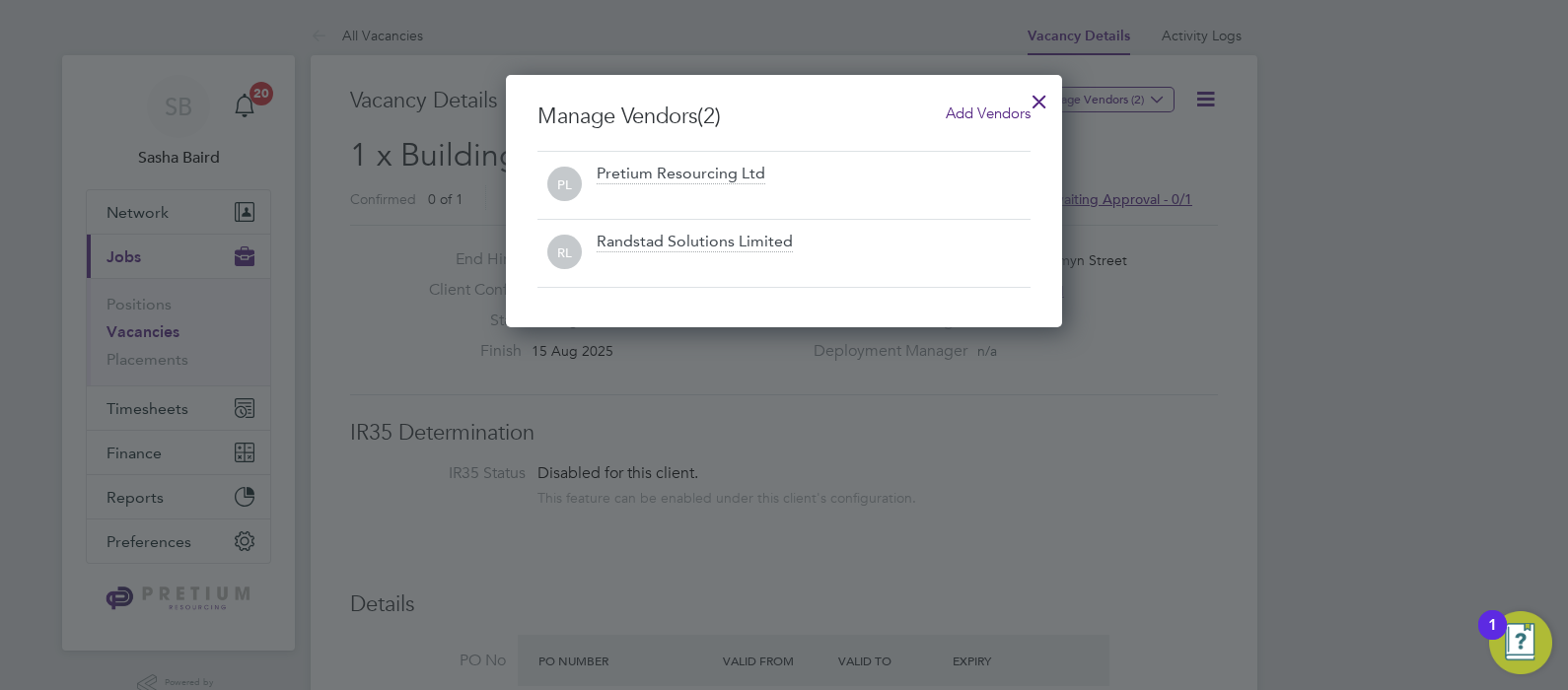 click on "Manage Vendors  (2) Add Vendors PL Pretium Resourcing Ltd RL Randstad Solutions Limited" at bounding box center (784, 201) 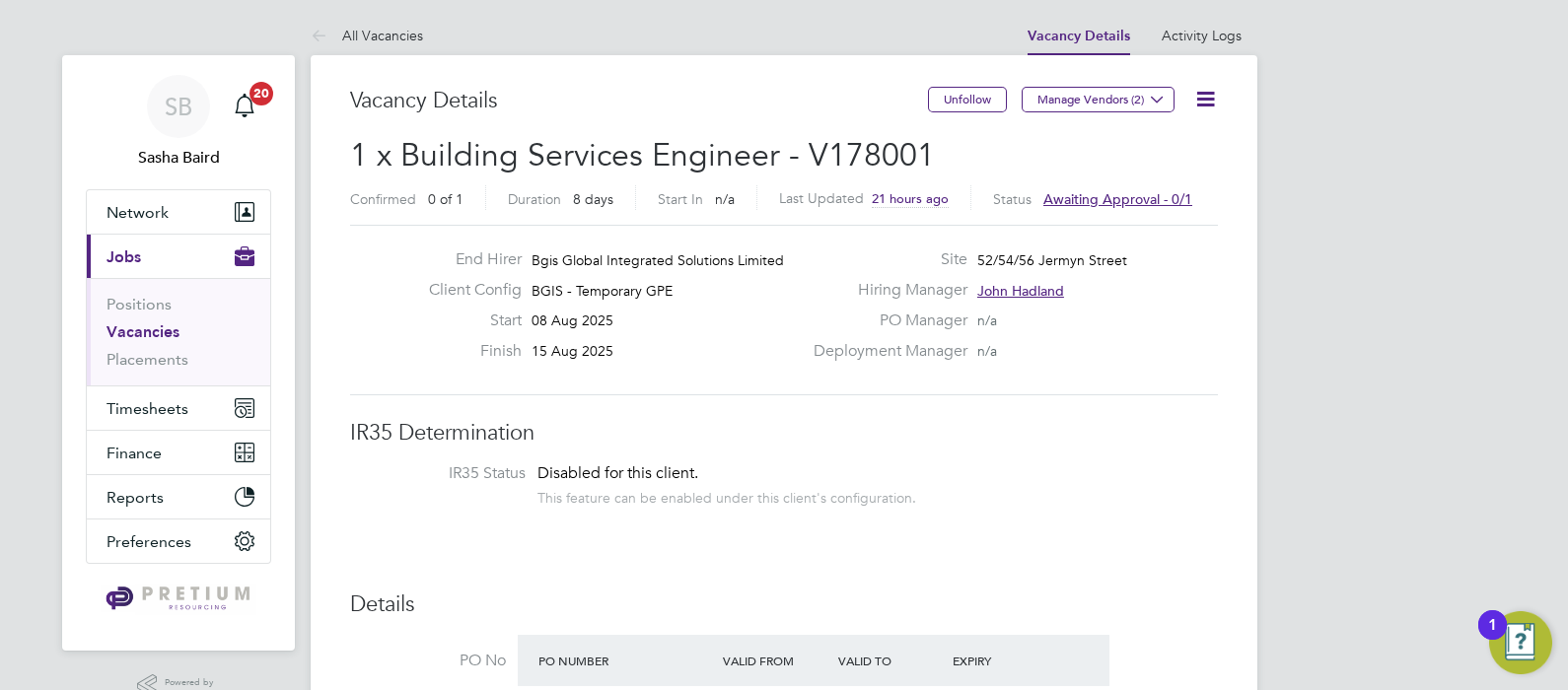 click 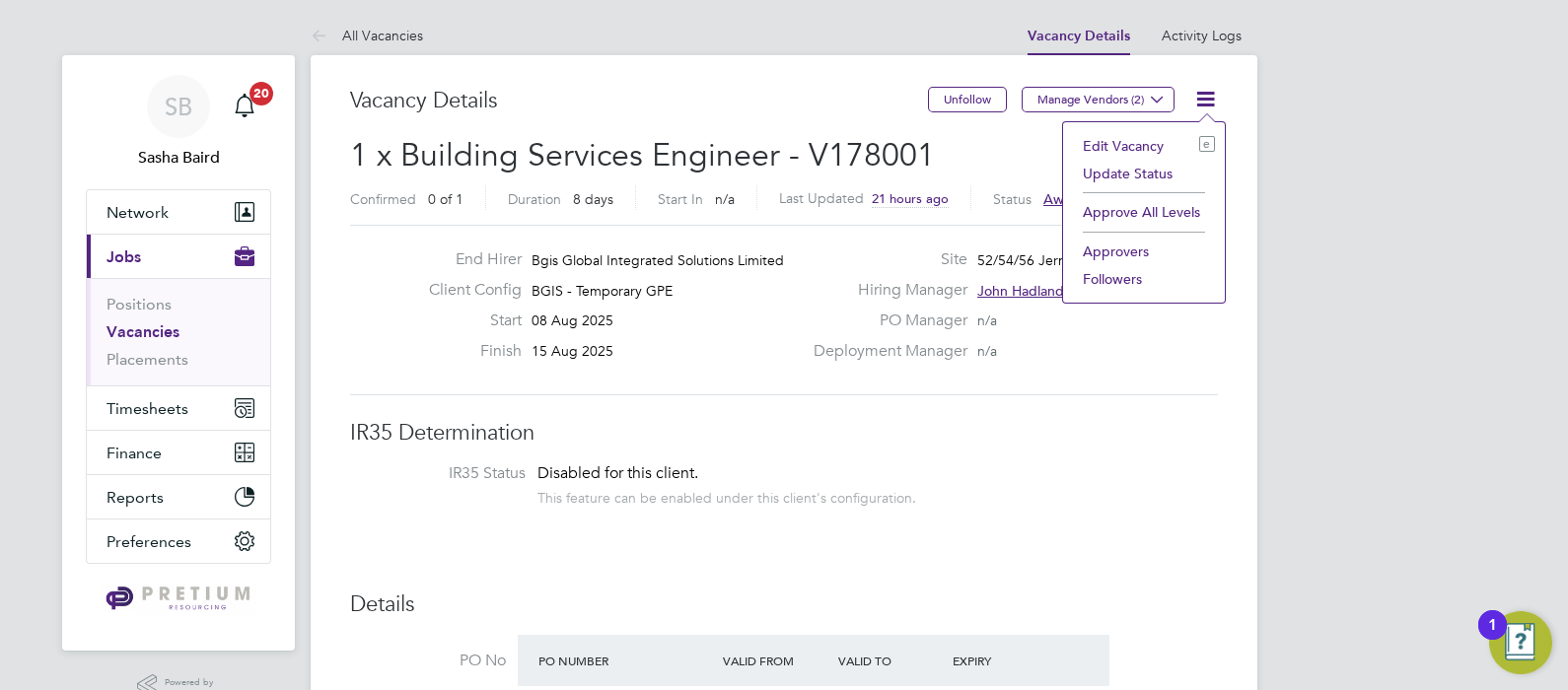 click on "Edit Vacancy e Update Status Approve All Levels Approvers Followers" 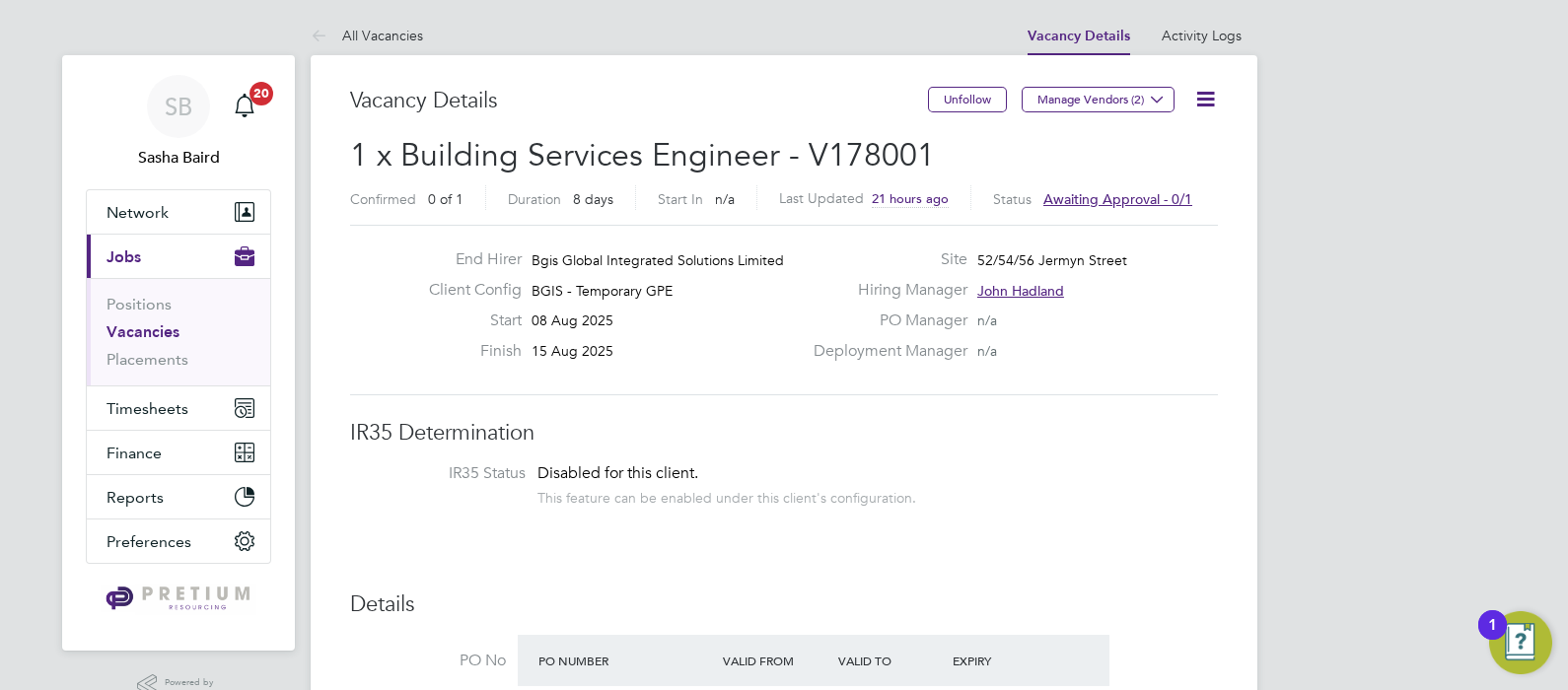 click 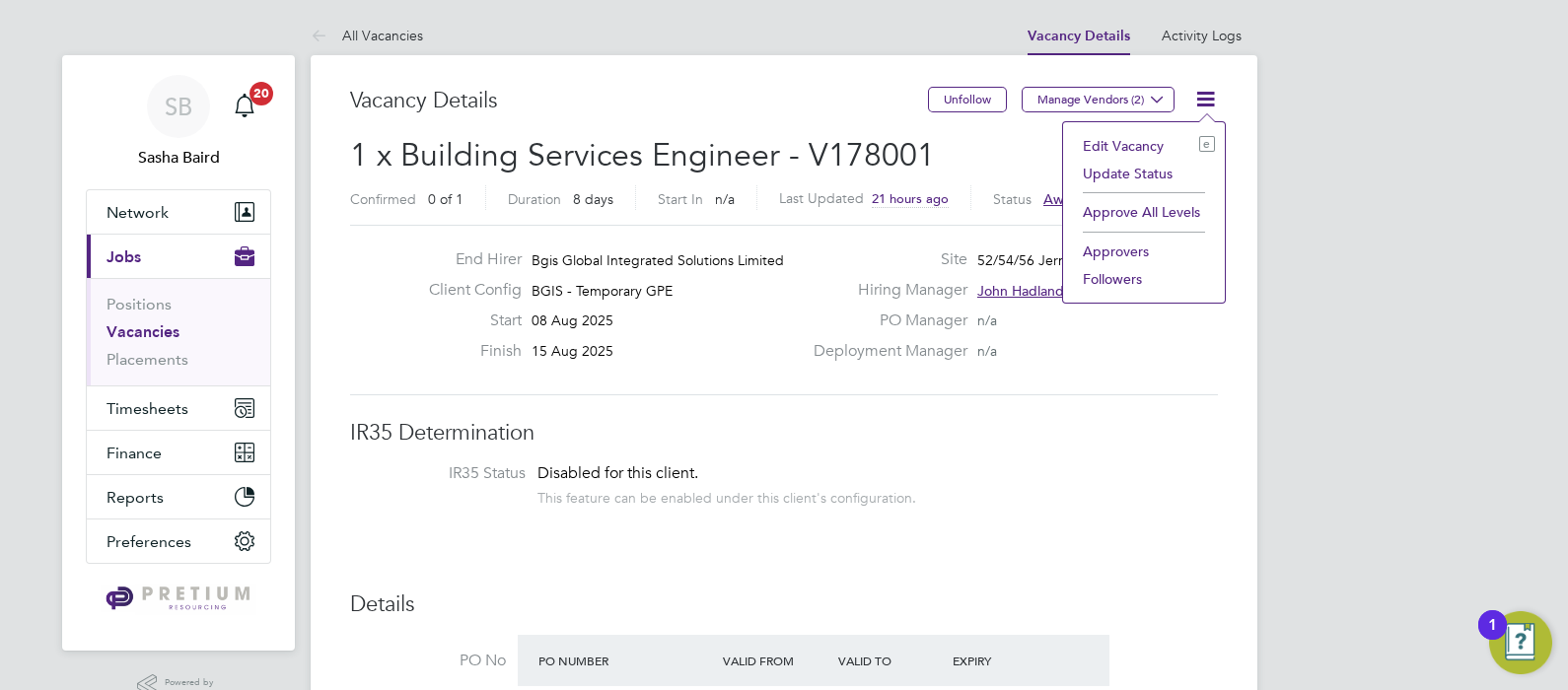 click on "Approve All Levels" 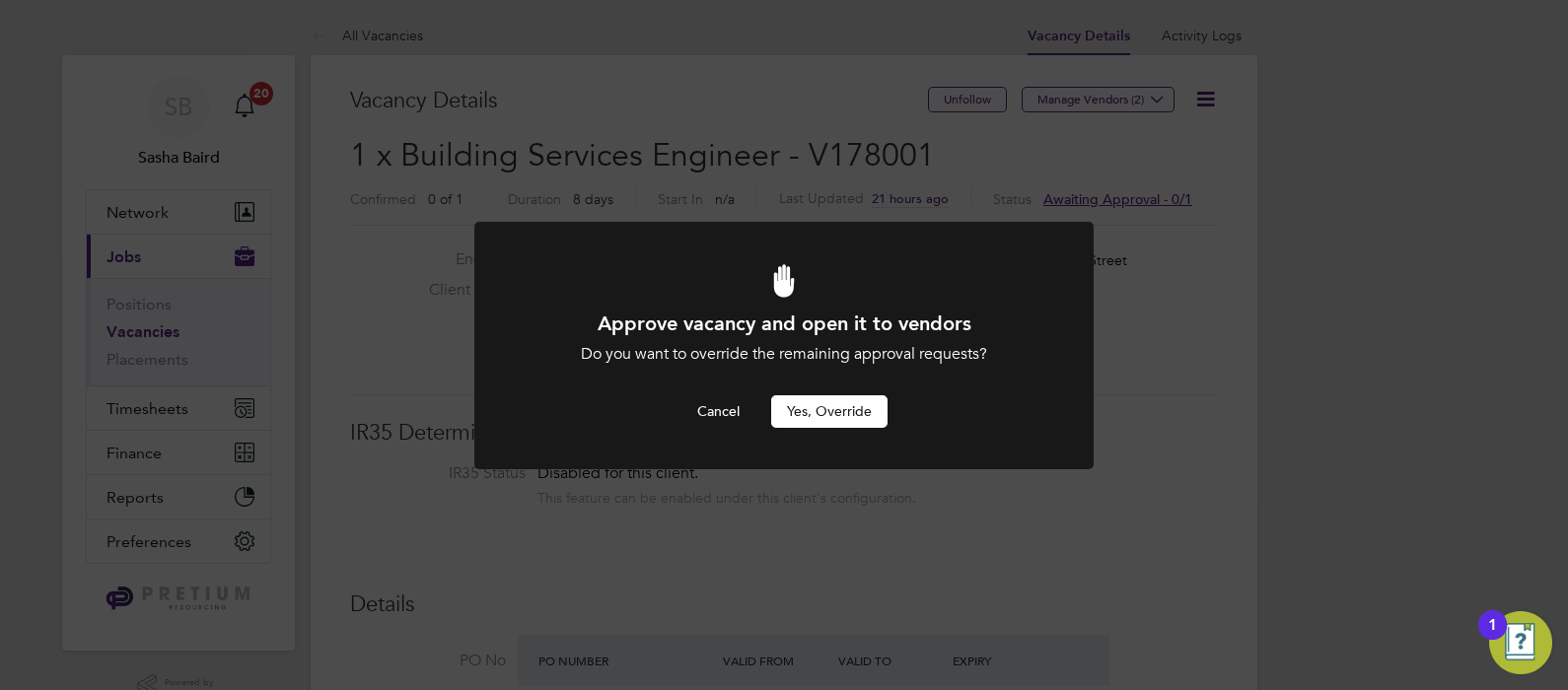 click on "Yes, Override" at bounding box center [829, 411] 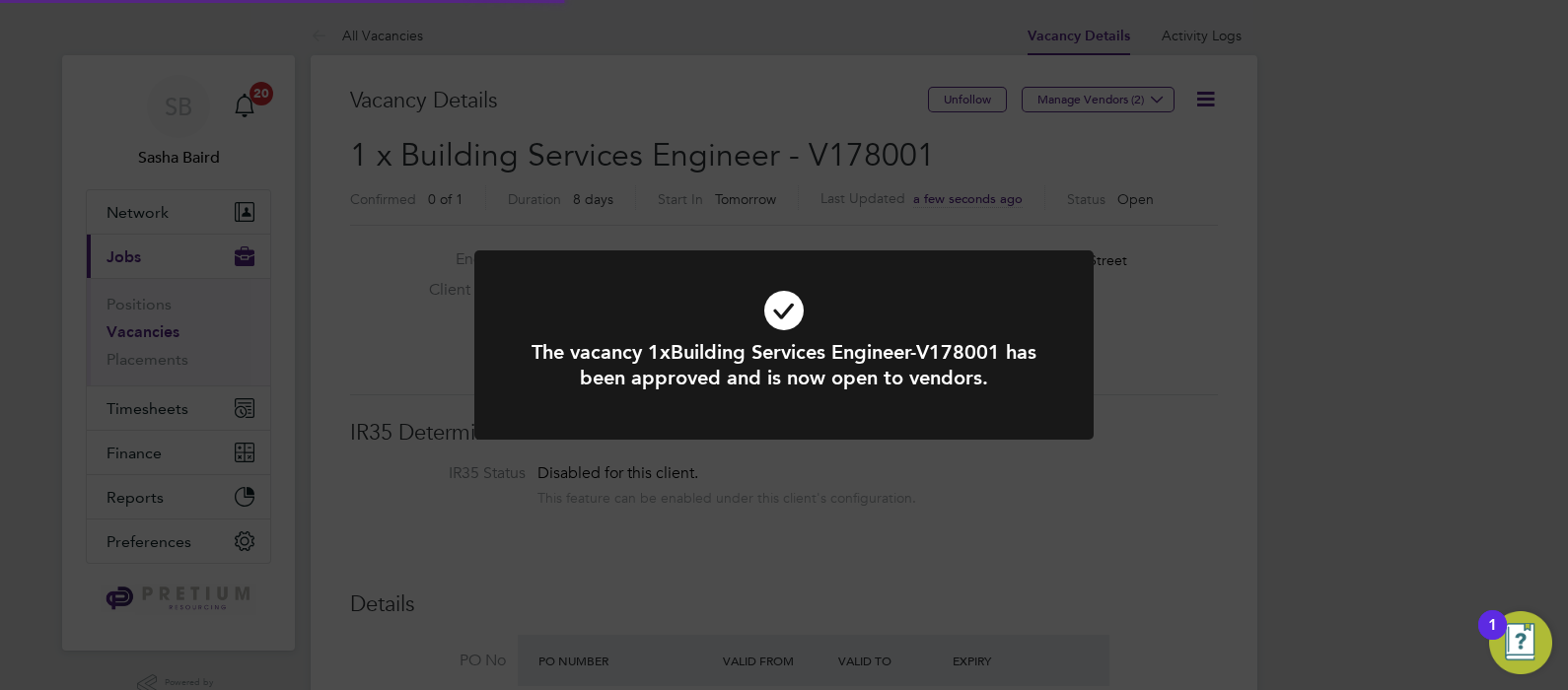scroll, scrollTop: 739, scrollLeft: 0, axis: vertical 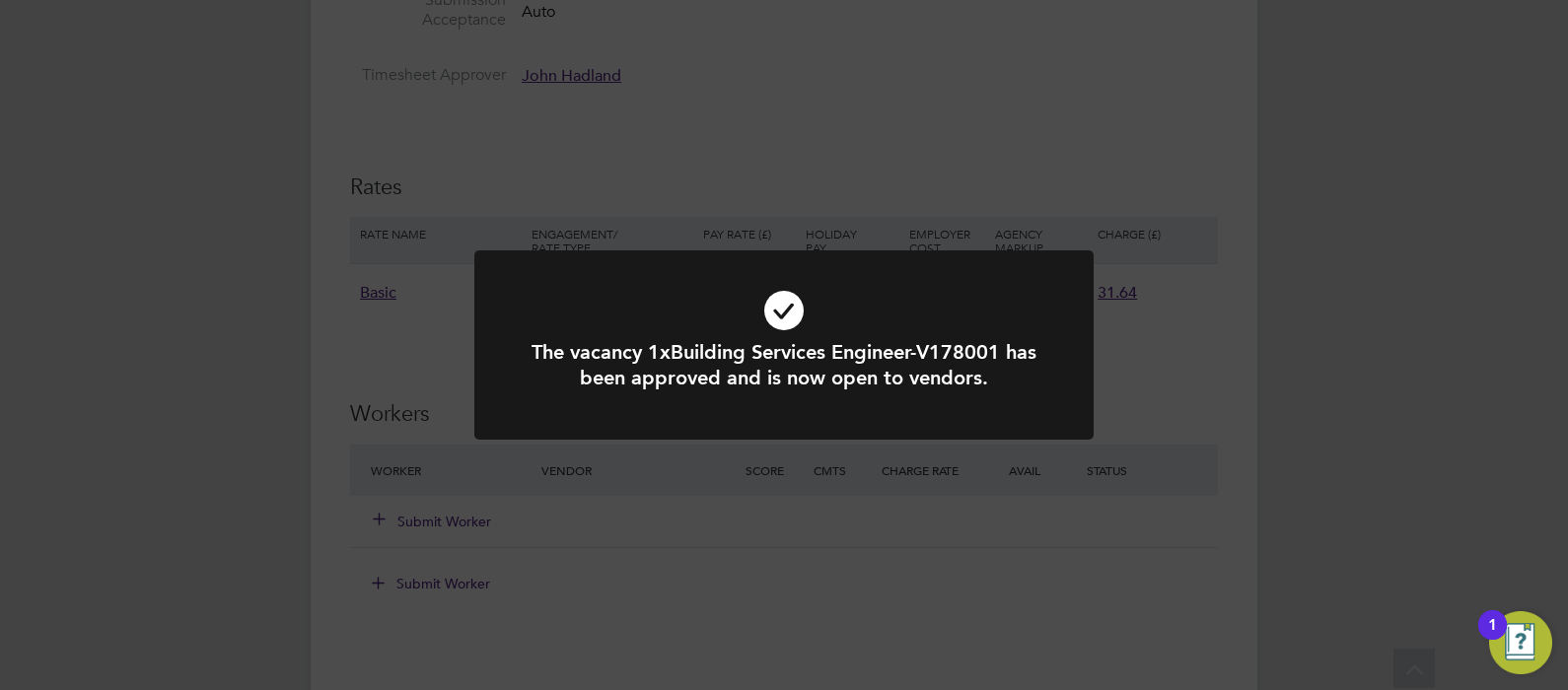 drag, startPoint x: 740, startPoint y: 448, endPoint x: 751, endPoint y: 443, distance: 12.083046 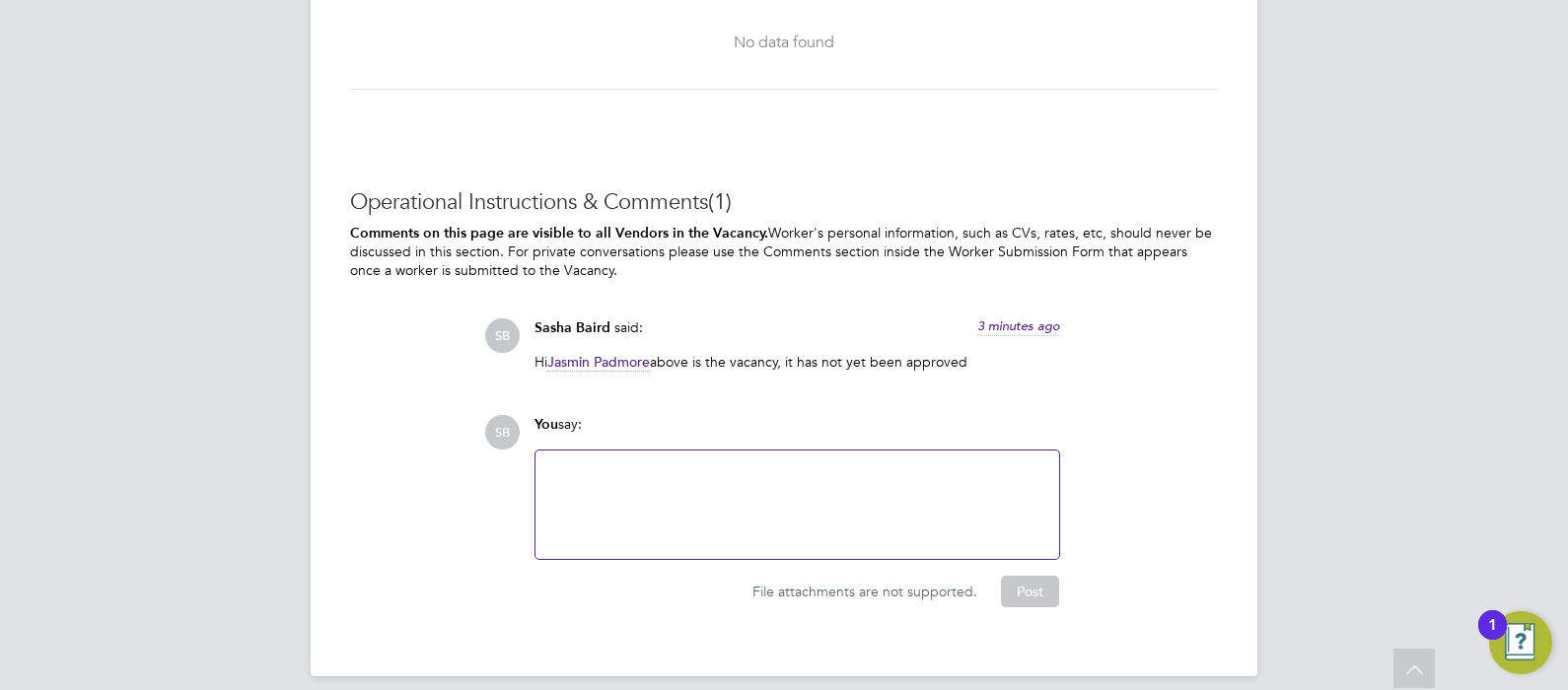 scroll, scrollTop: 3067, scrollLeft: 0, axis: vertical 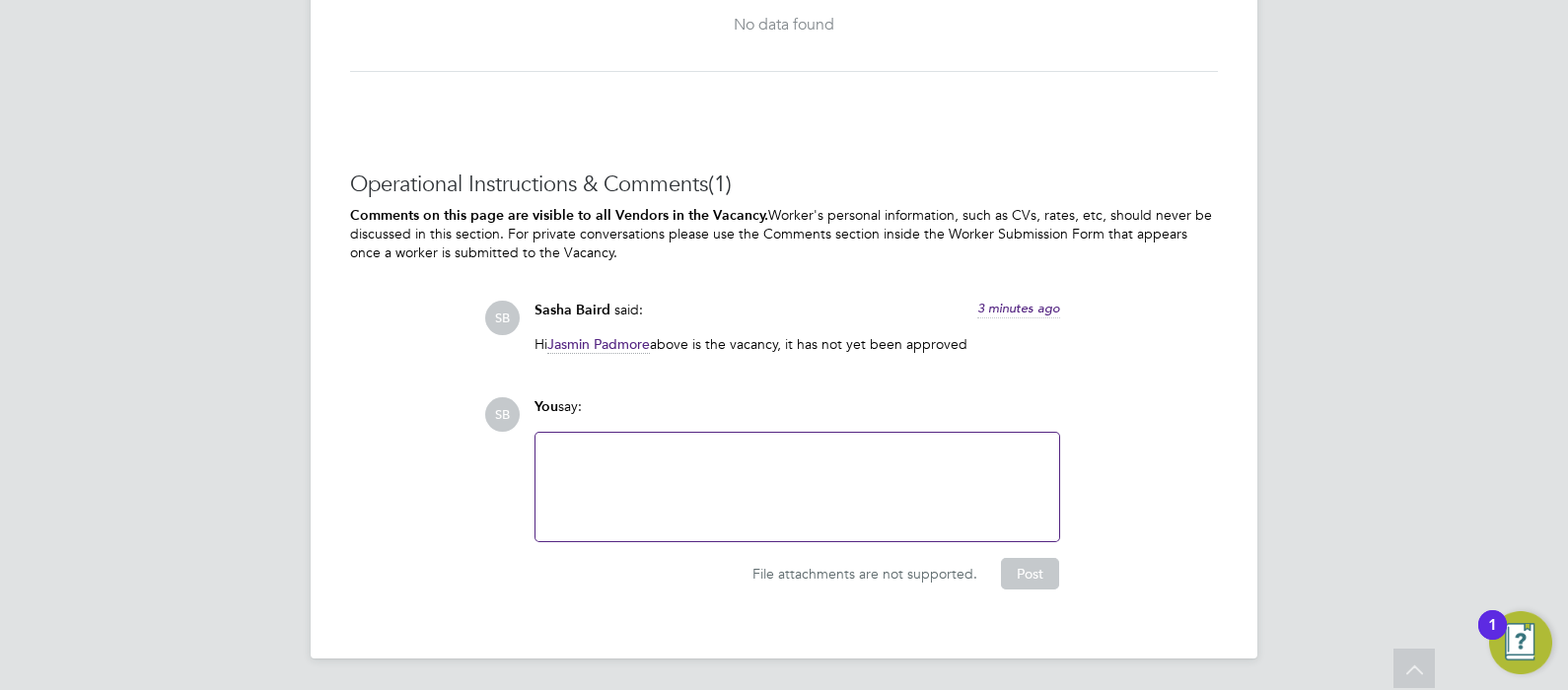 click 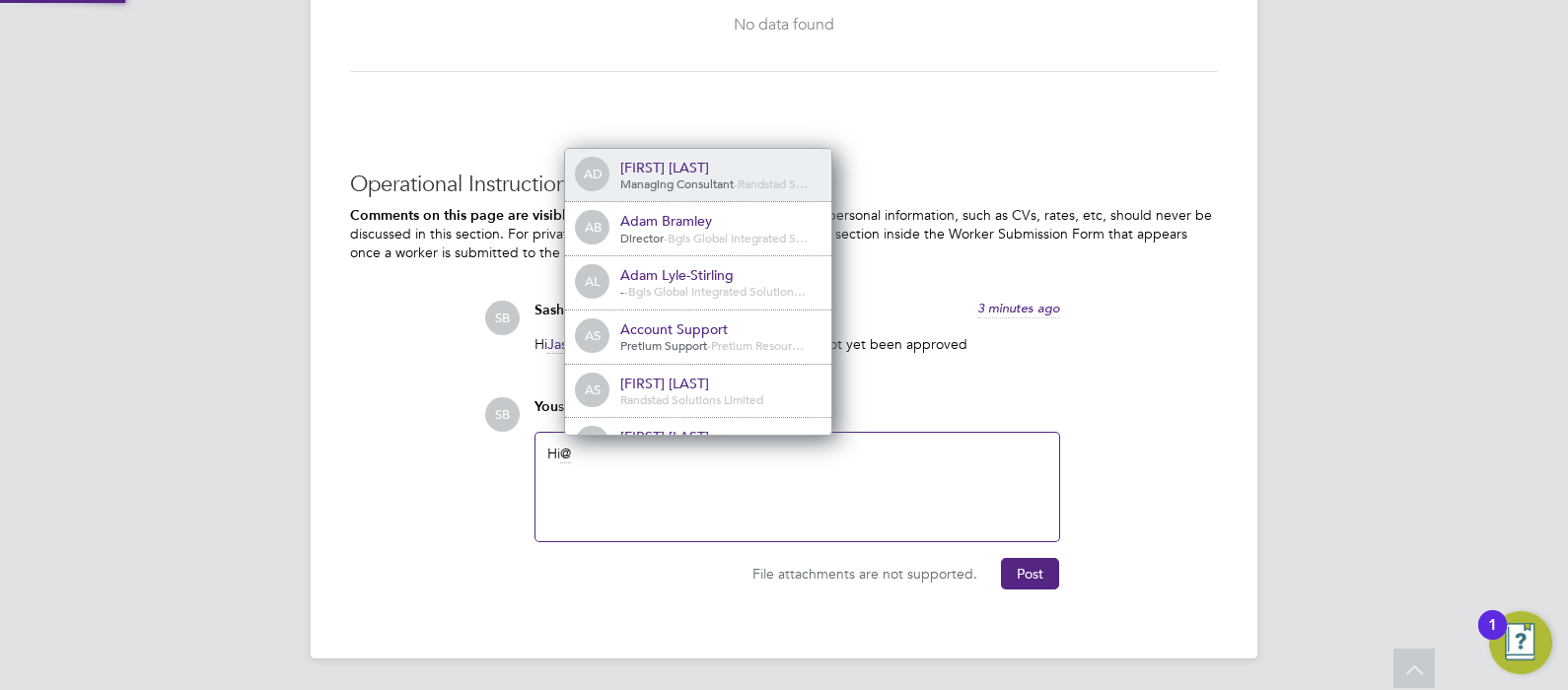 type 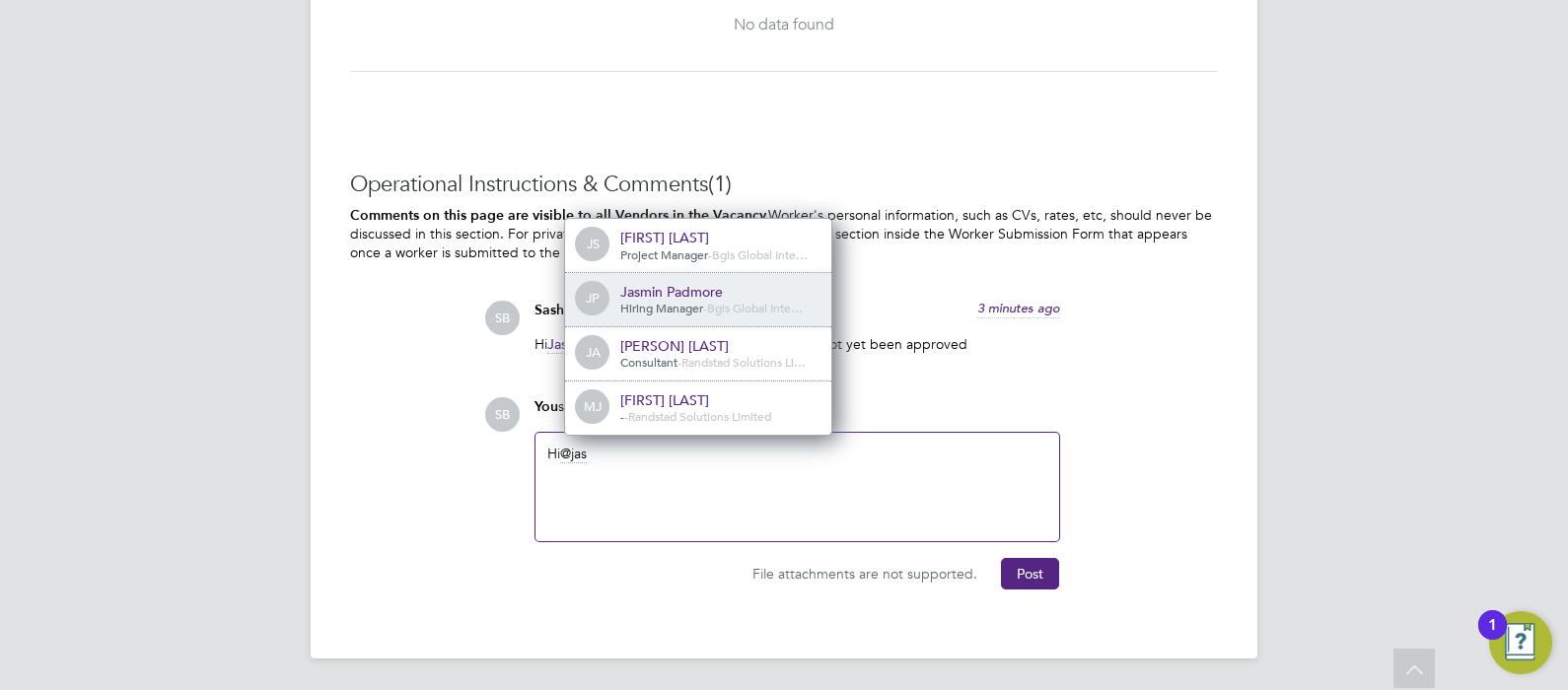 click on "Hiring Manager" 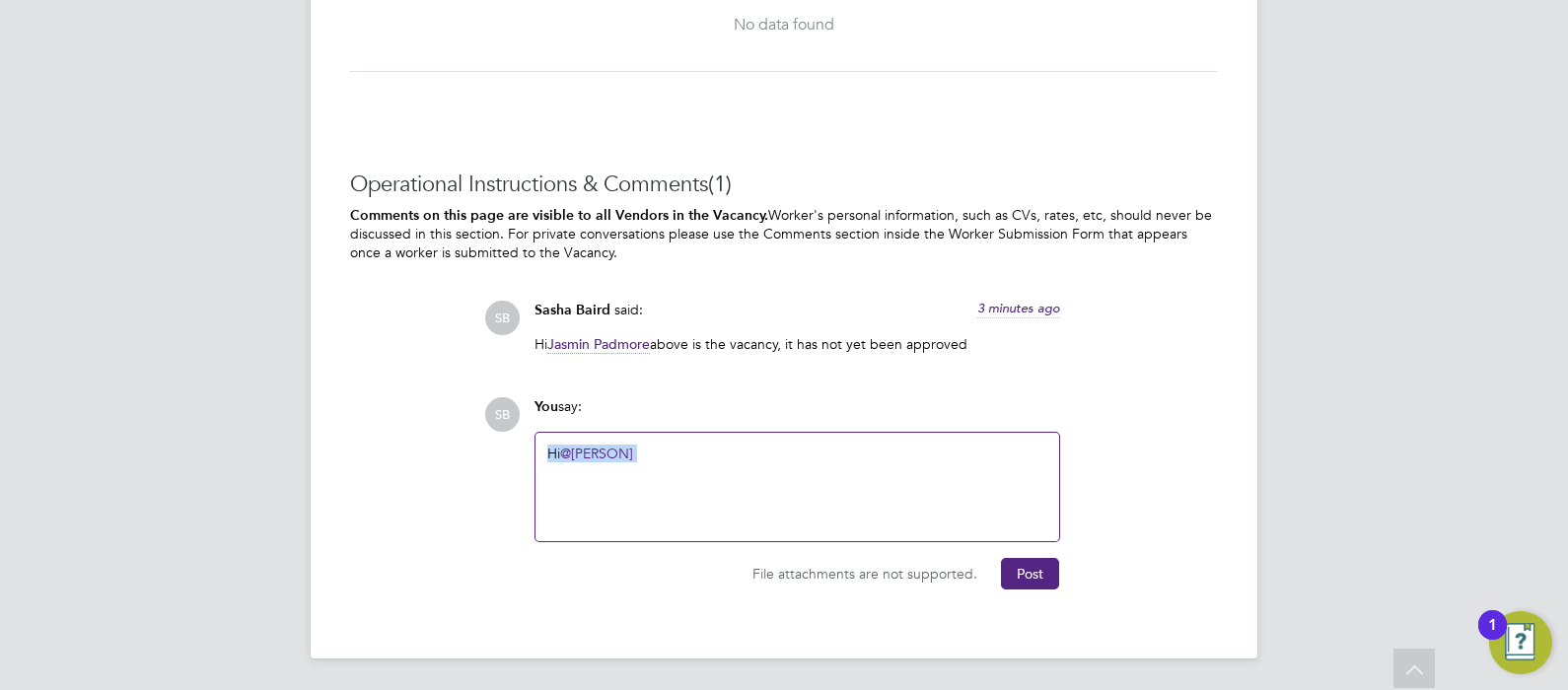 drag, startPoint x: 747, startPoint y: 501, endPoint x: 237, endPoint y: 454, distance: 512.16111 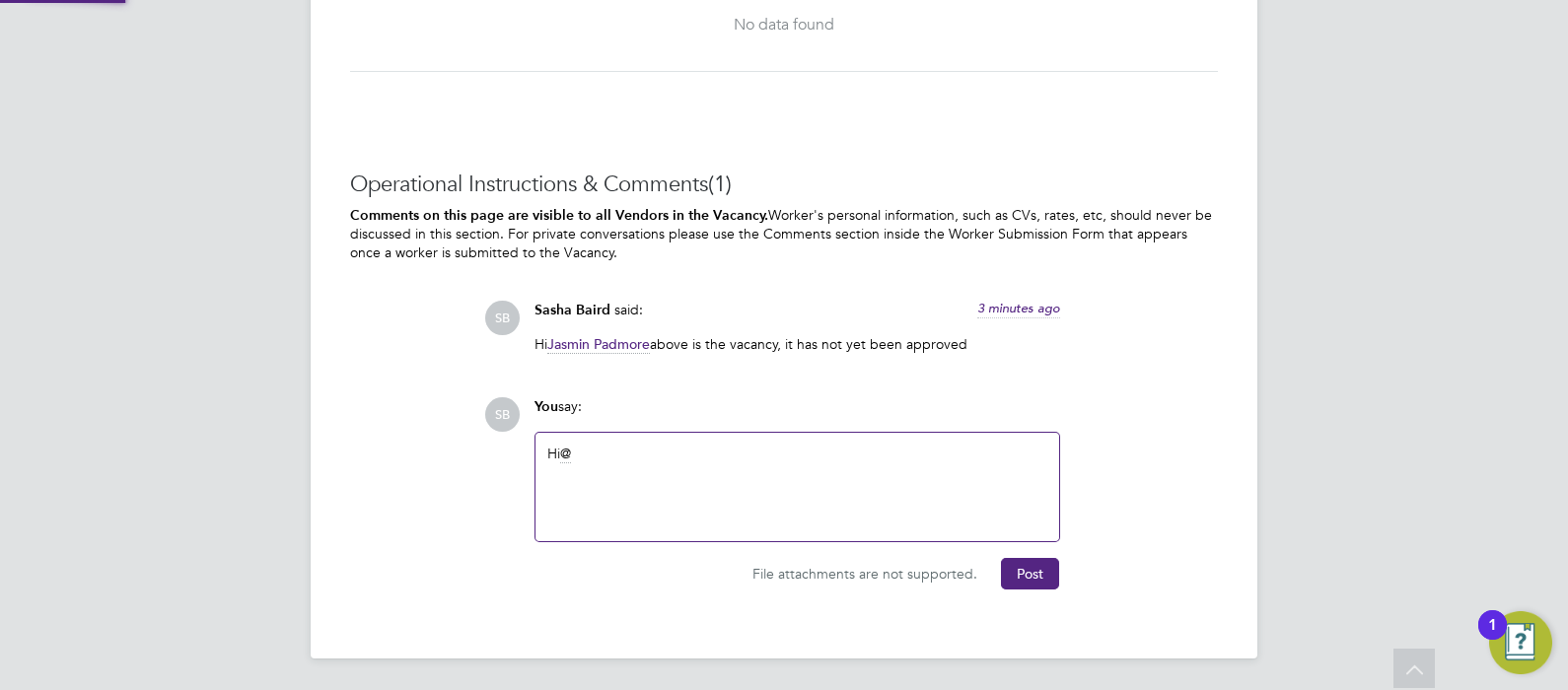 type 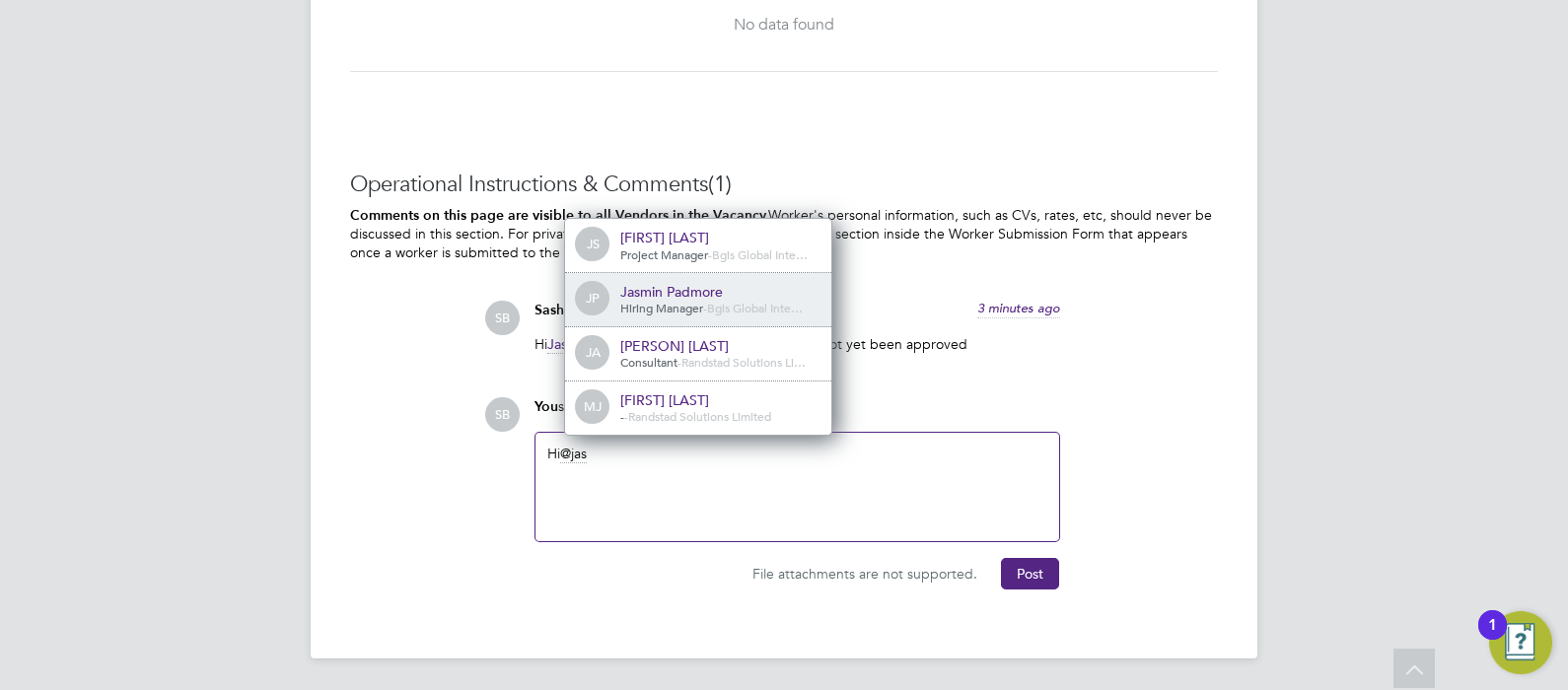 click on "Bgis Global Inte…" 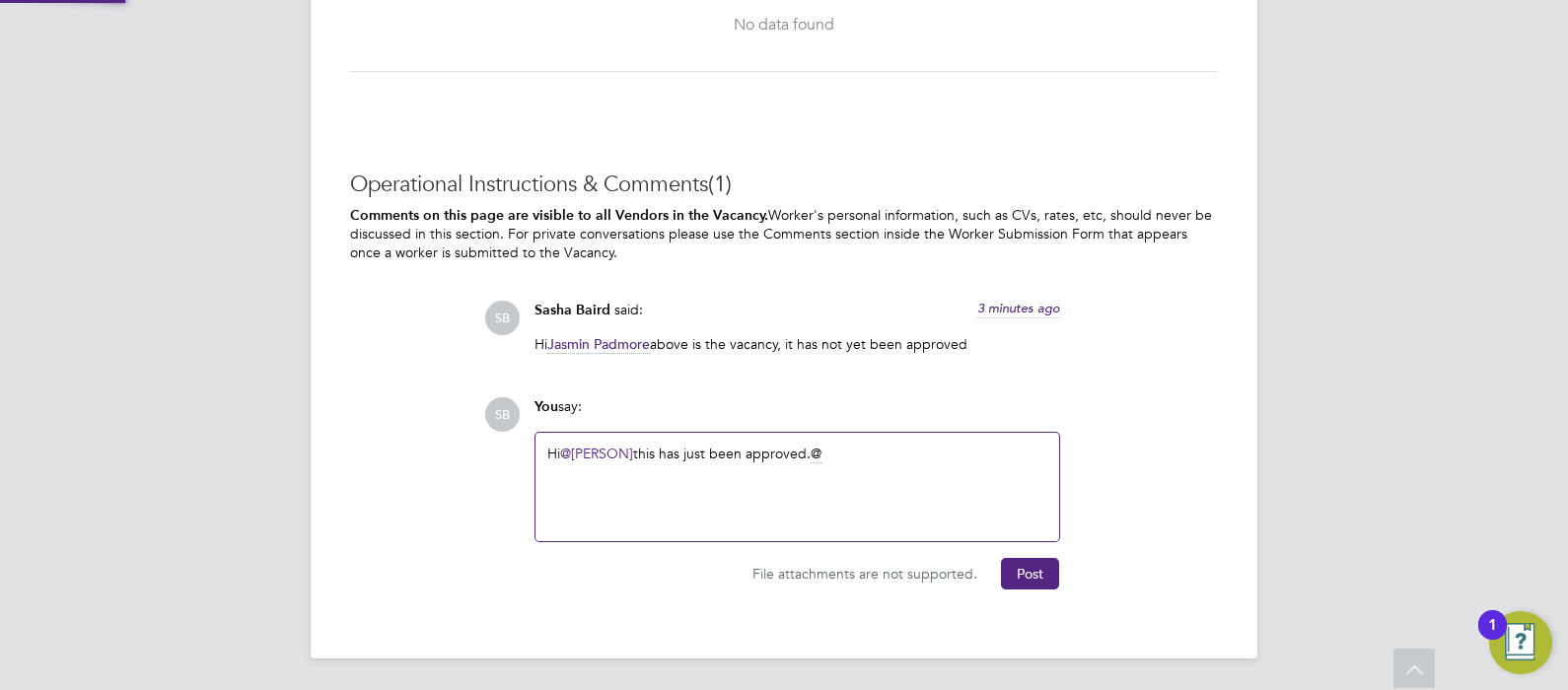 type 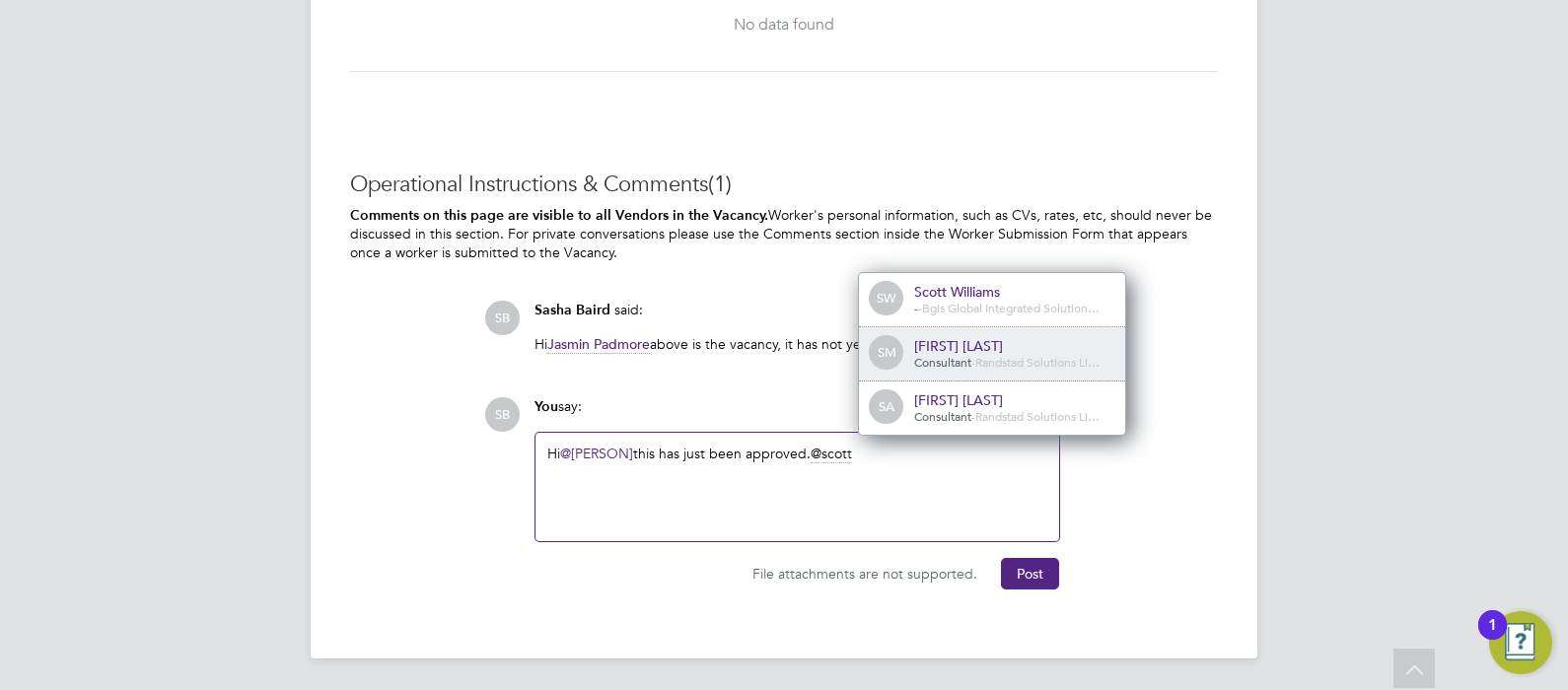 click on "Randstad Solutions Li…" 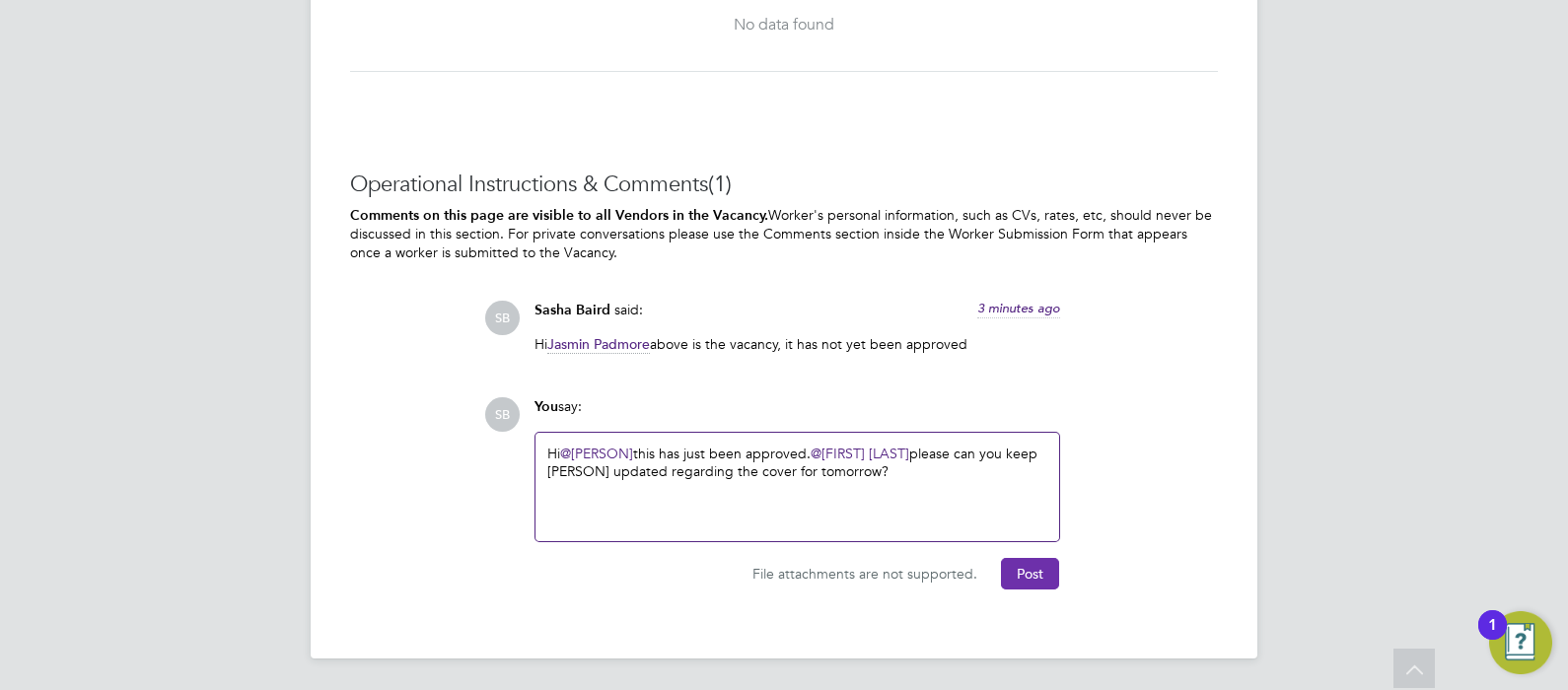 click on "Post" 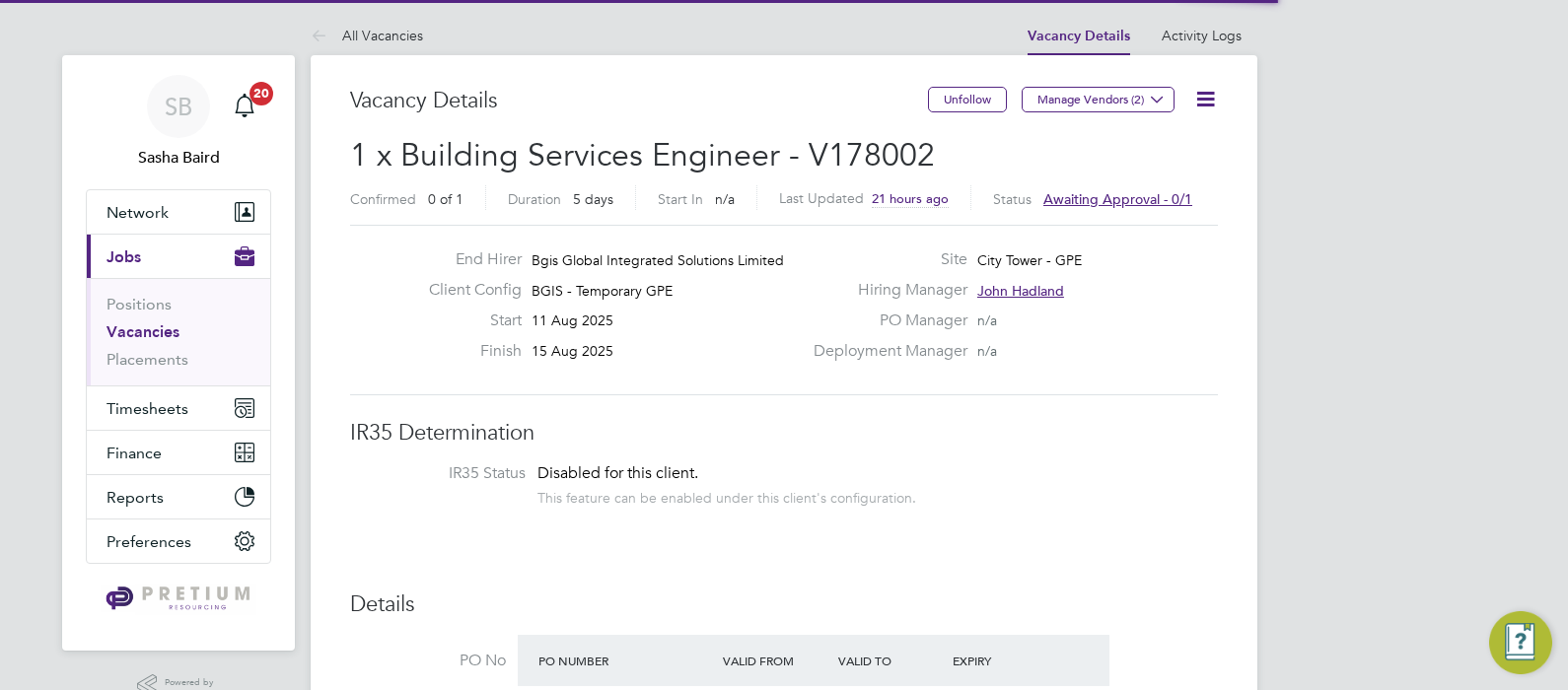 scroll, scrollTop: 0, scrollLeft: 0, axis: both 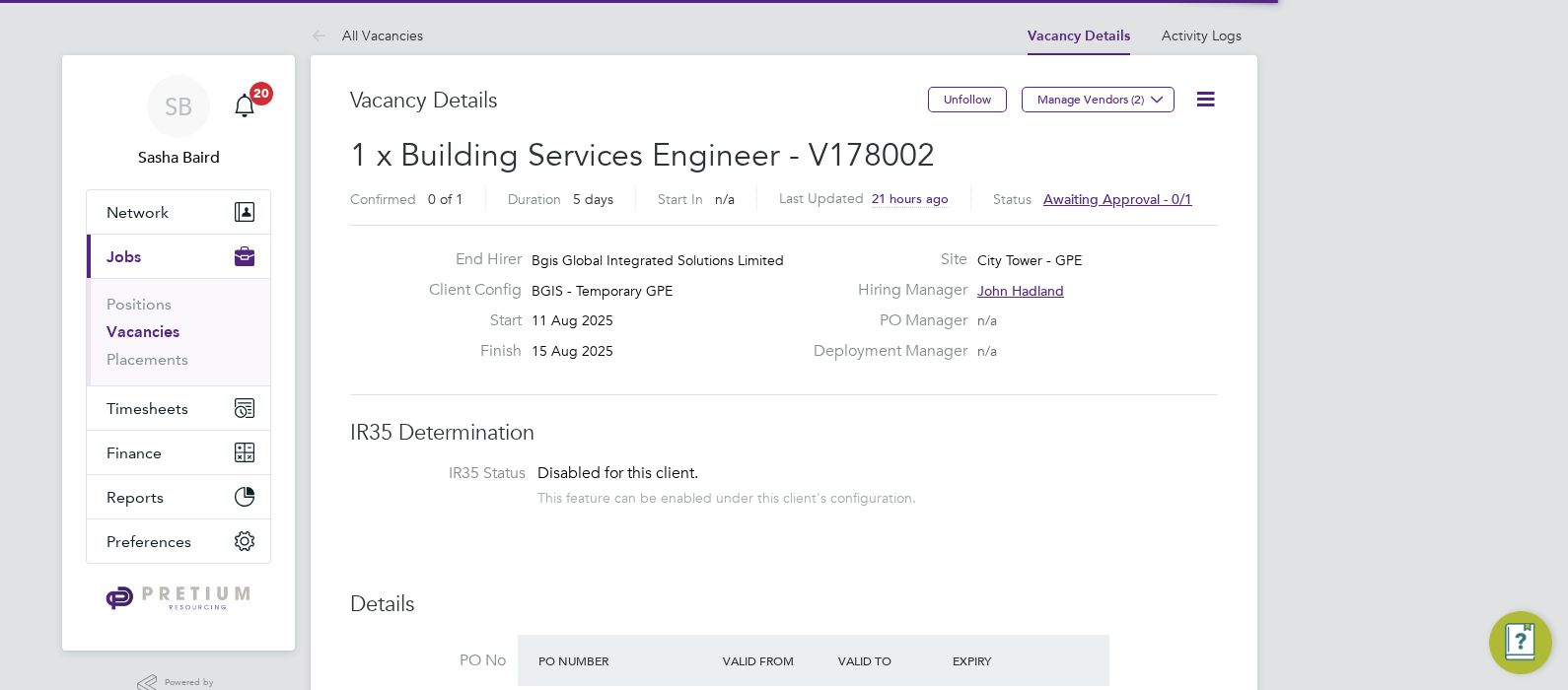 click 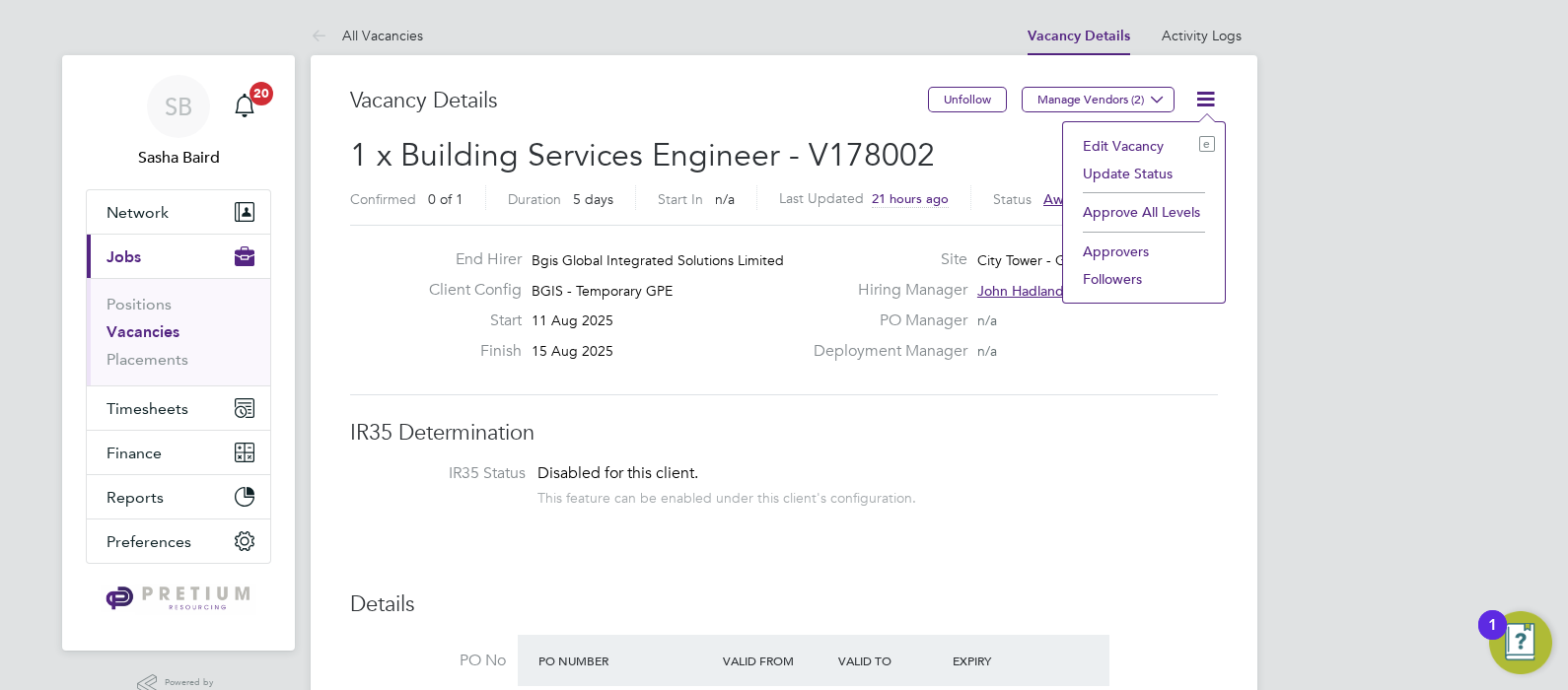 click on "Approve All Levels" 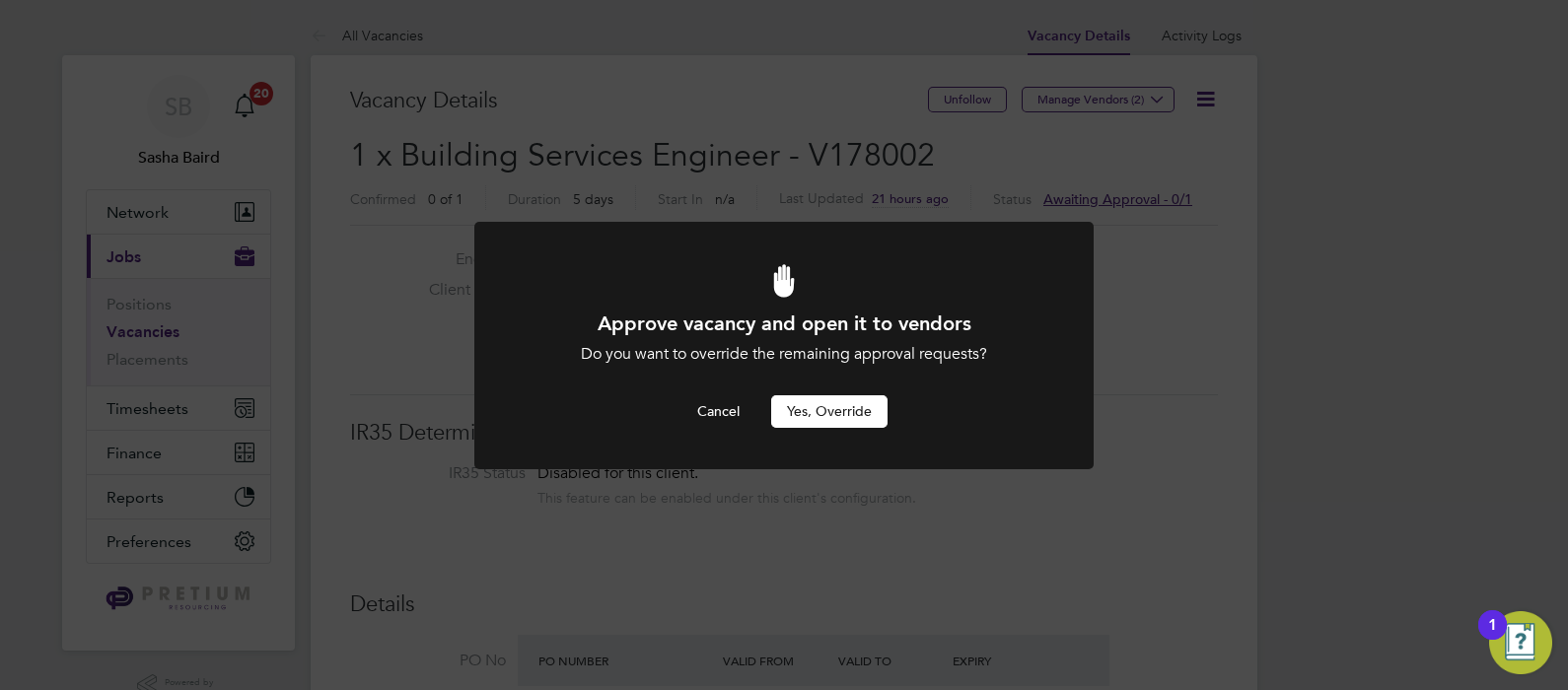 drag, startPoint x: 789, startPoint y: 426, endPoint x: 801, endPoint y: 418, distance: 14.422205 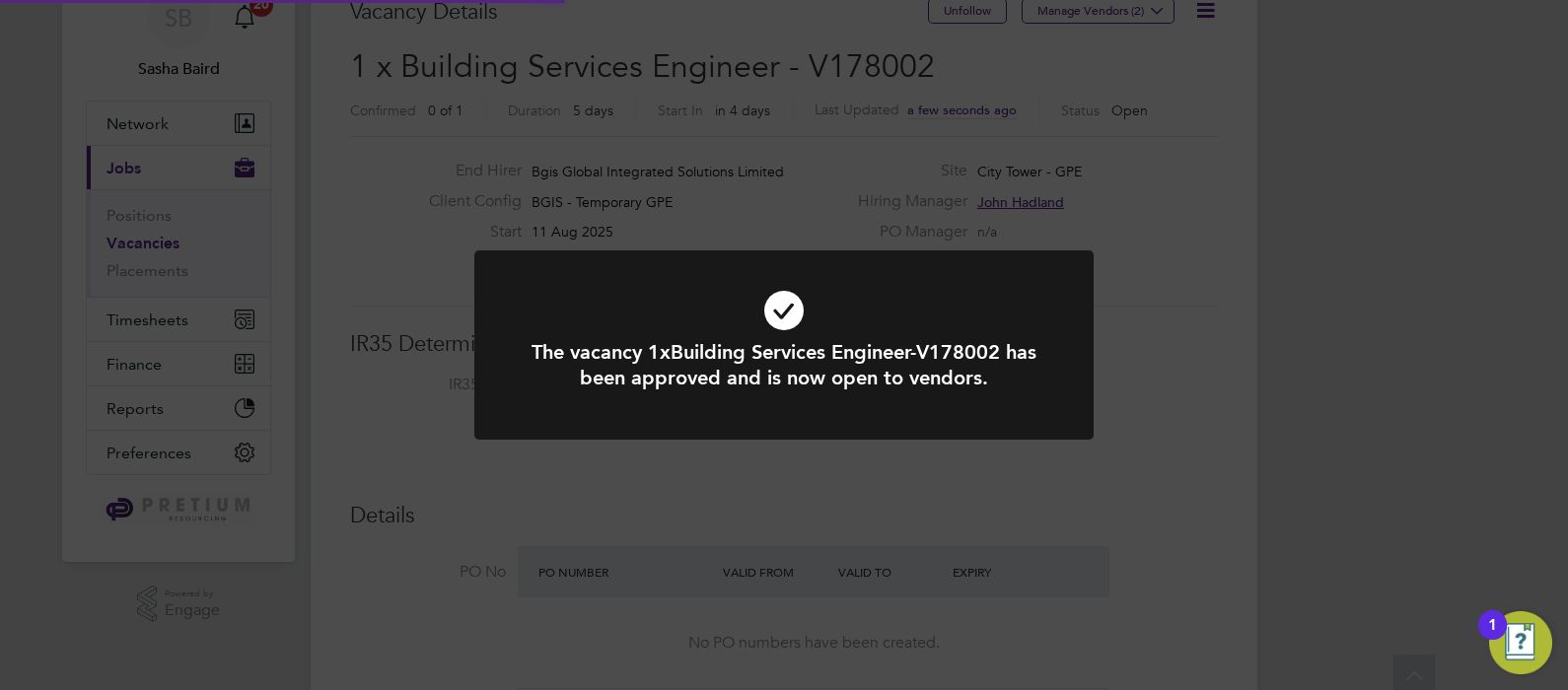 scroll, scrollTop: 1601, scrollLeft: 0, axis: vertical 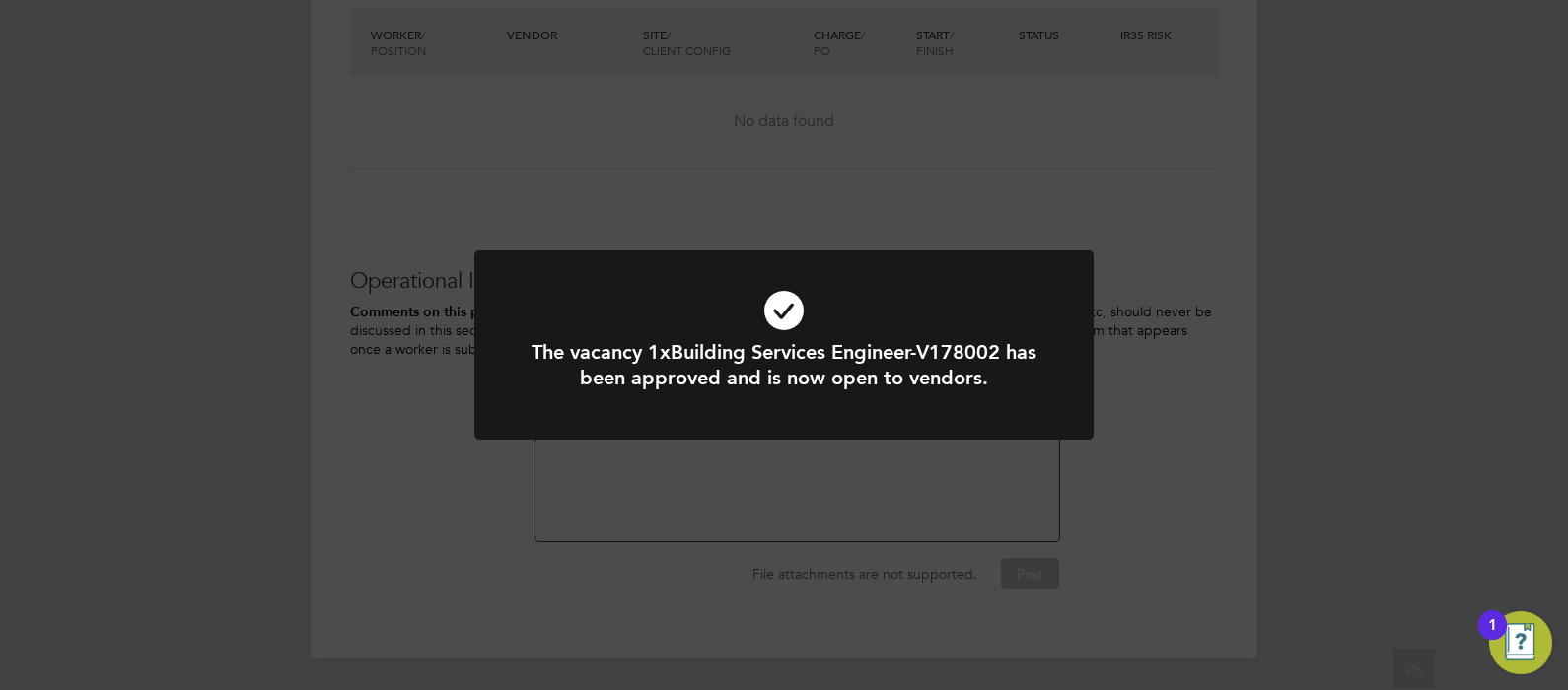 click on "The vacancy 1xBuilding Services Engineer-V178002 has been approved and is now open to vendors. Cancel Okay" 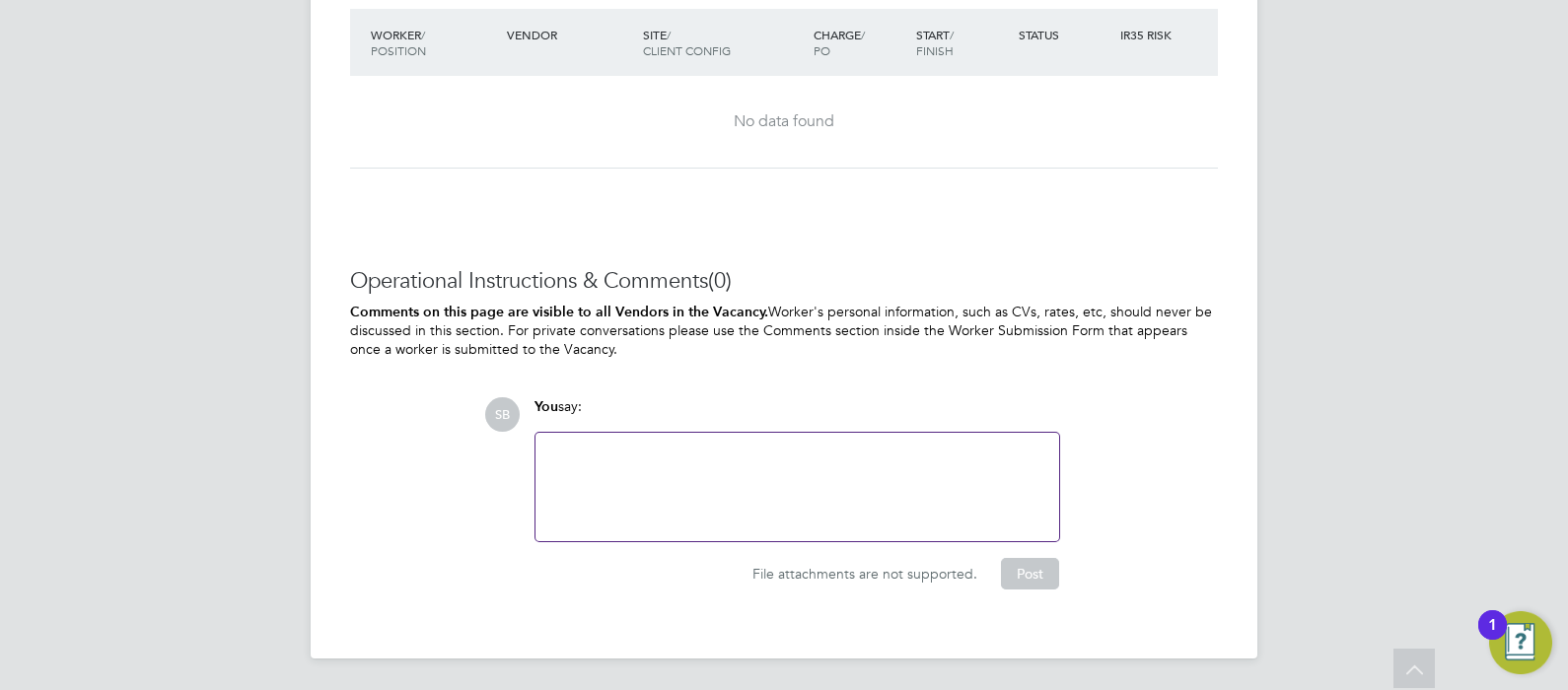 click 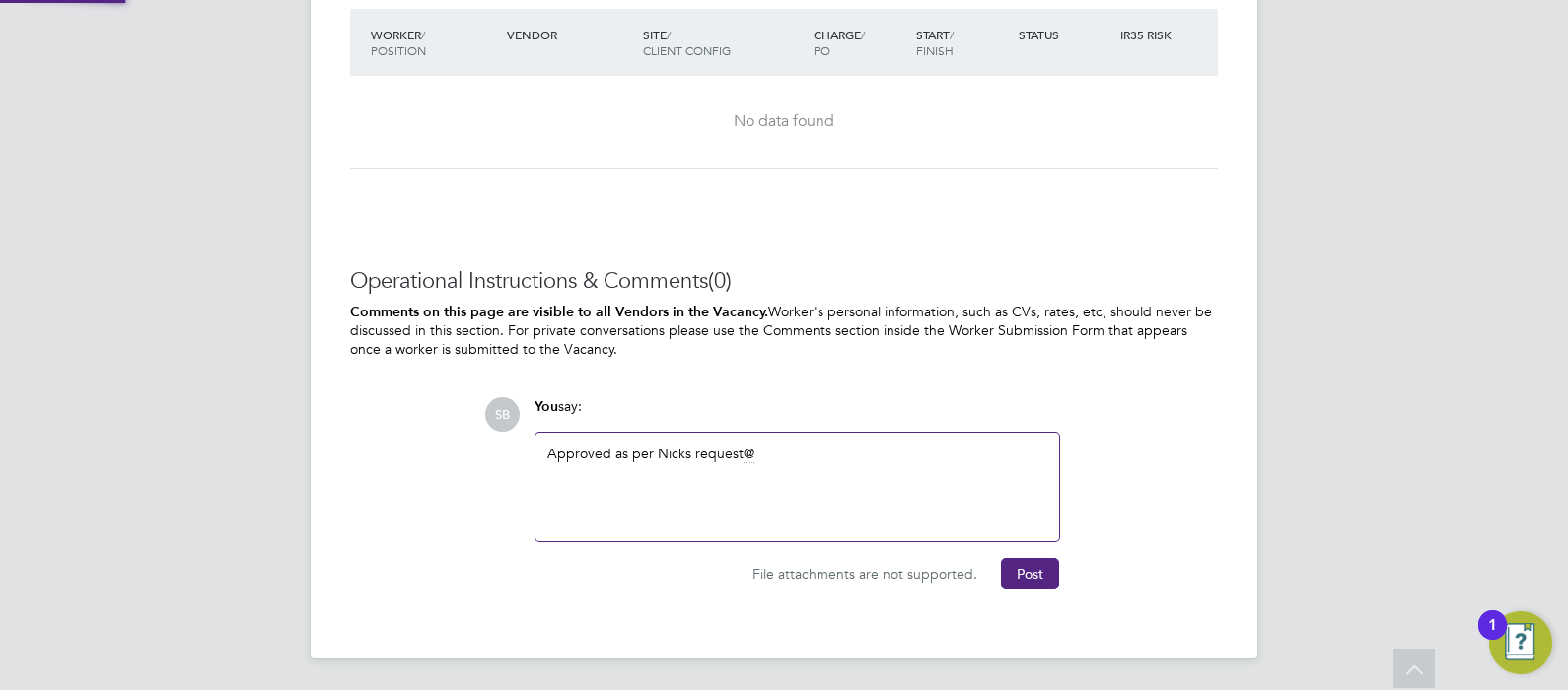 type 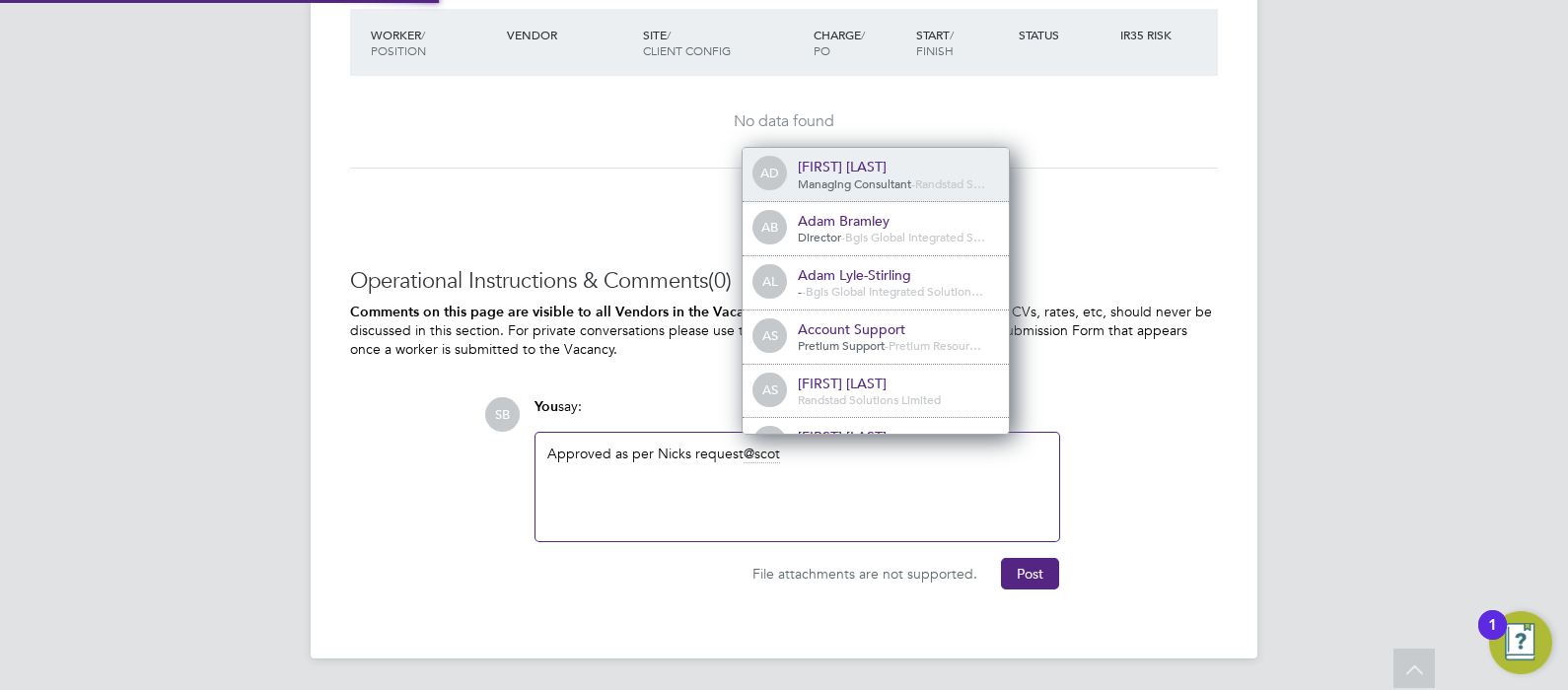 scroll, scrollTop: 10, scrollLeft: 10, axis: both 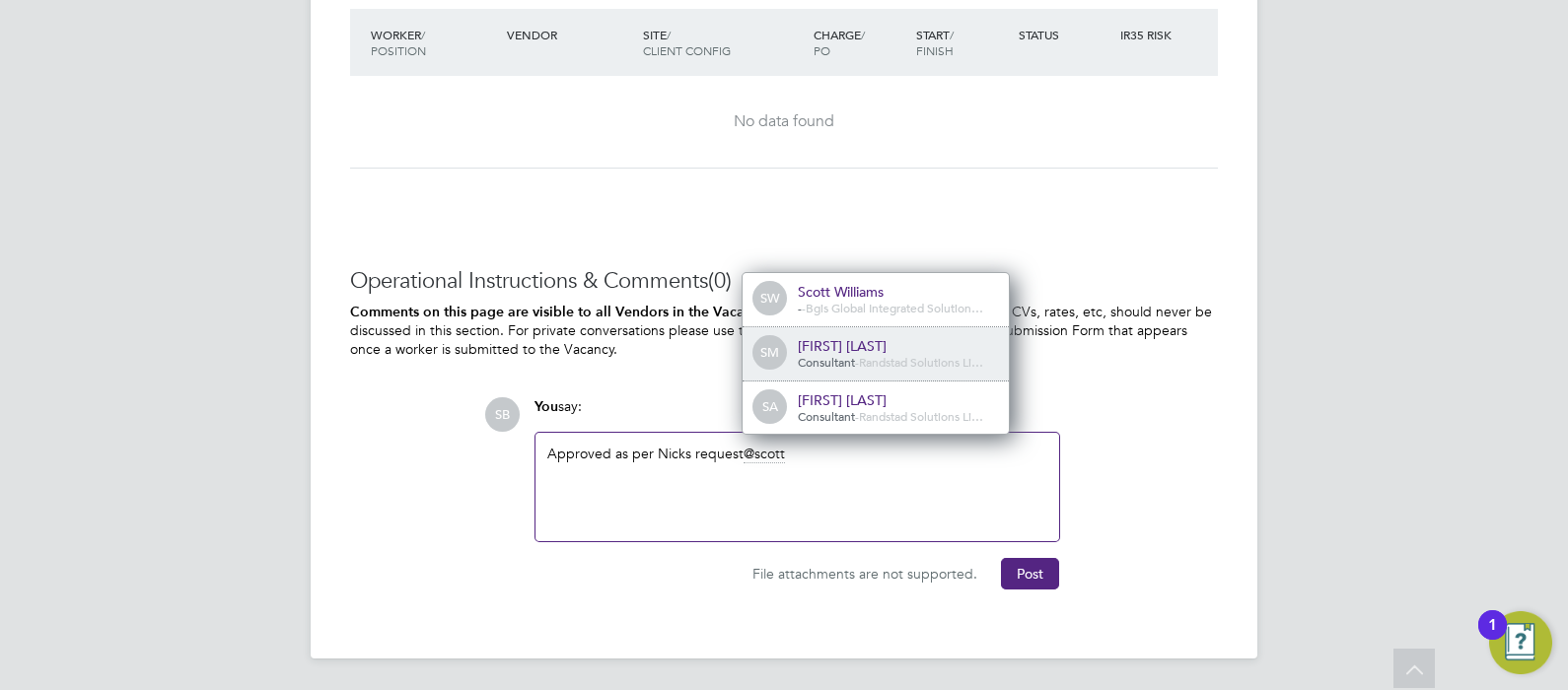click on "Scott McGlynn" 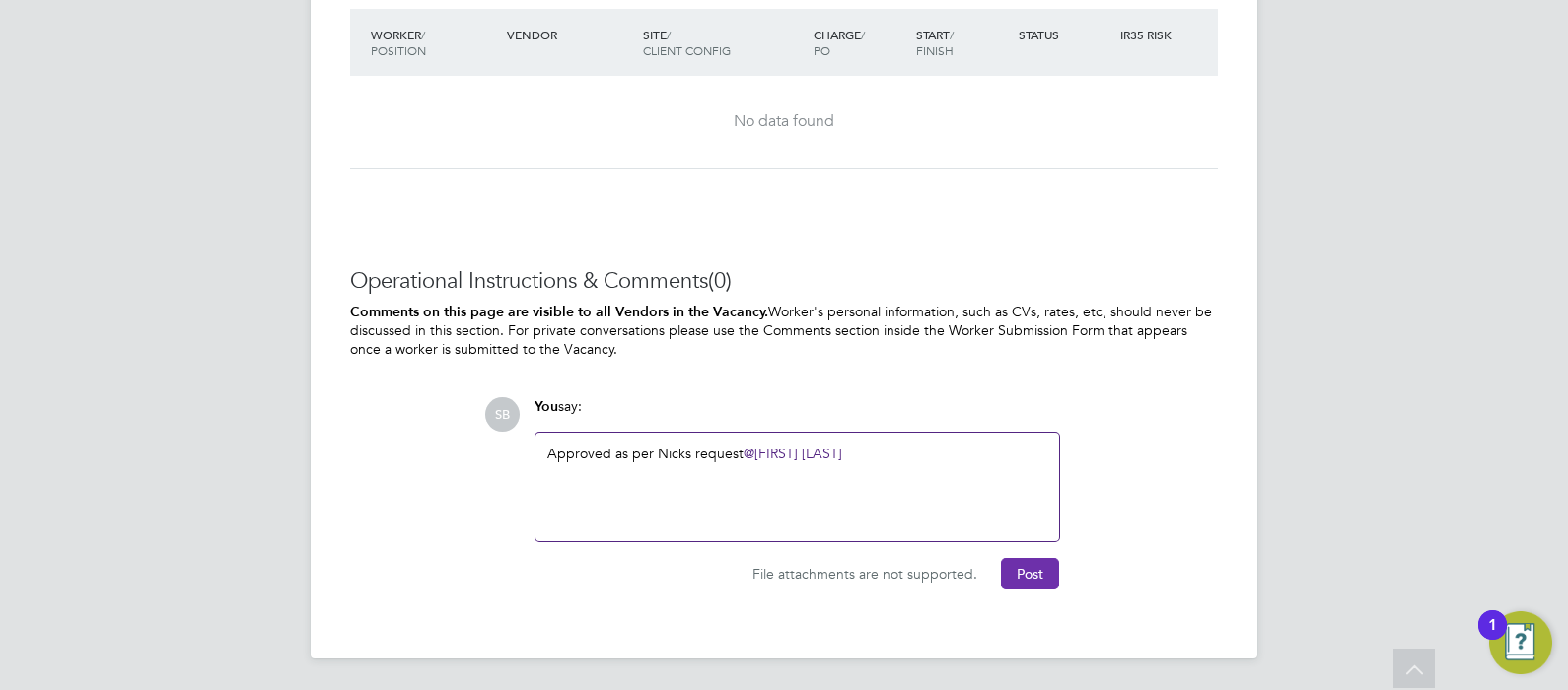 click on "Post" 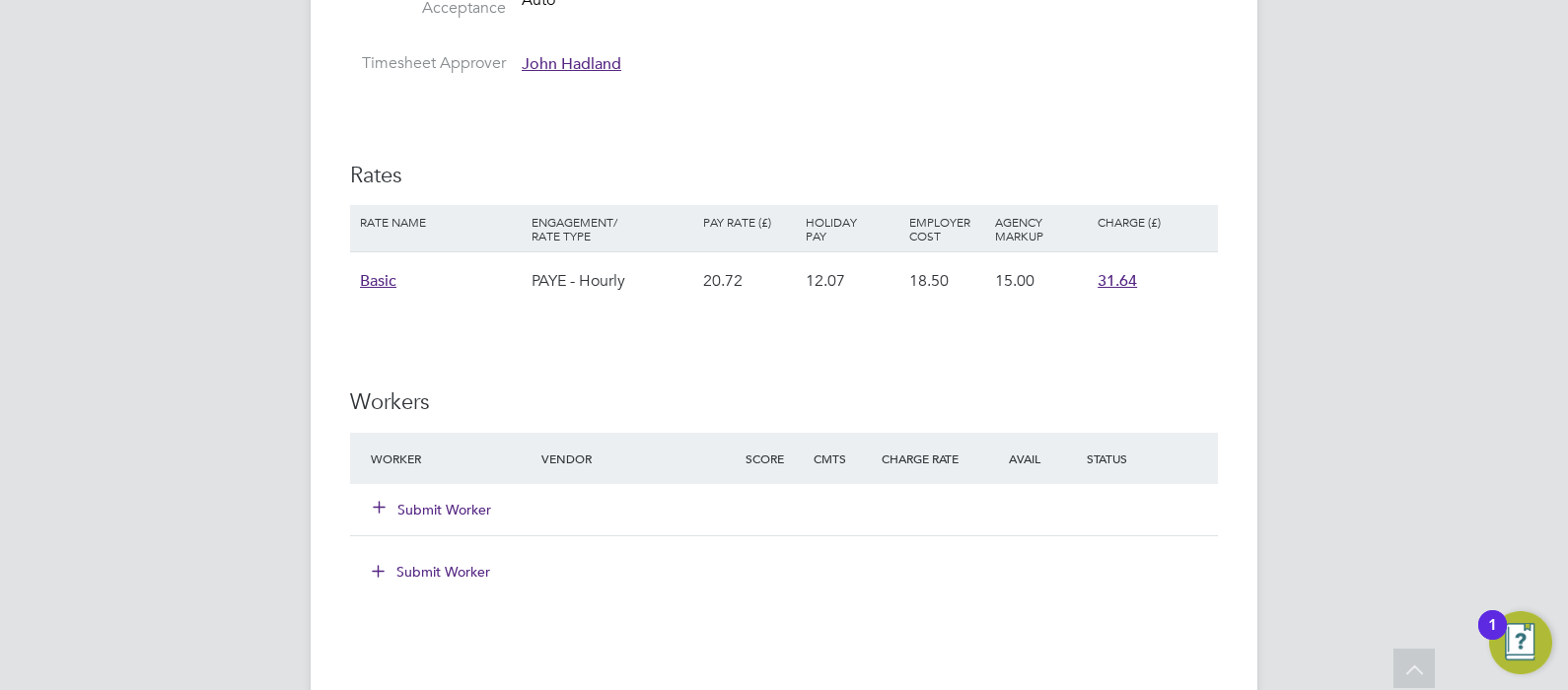 scroll, scrollTop: 1614, scrollLeft: 0, axis: vertical 